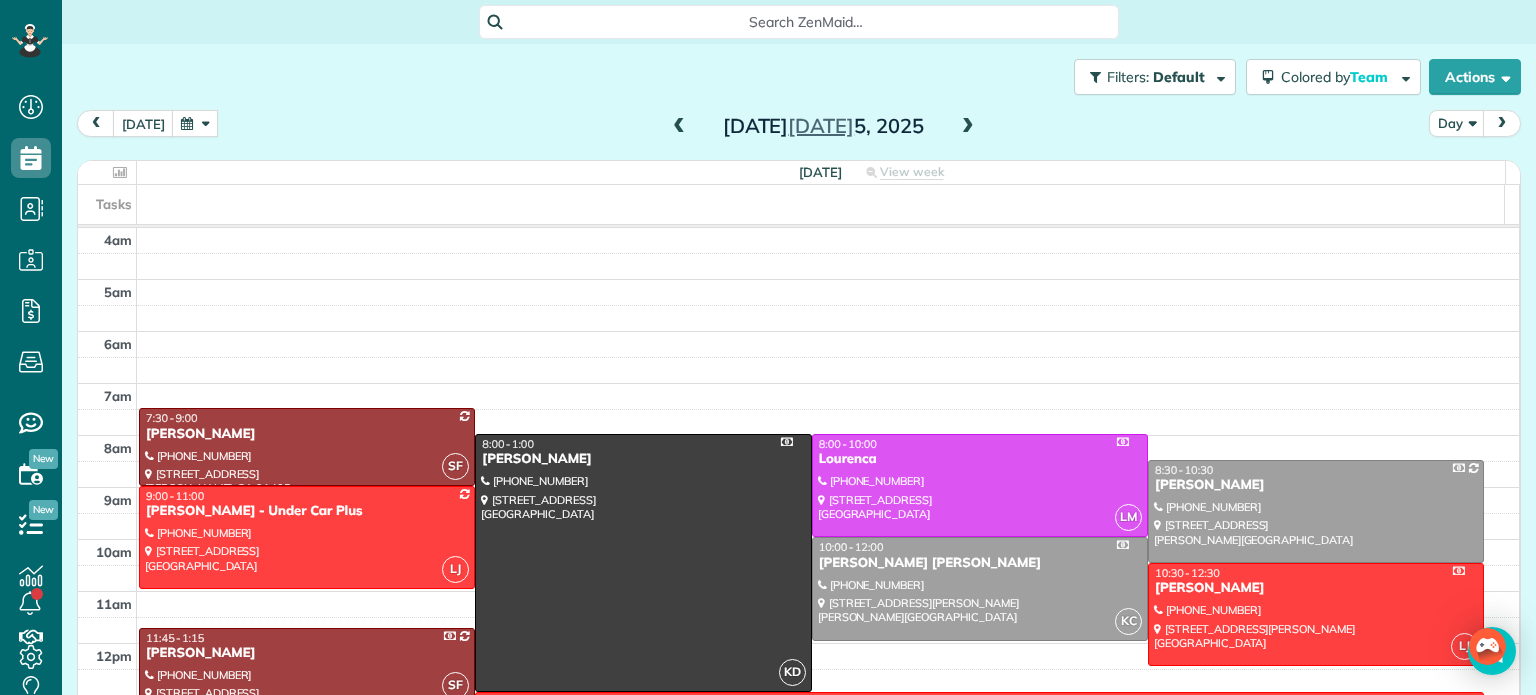 scroll, scrollTop: 0, scrollLeft: 0, axis: both 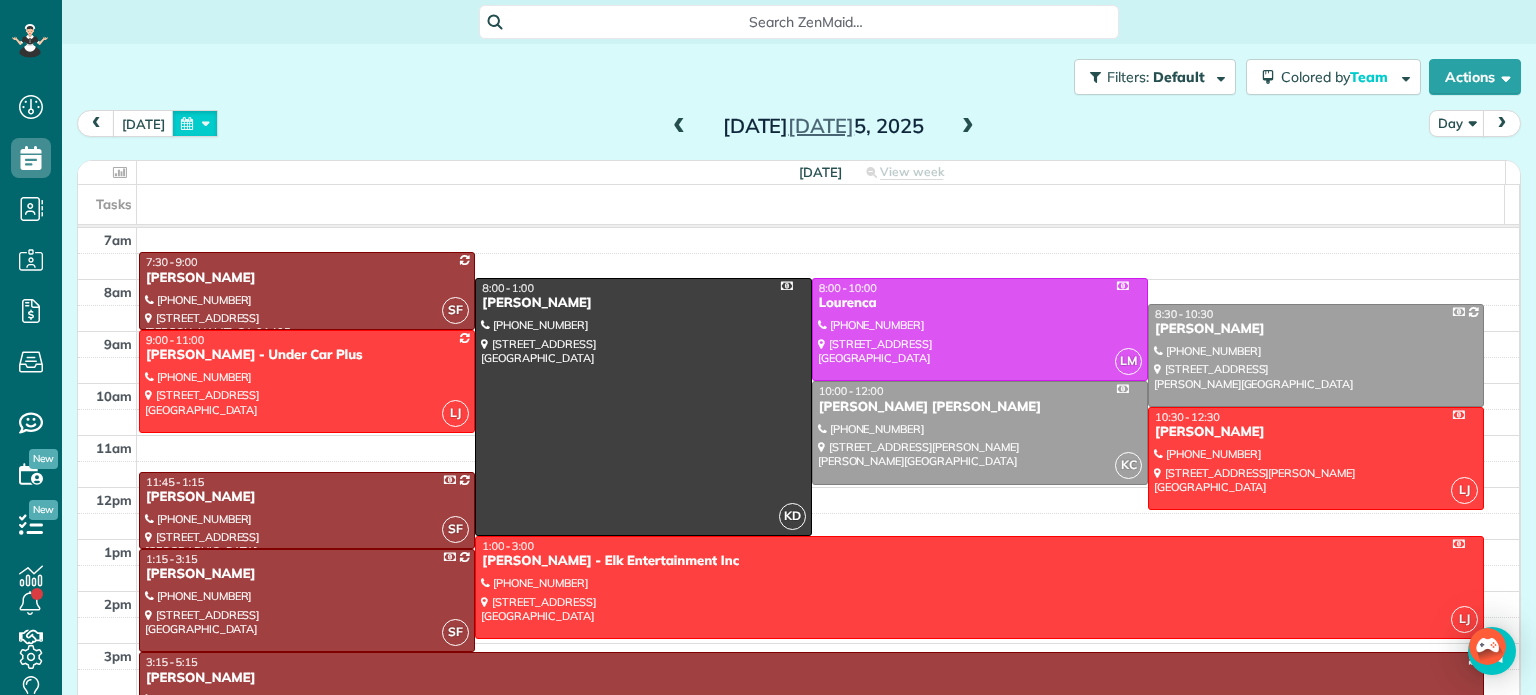 click at bounding box center [195, 123] 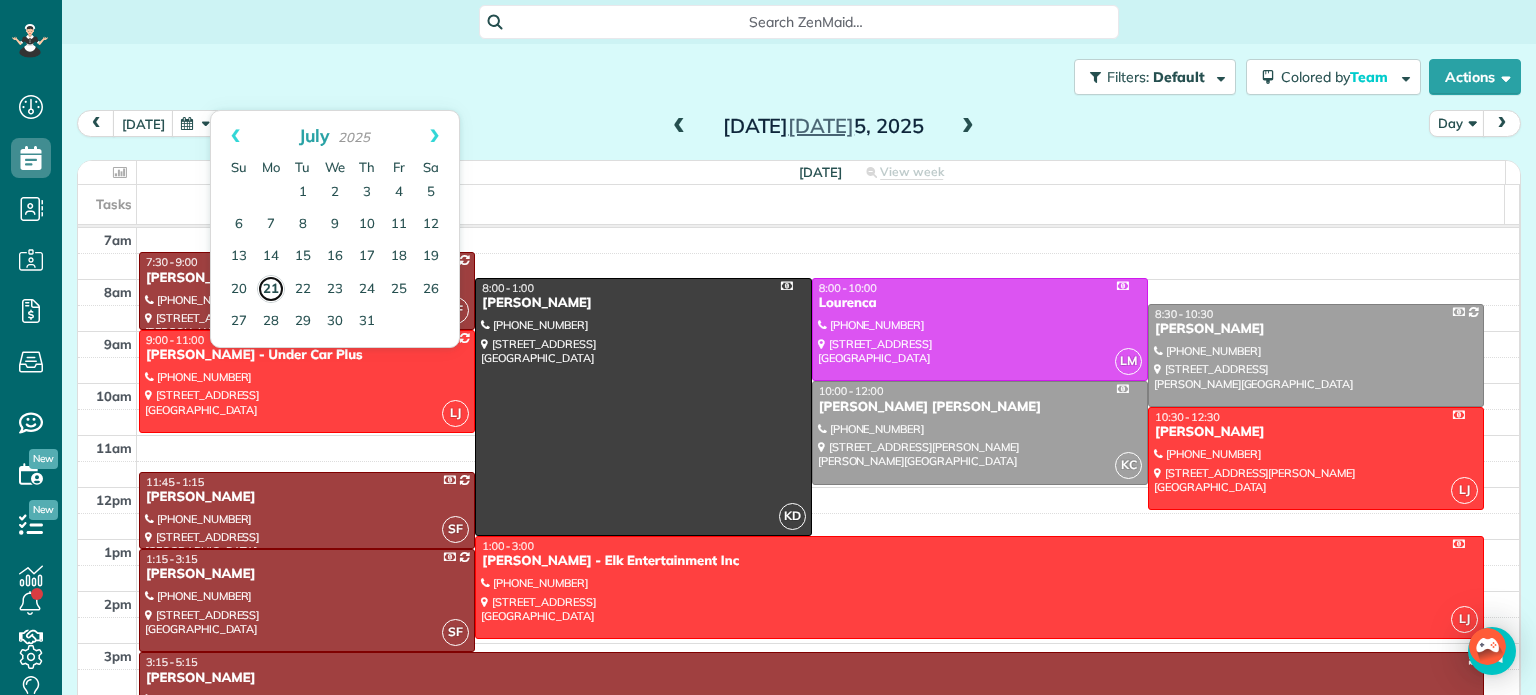 click on "21" at bounding box center (271, 289) 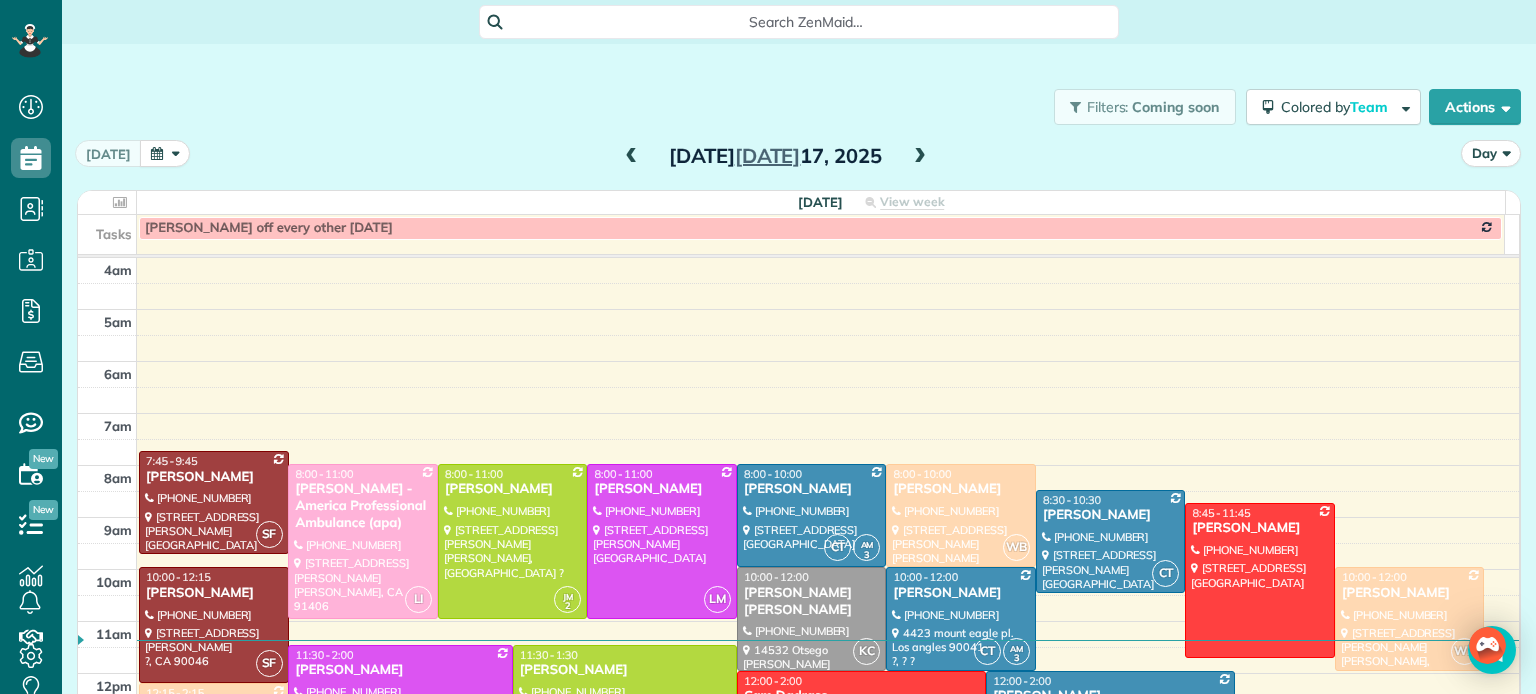 scroll, scrollTop: 0, scrollLeft: 0, axis: both 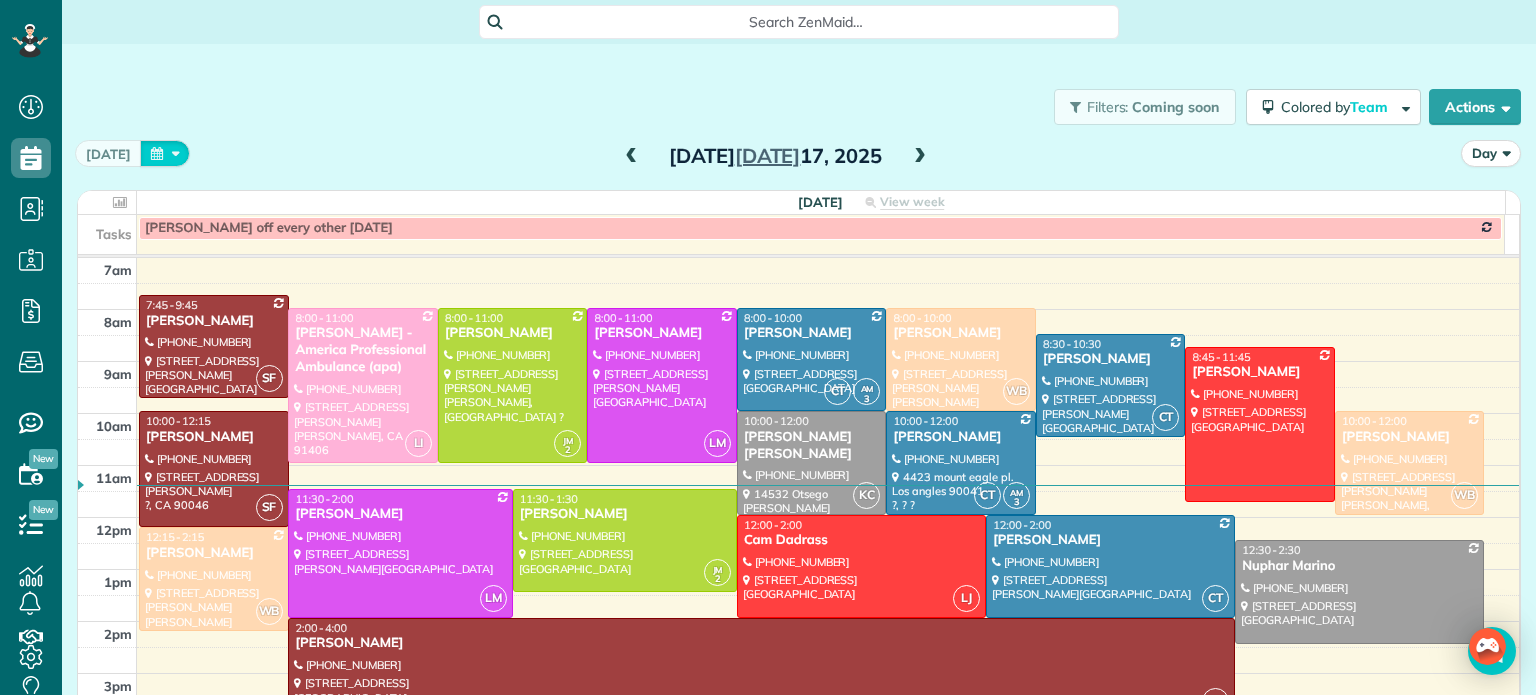 click at bounding box center [165, 153] 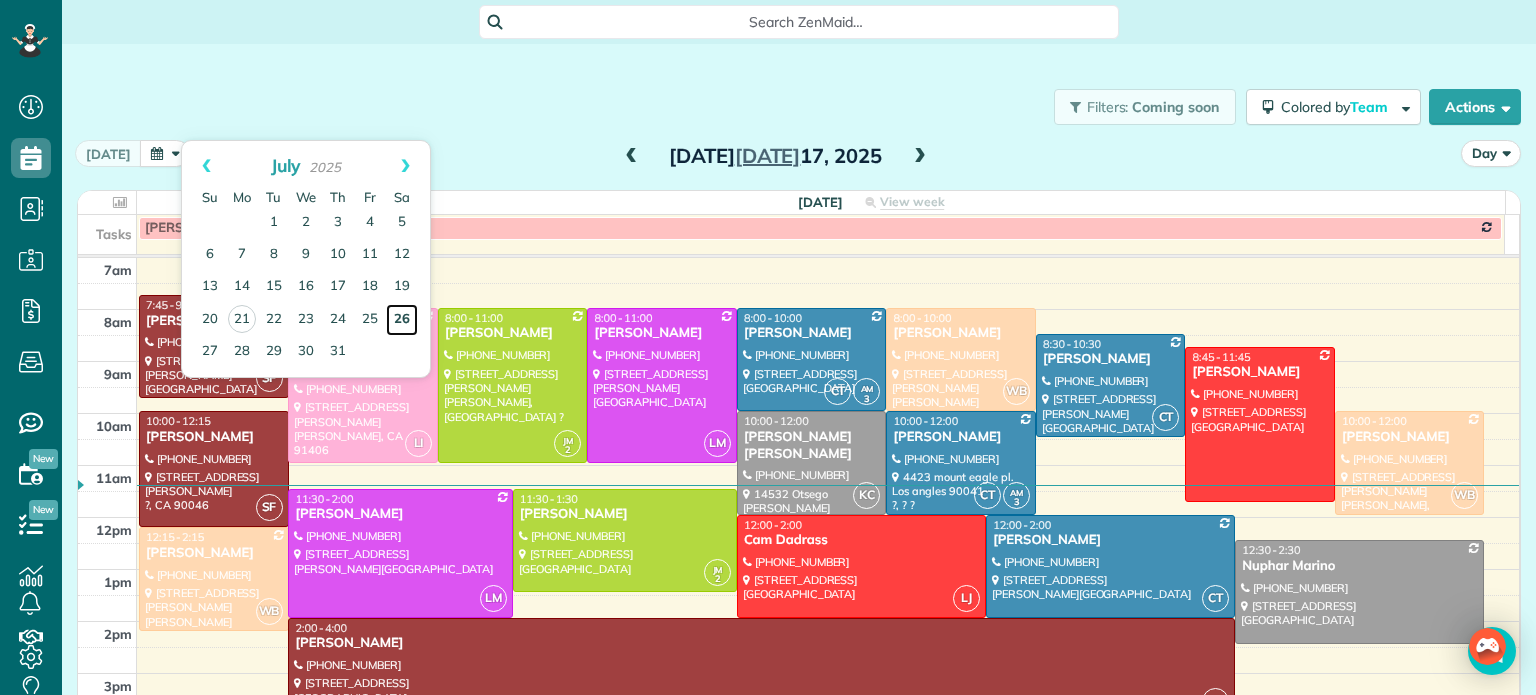 click on "26" at bounding box center [402, 320] 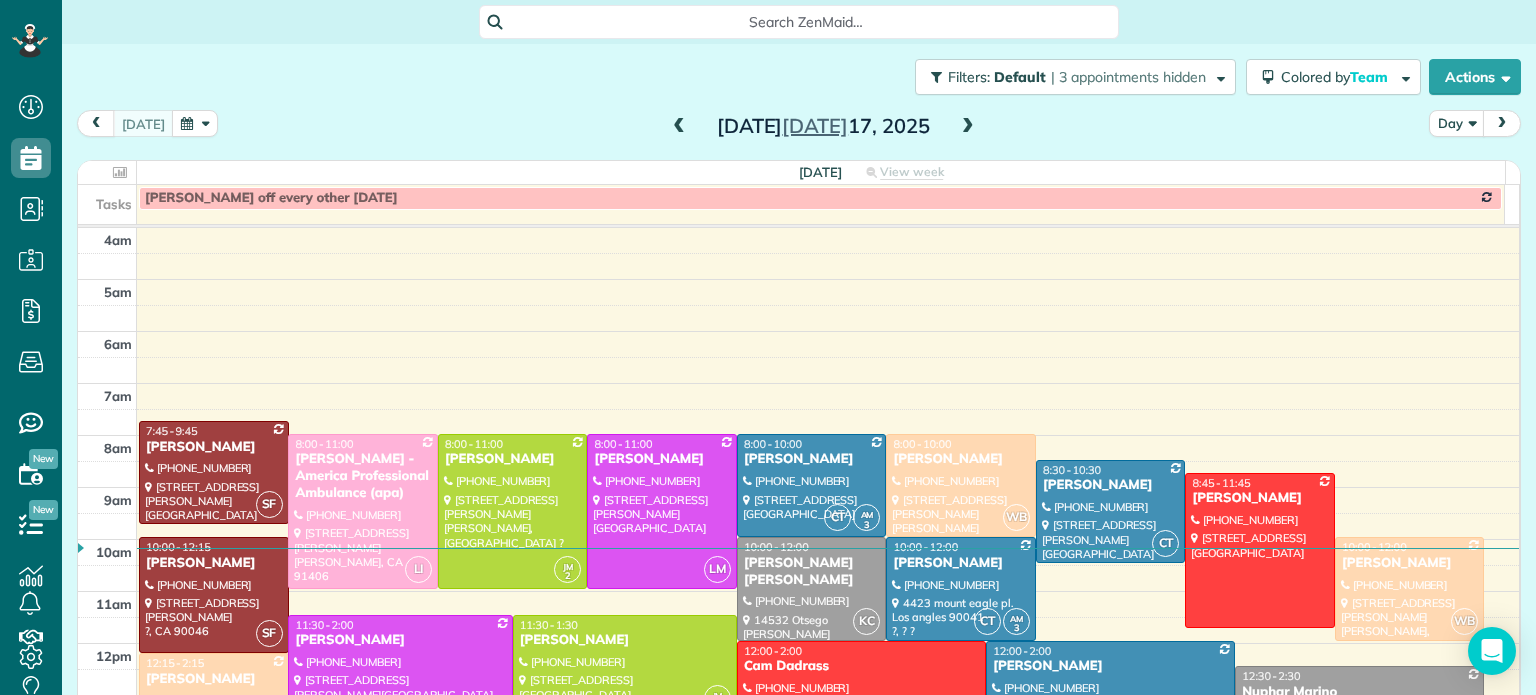 scroll, scrollTop: 0, scrollLeft: 0, axis: both 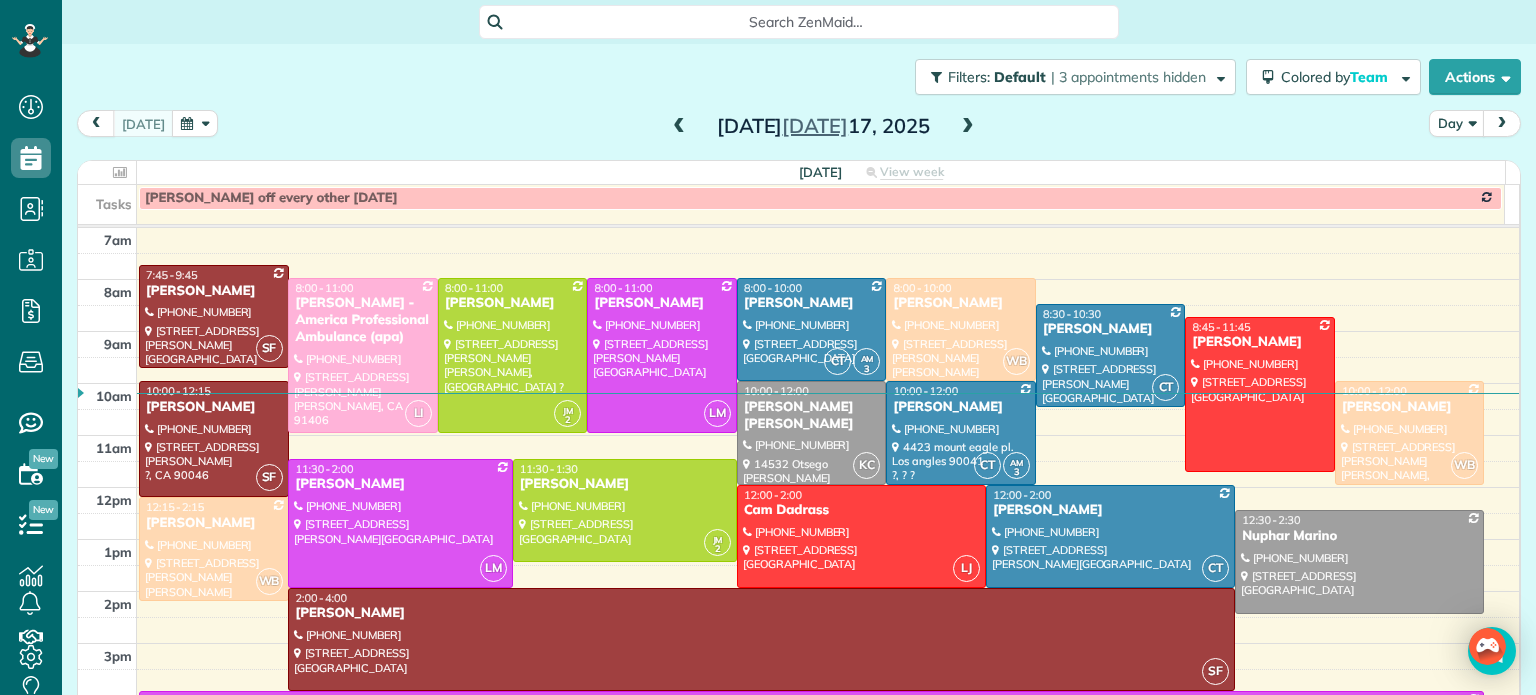 click at bounding box center (195, 123) 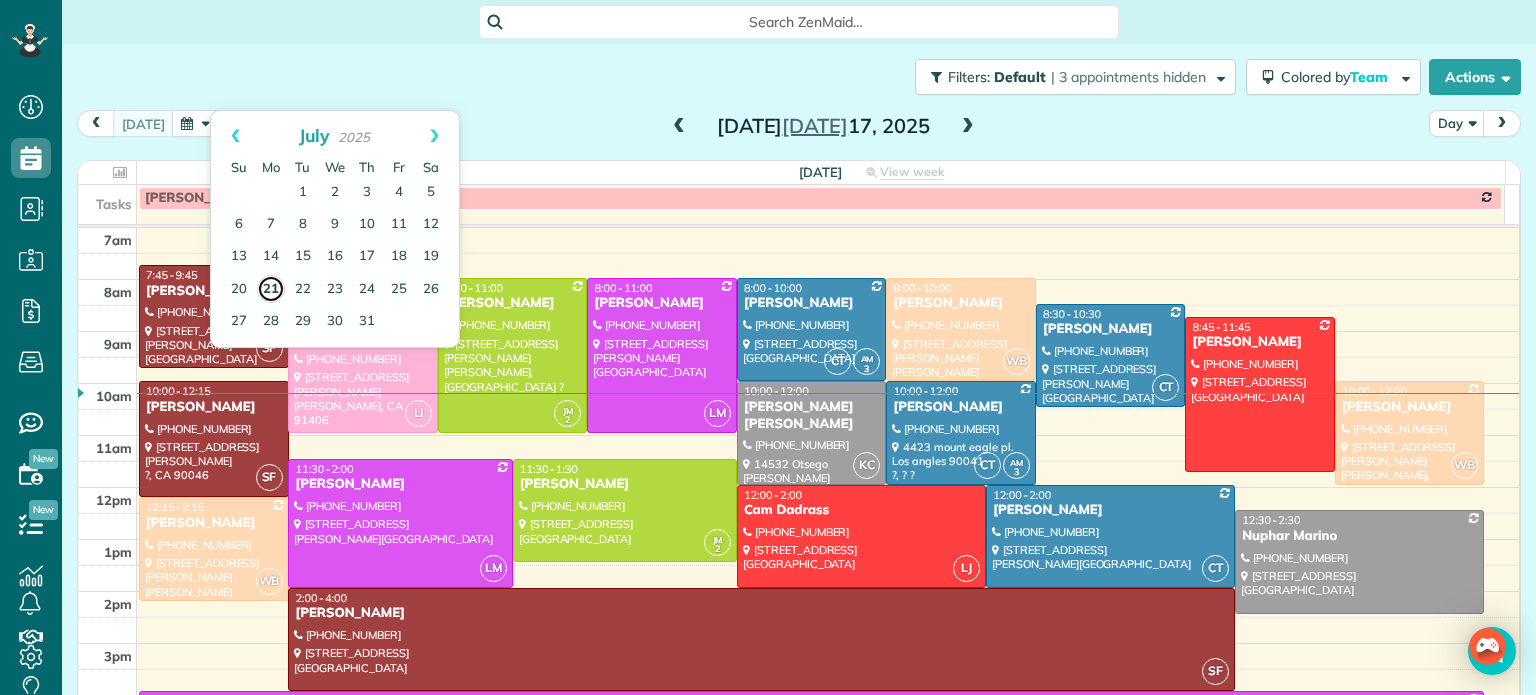 click on "21" at bounding box center (271, 289) 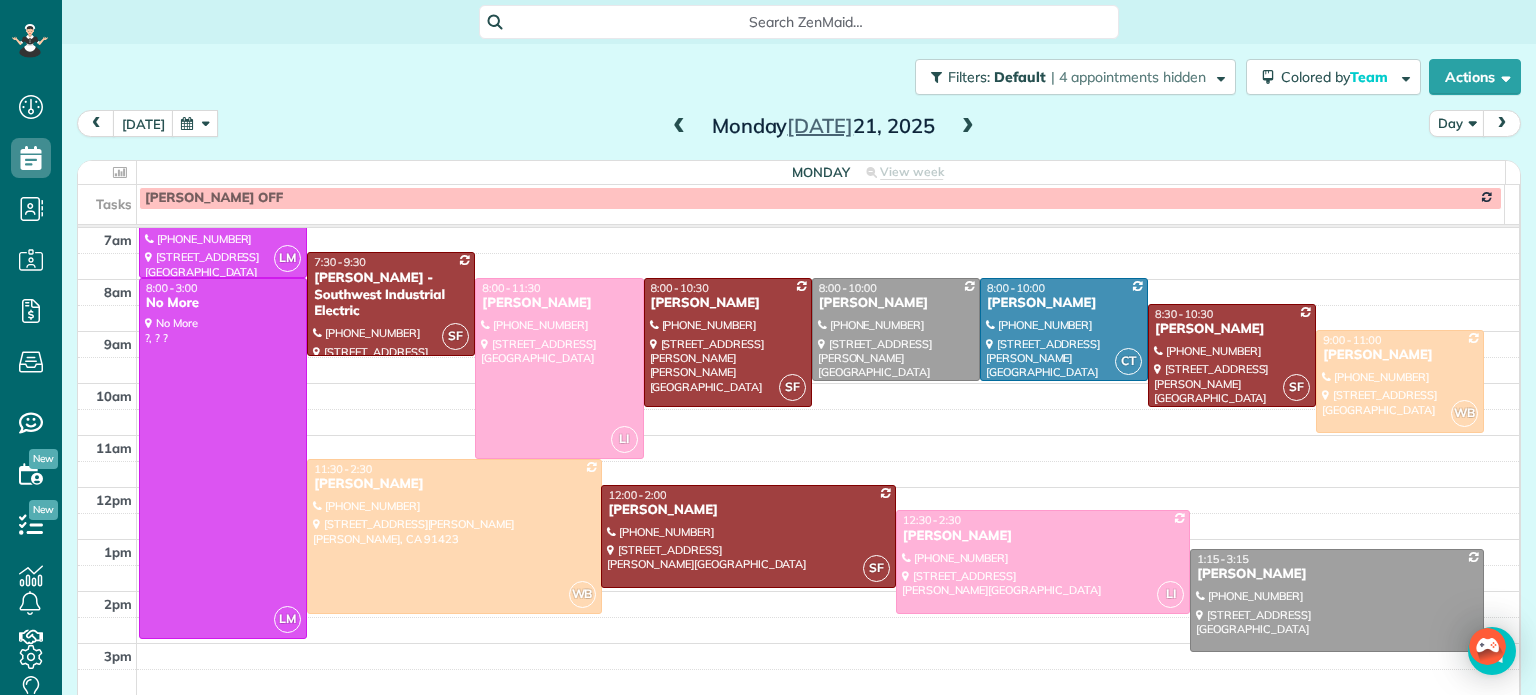 click at bounding box center (679, 127) 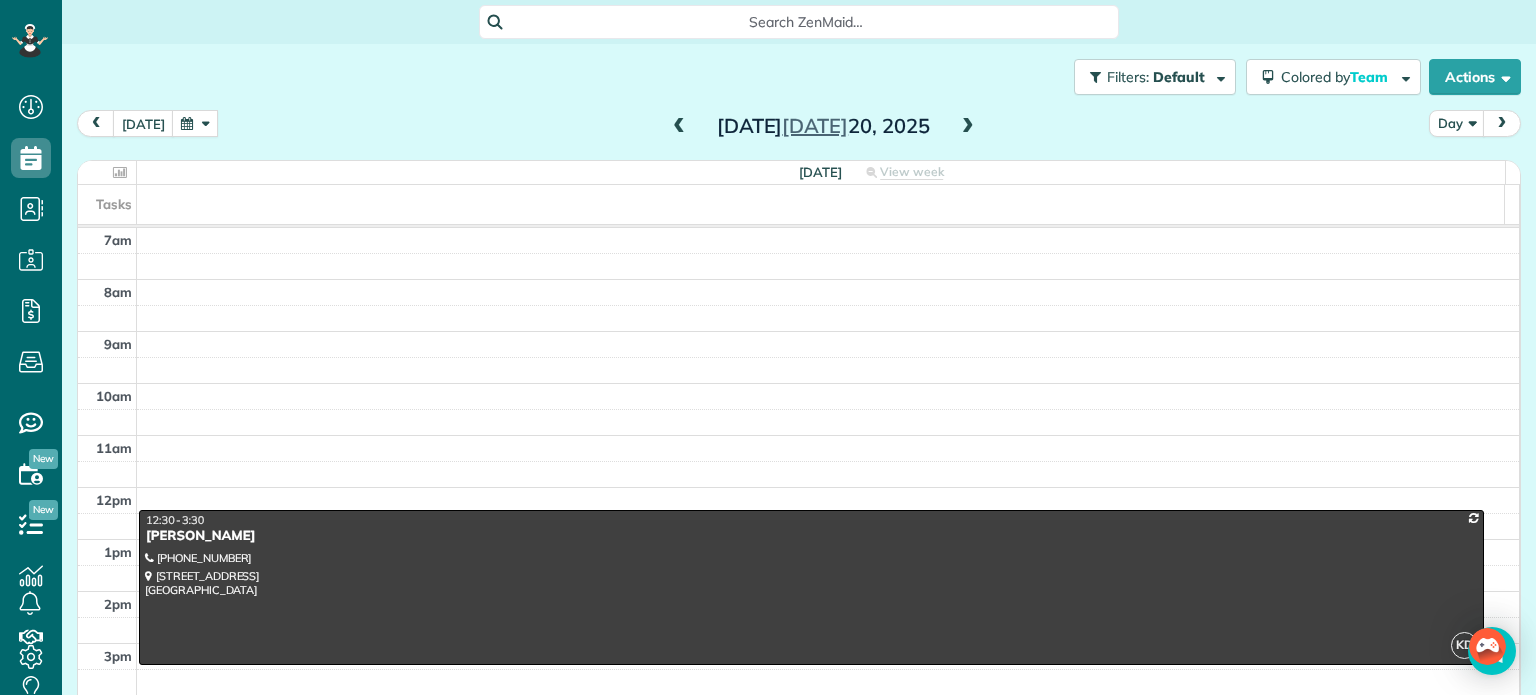 click at bounding box center [679, 127] 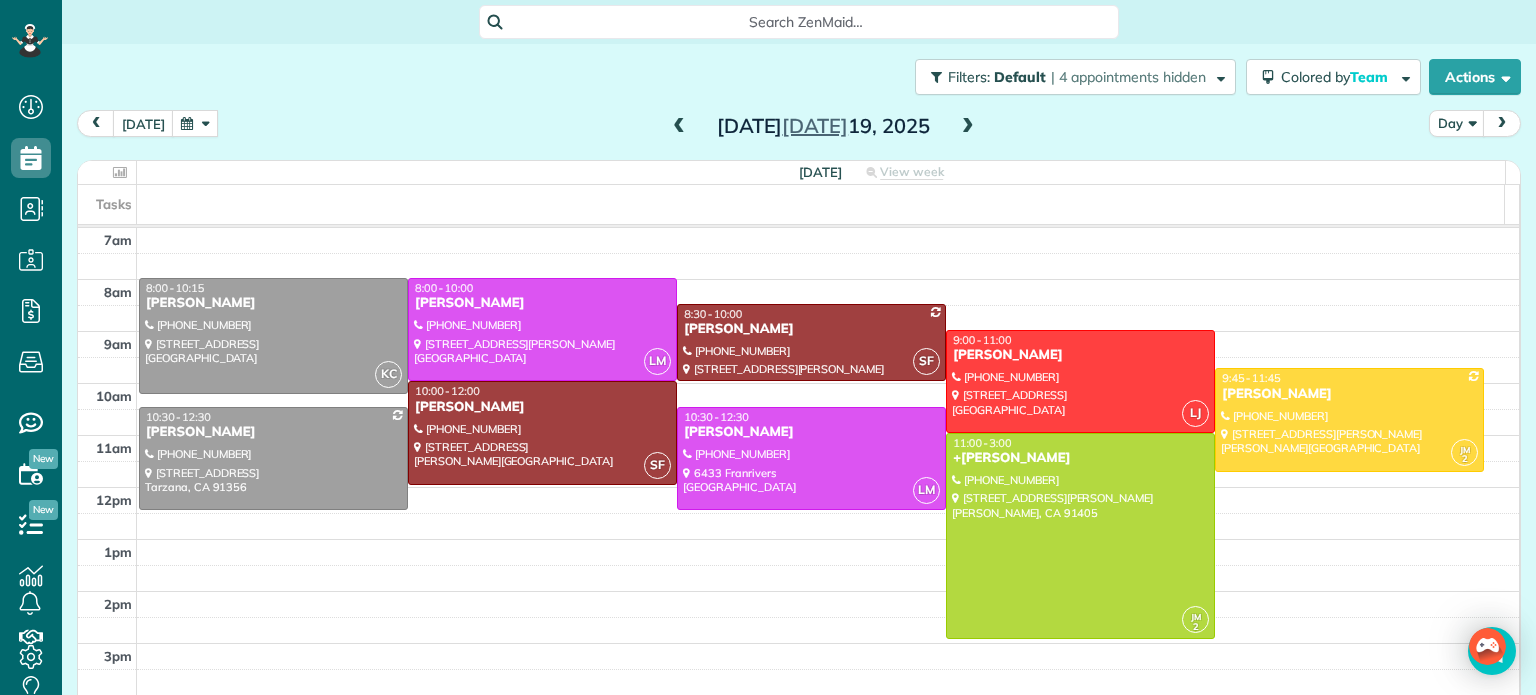 click at bounding box center [679, 127] 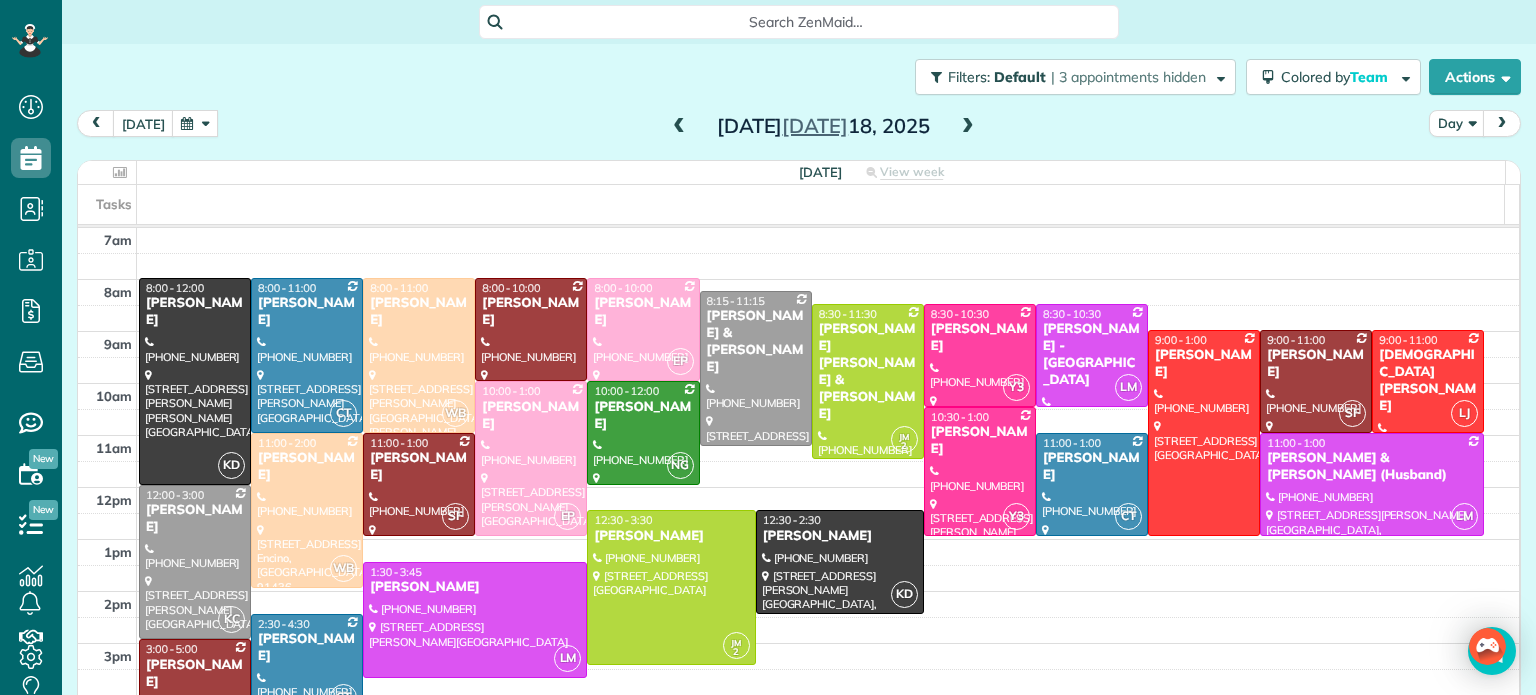 click at bounding box center (679, 127) 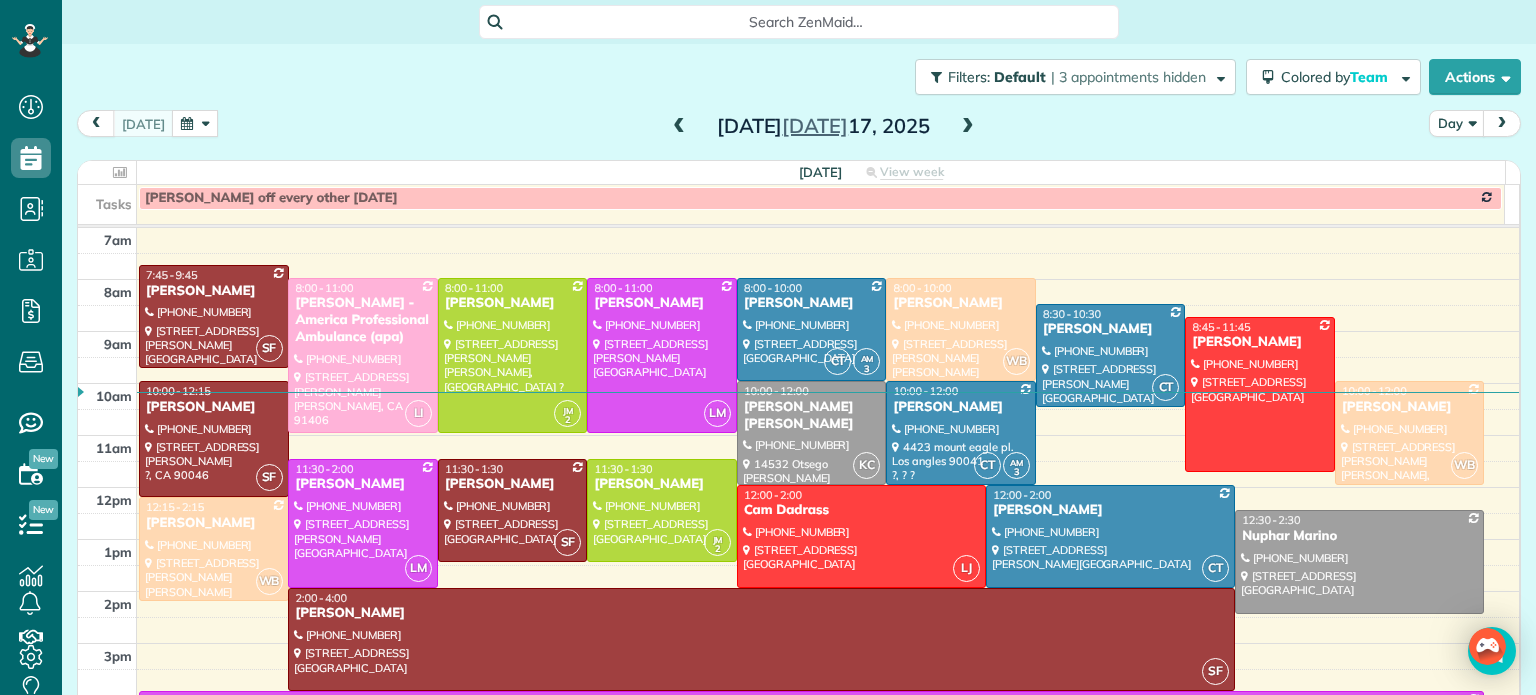 click at bounding box center [679, 127] 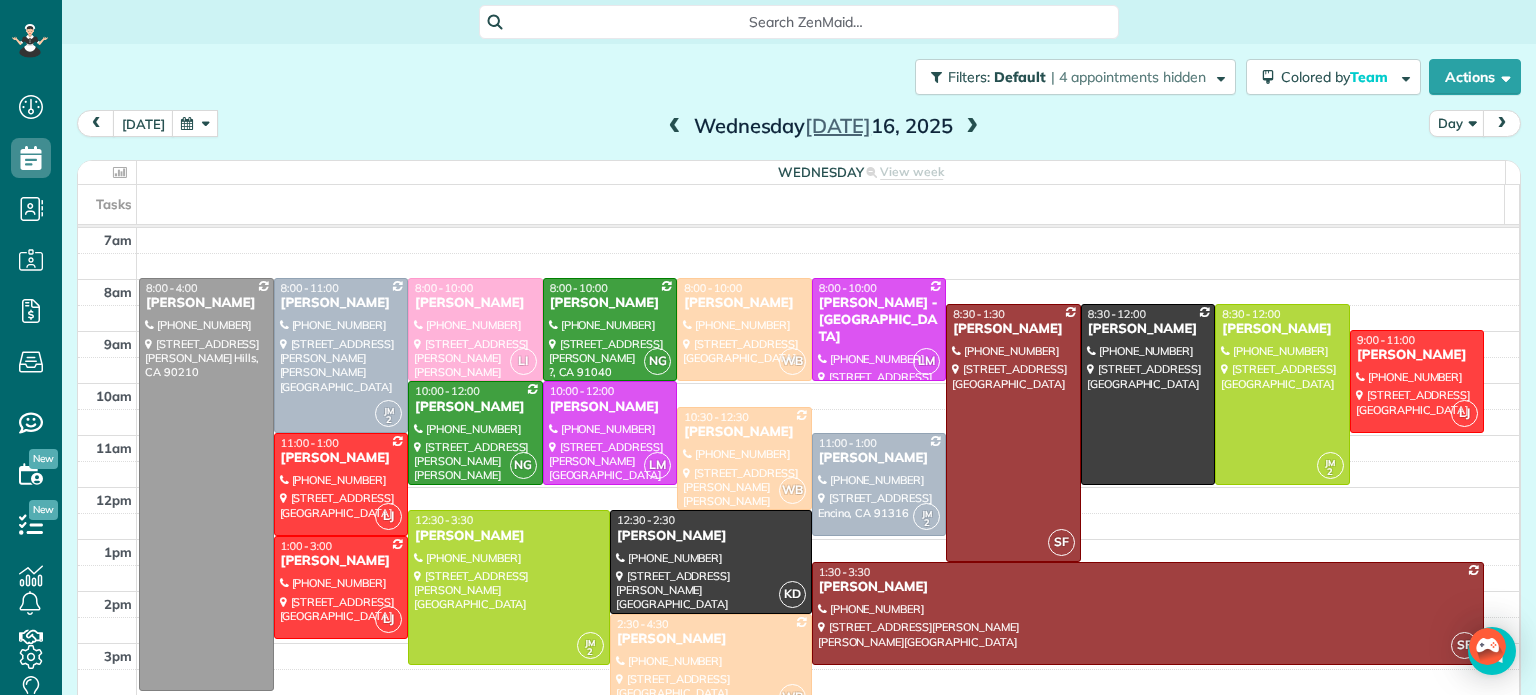 click at bounding box center [675, 127] 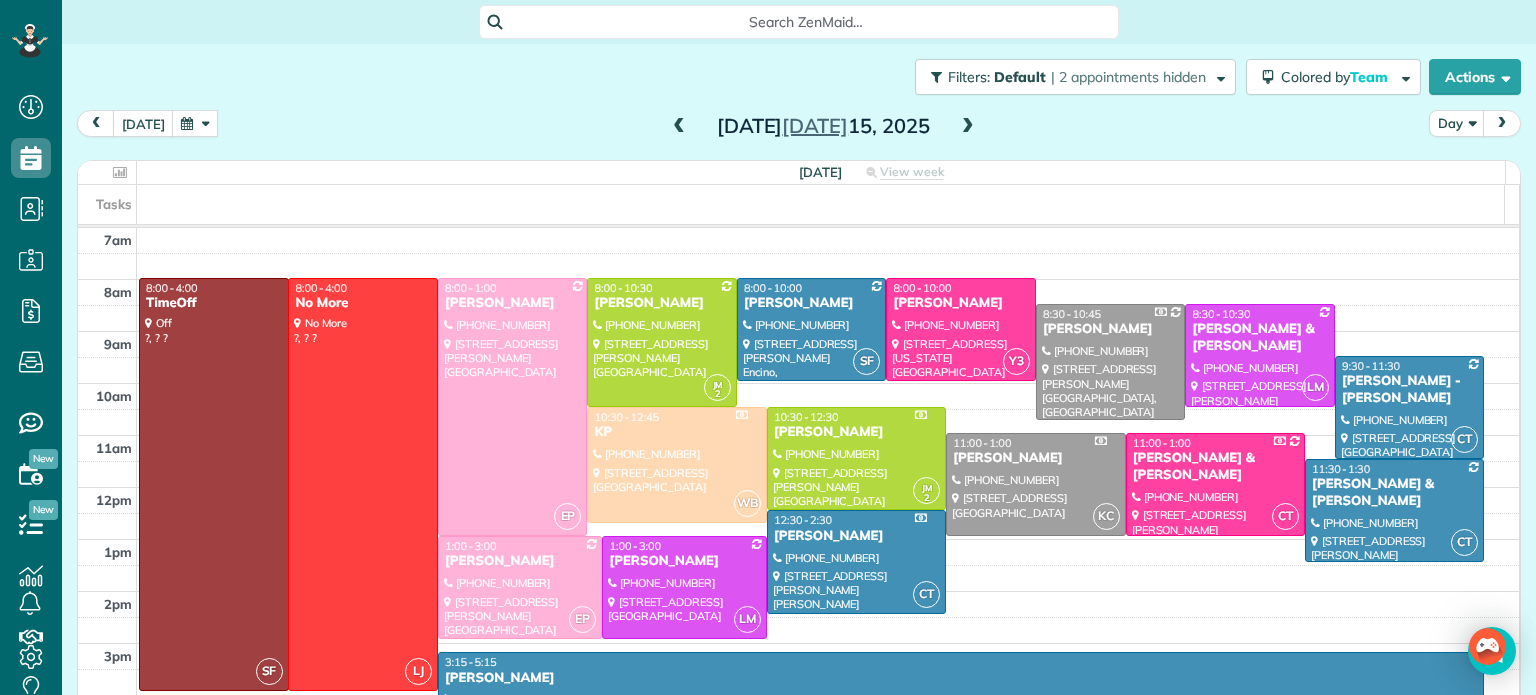 click at bounding box center (1035, 484) 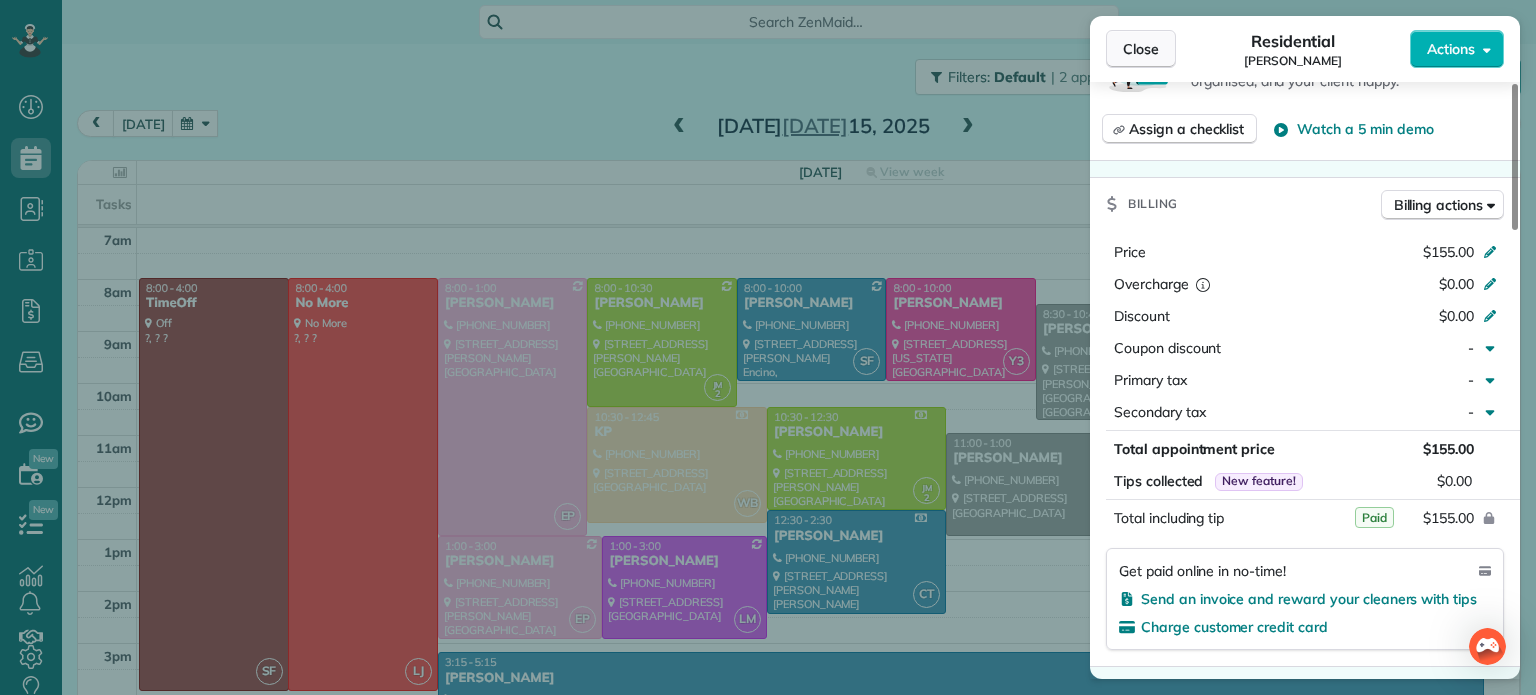 click on "Close" at bounding box center [1141, 49] 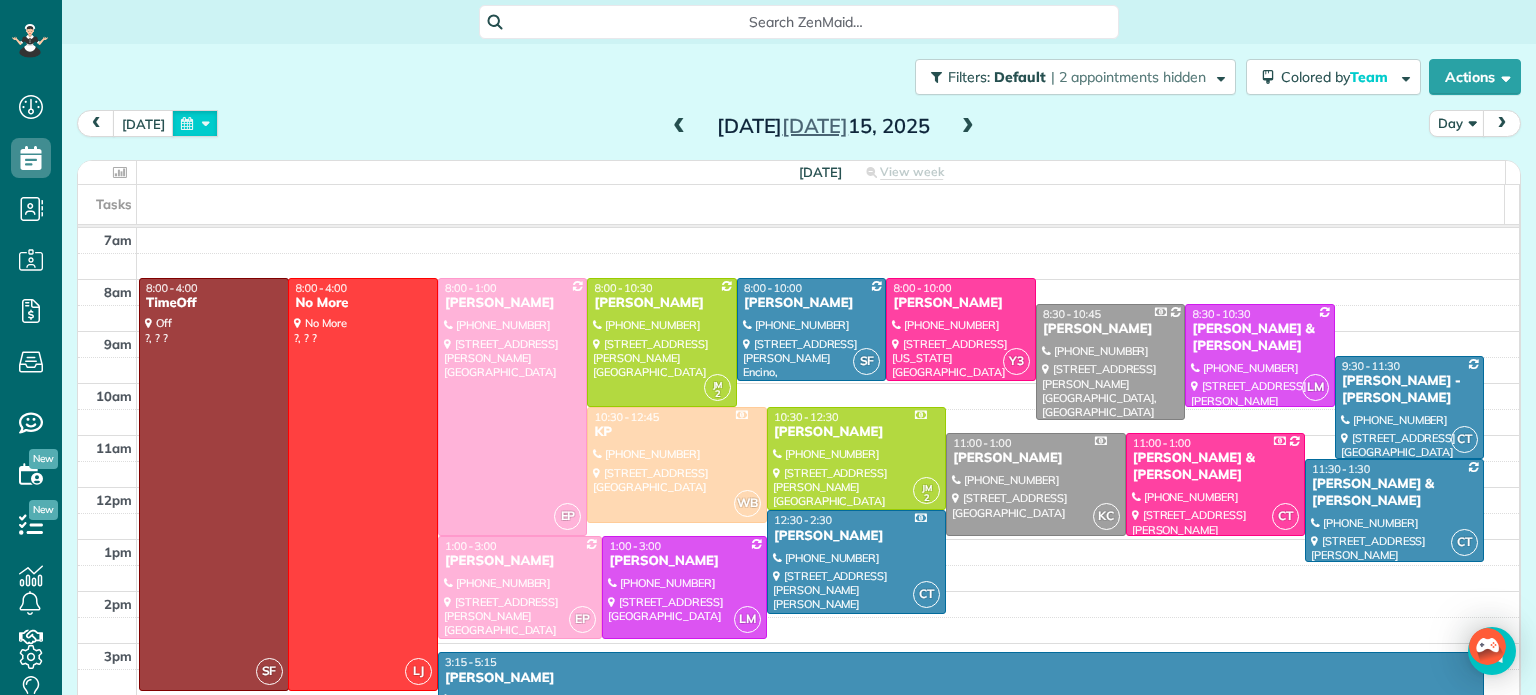 click at bounding box center [195, 123] 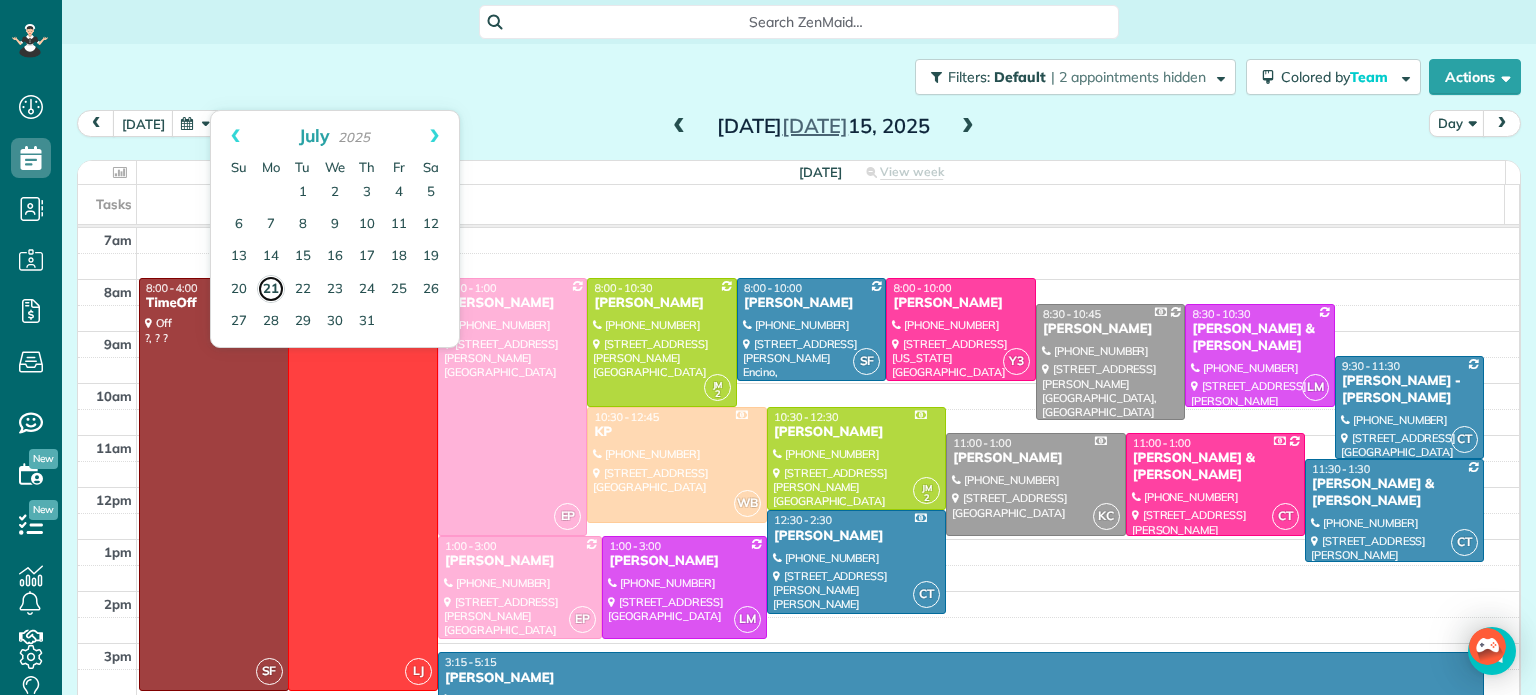 click on "21" at bounding box center (271, 289) 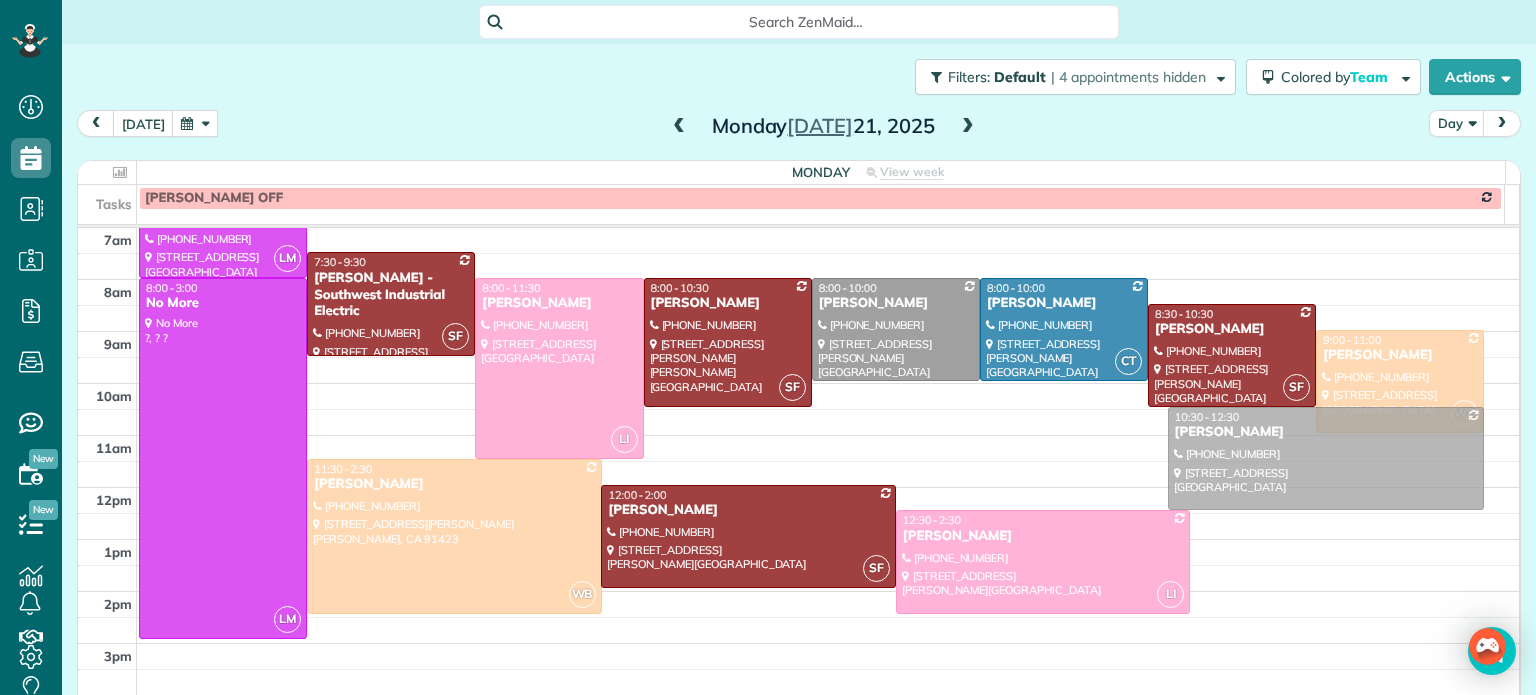 drag, startPoint x: 1221, startPoint y: 598, endPoint x: 1276, endPoint y: 451, distance: 156.95222 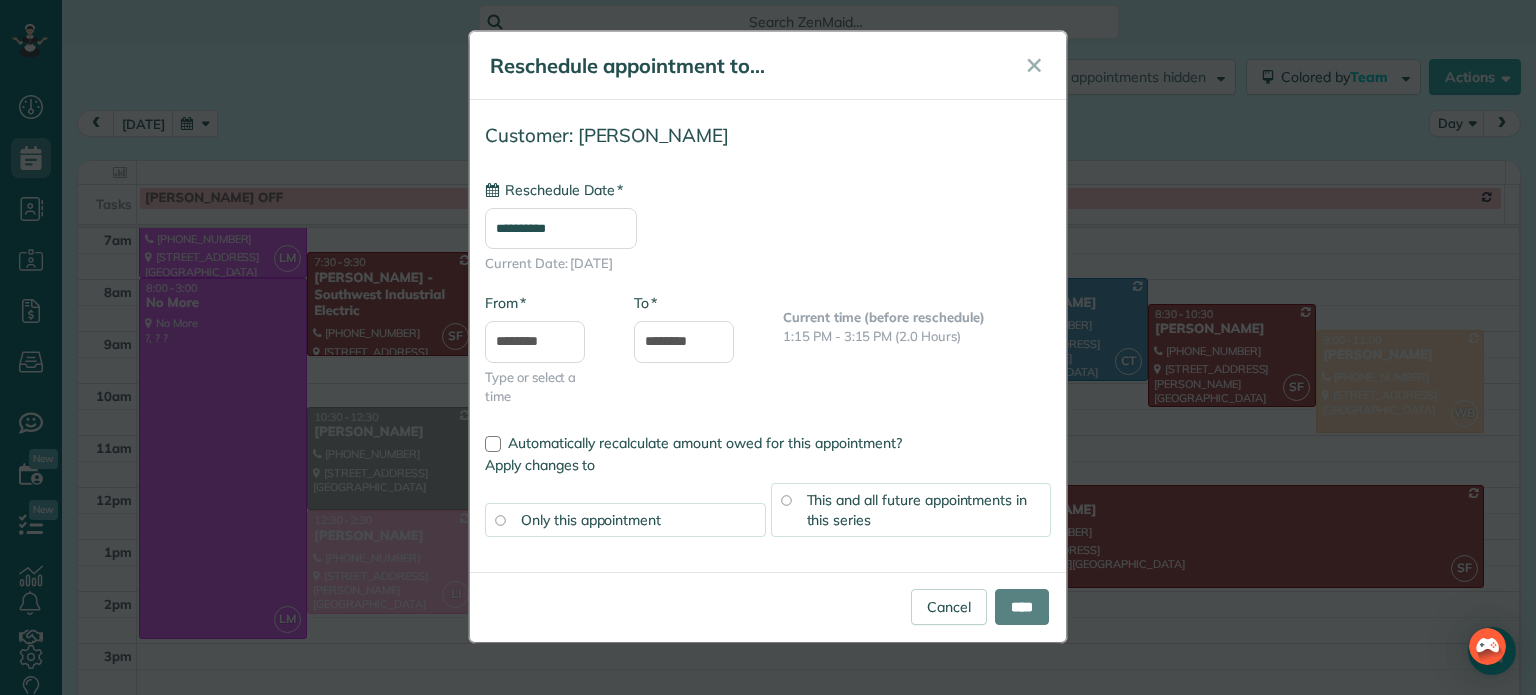 type on "**********" 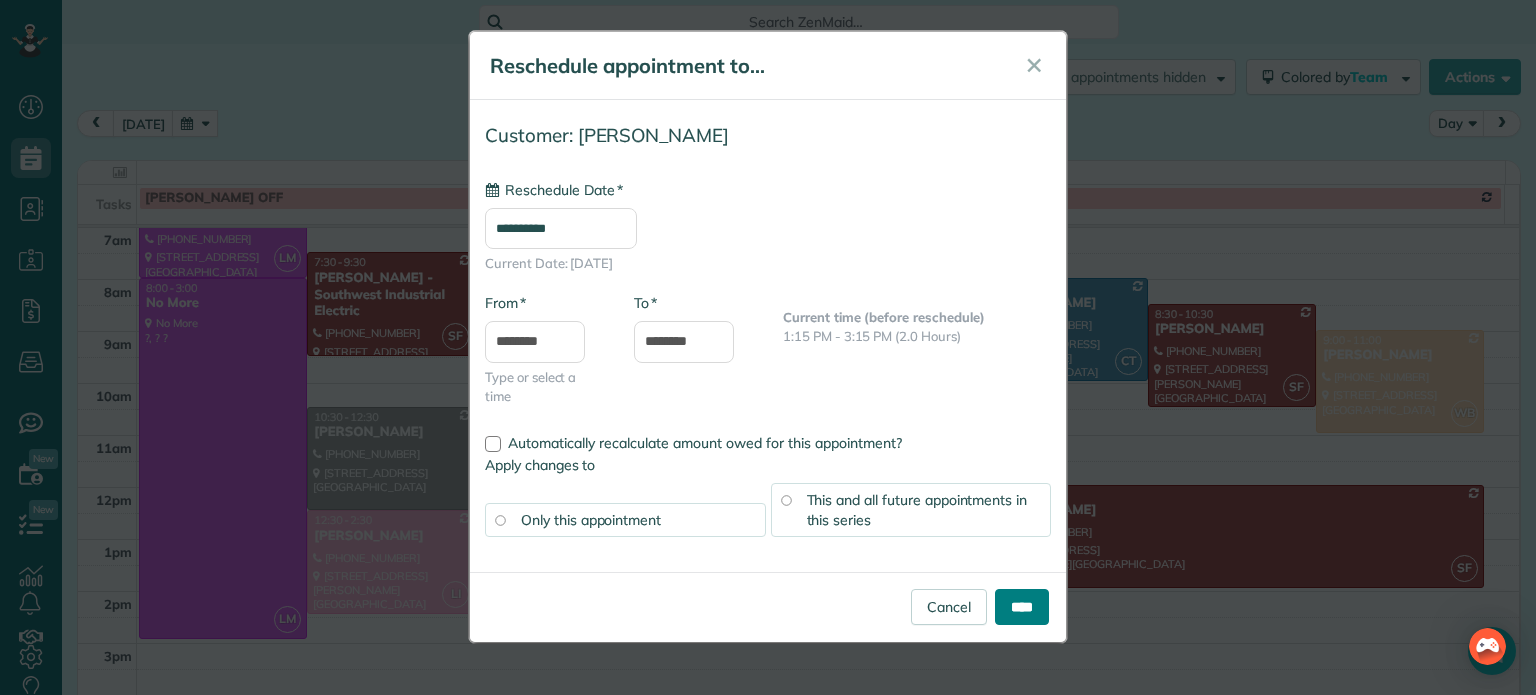 click on "****" at bounding box center [1022, 607] 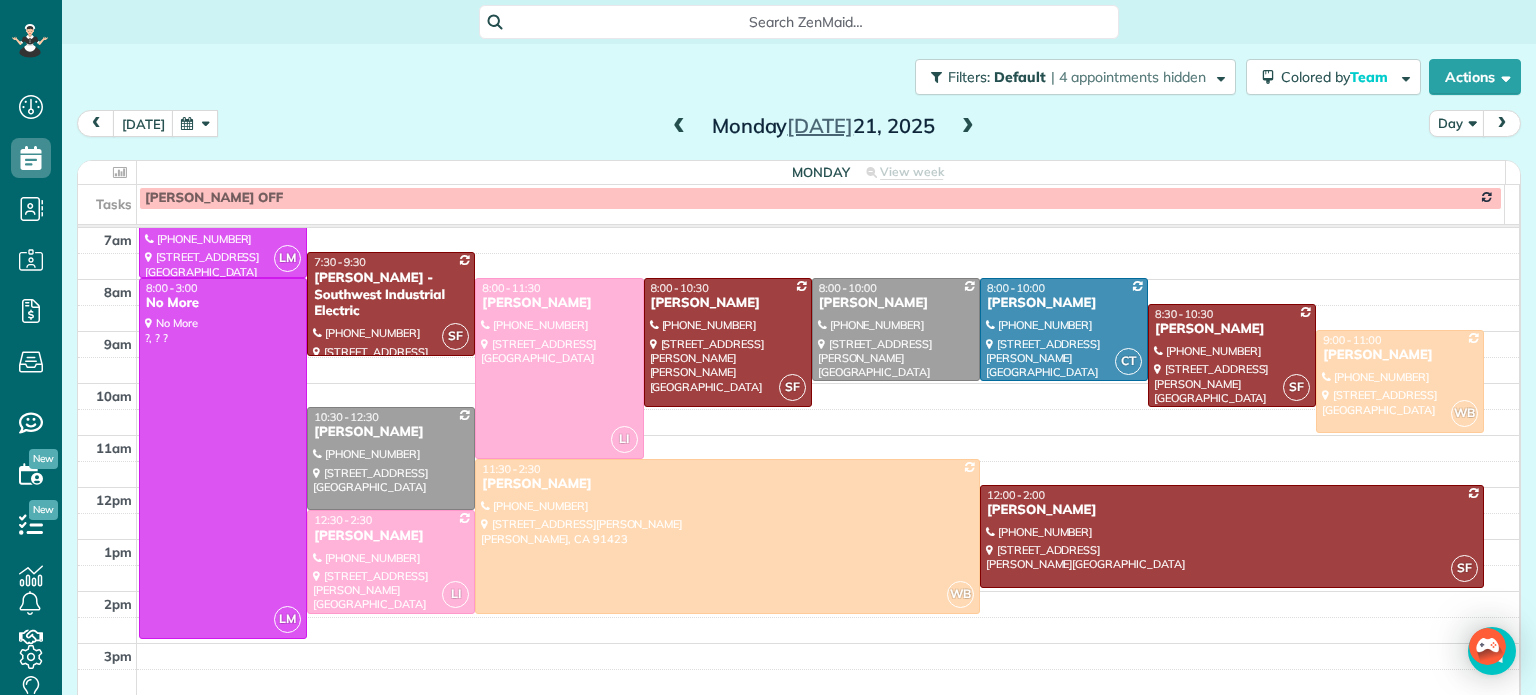 click on "Monday  Jul  21, 2025" at bounding box center (823, 126) 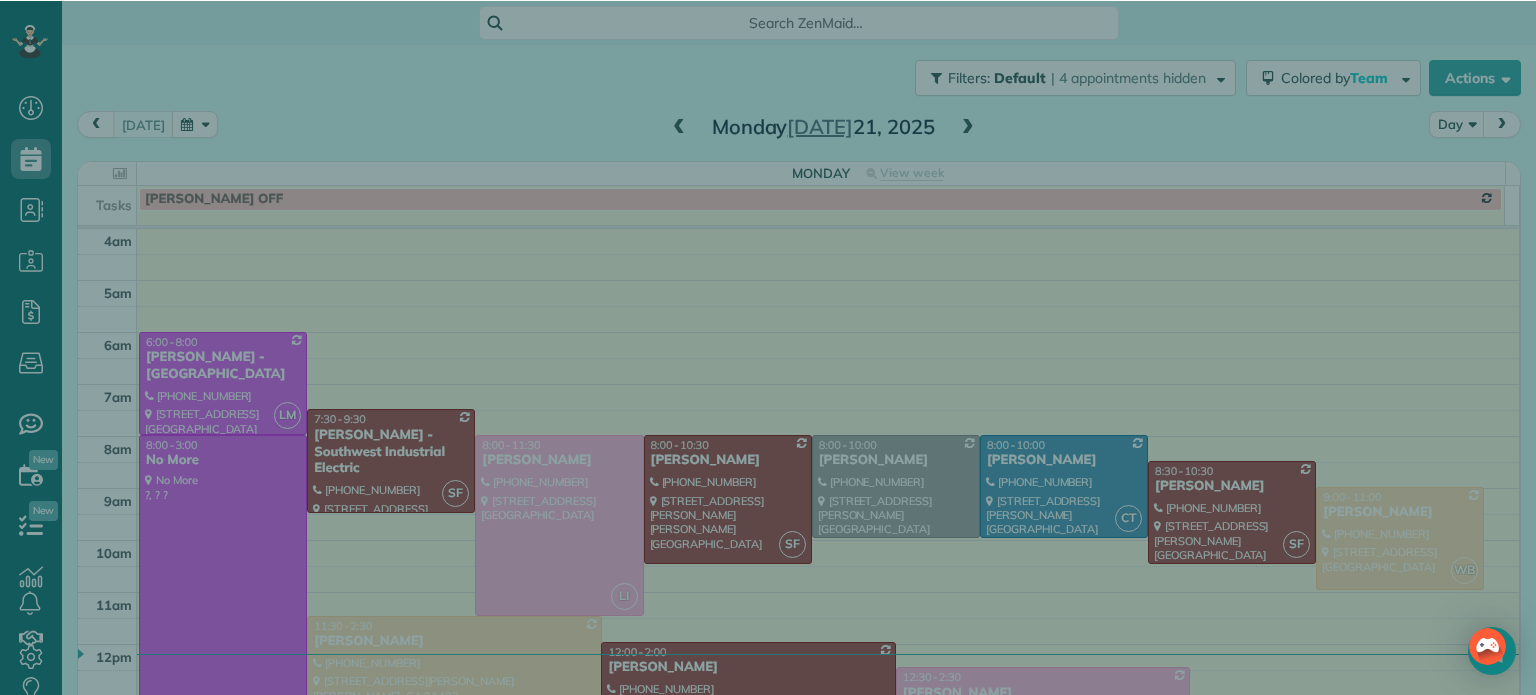 scroll, scrollTop: 0, scrollLeft: 0, axis: both 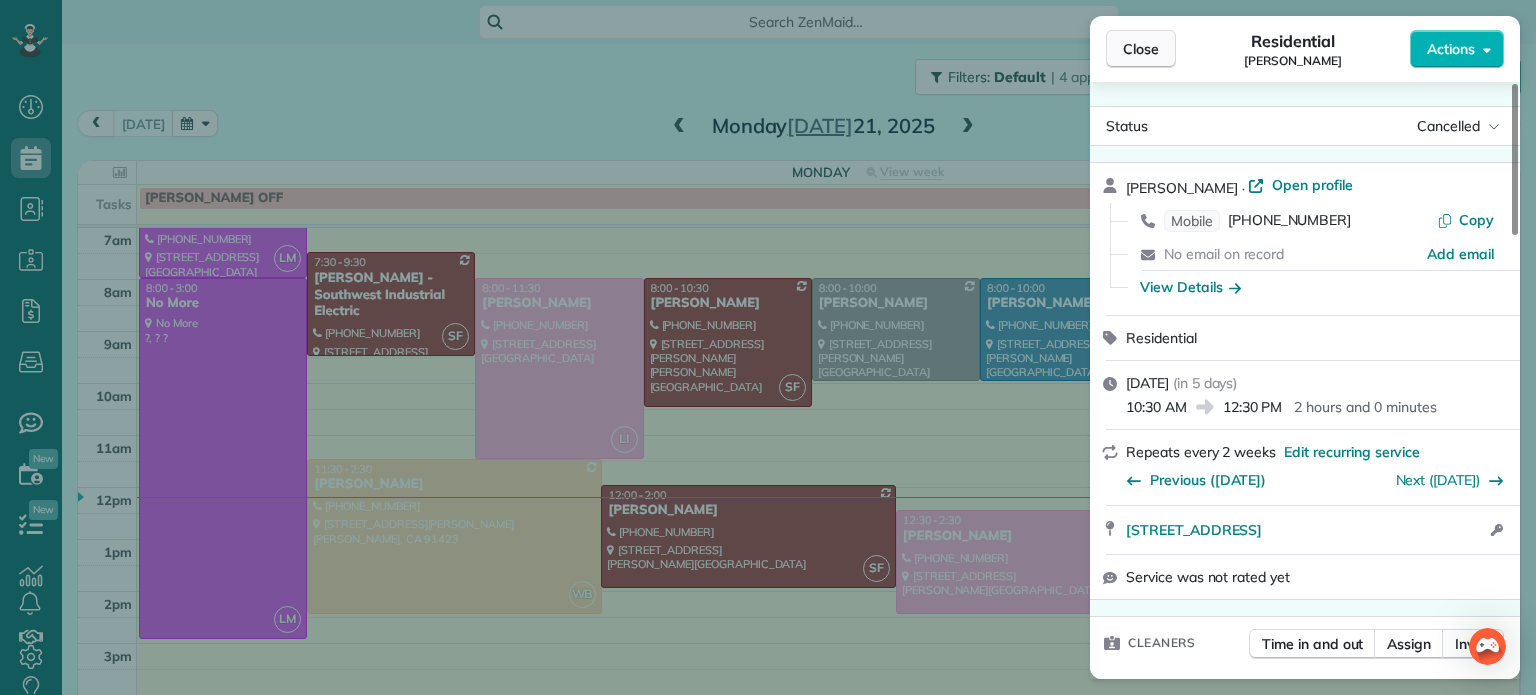 click on "Close" at bounding box center (1141, 49) 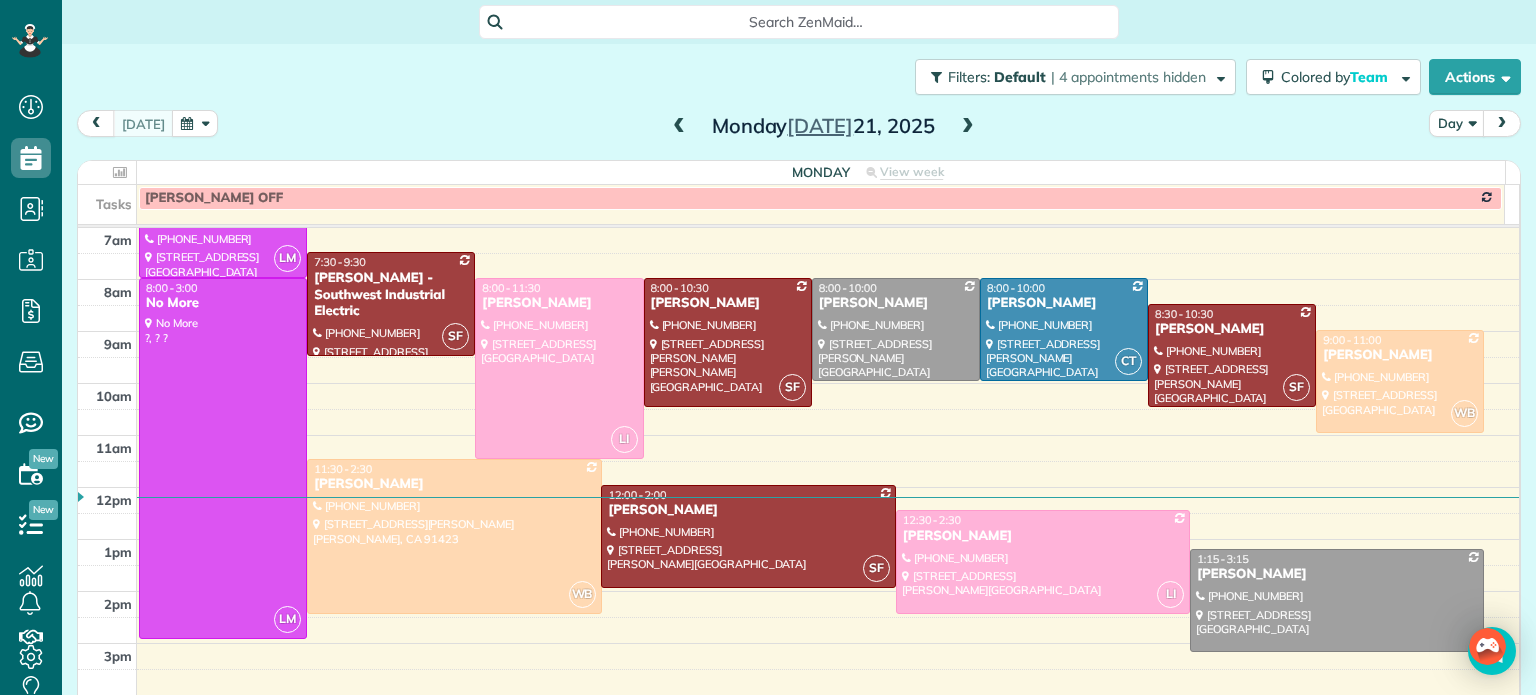 click at bounding box center [195, 123] 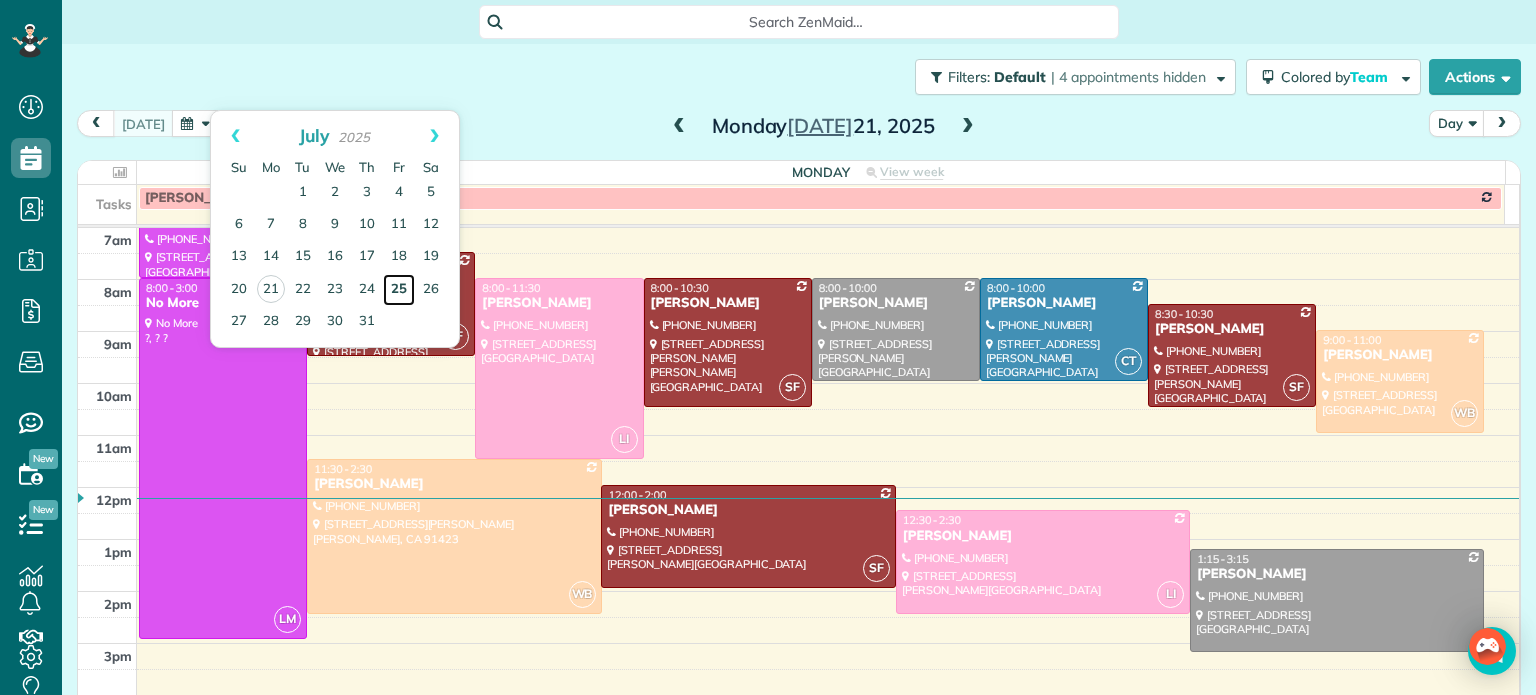 click on "25" at bounding box center (399, 290) 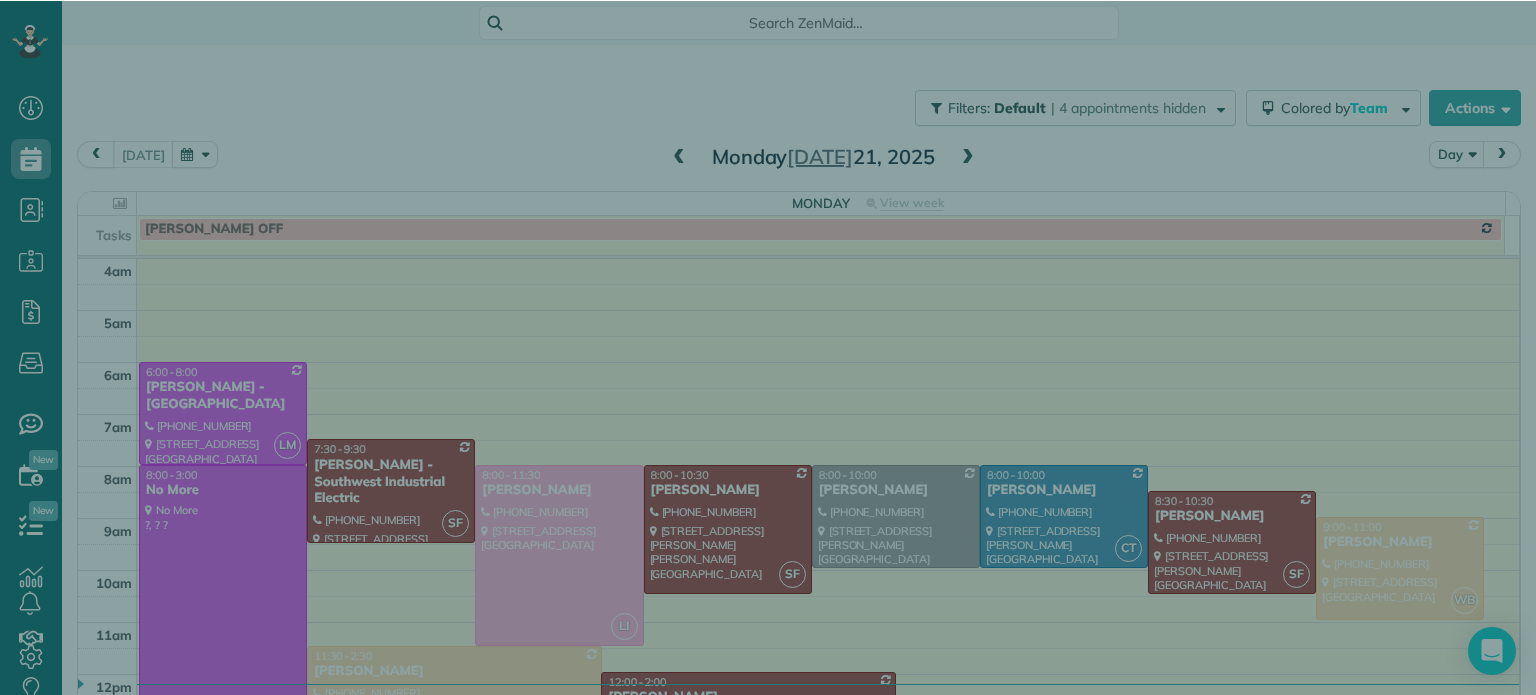 scroll, scrollTop: 0, scrollLeft: 0, axis: both 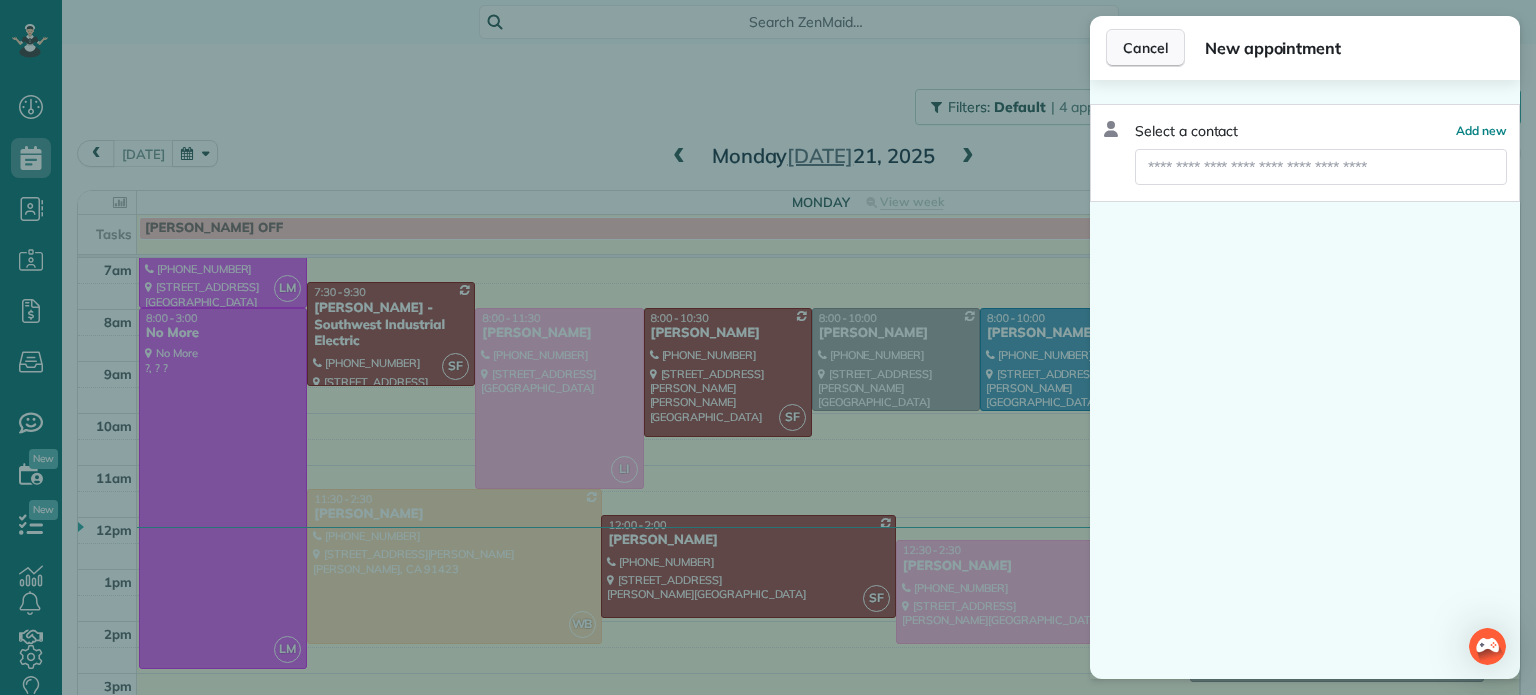 click on "Cancel" at bounding box center [1145, 48] 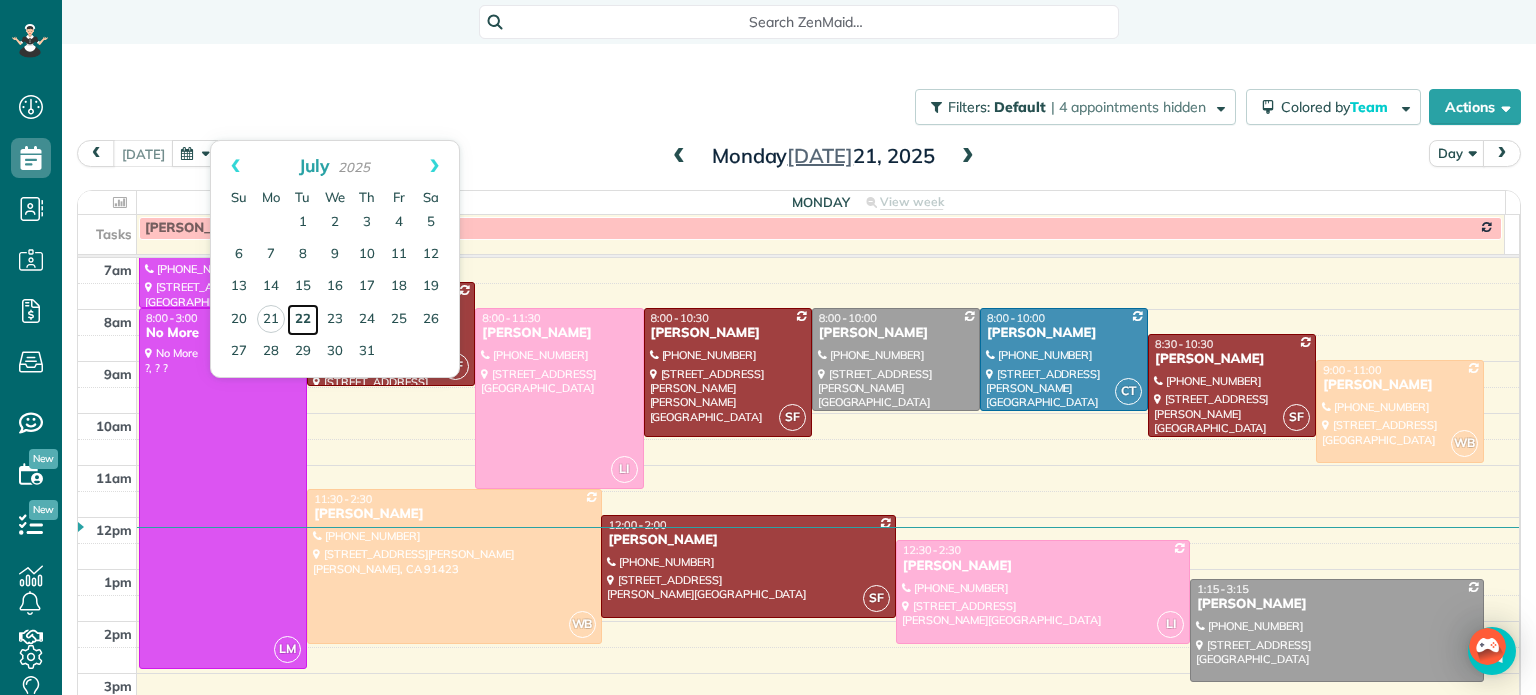 click on "22" at bounding box center [303, 320] 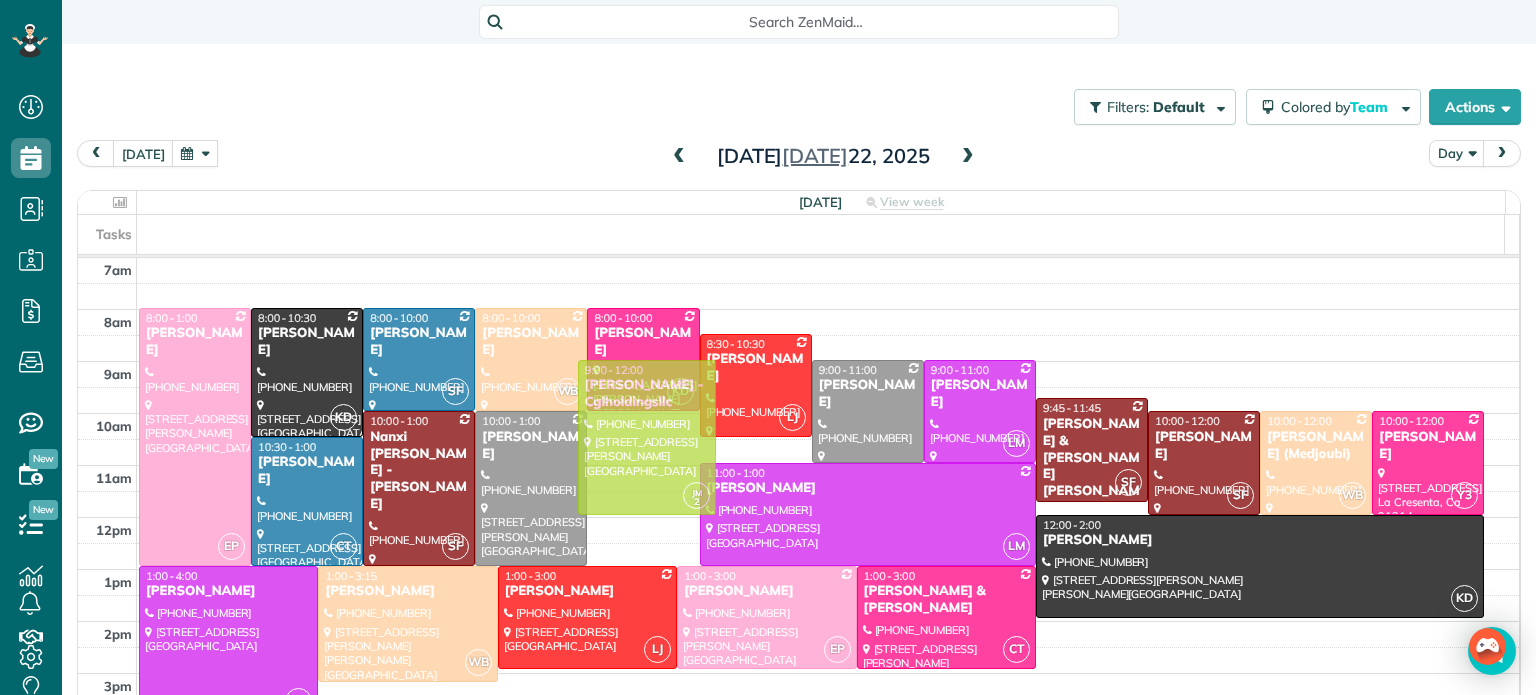 drag, startPoint x: 621, startPoint y: 479, endPoint x: 640, endPoint y: 429, distance: 53.488316 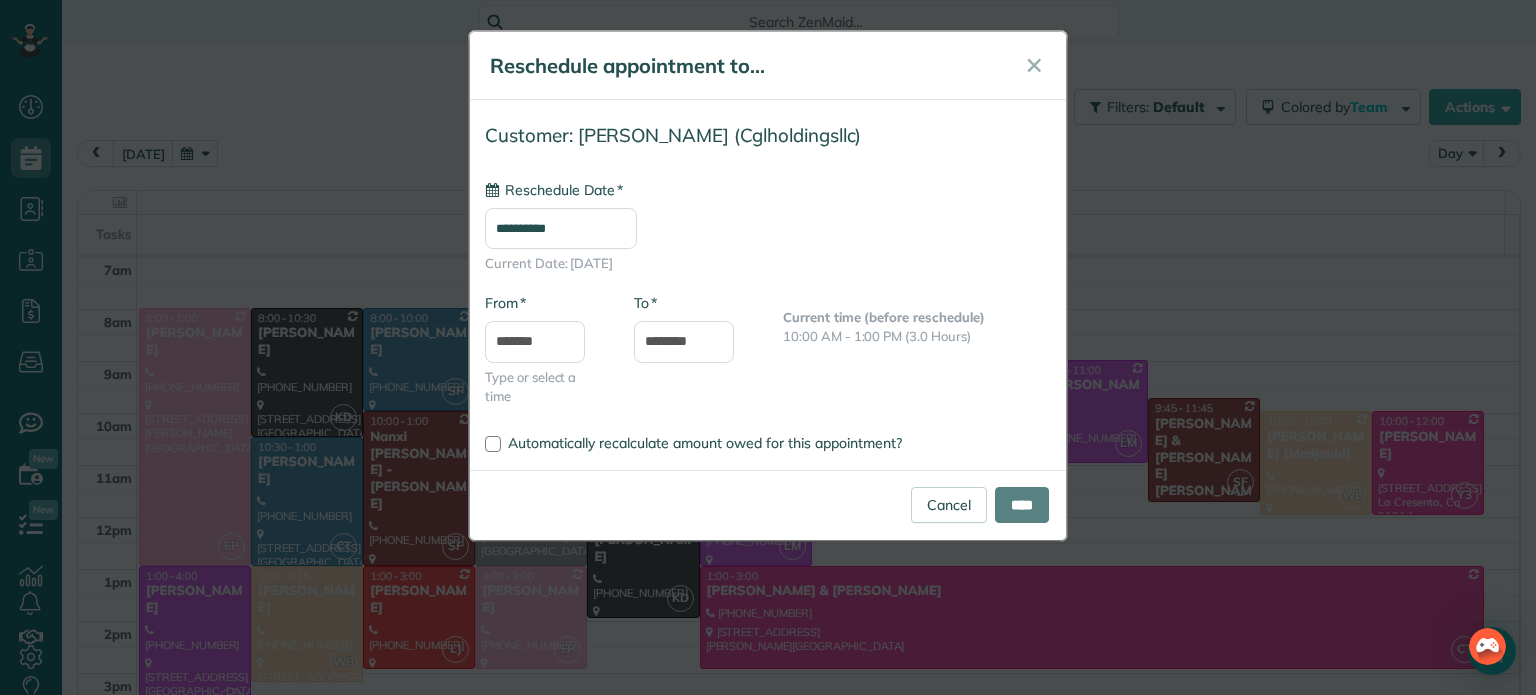 type on "**********" 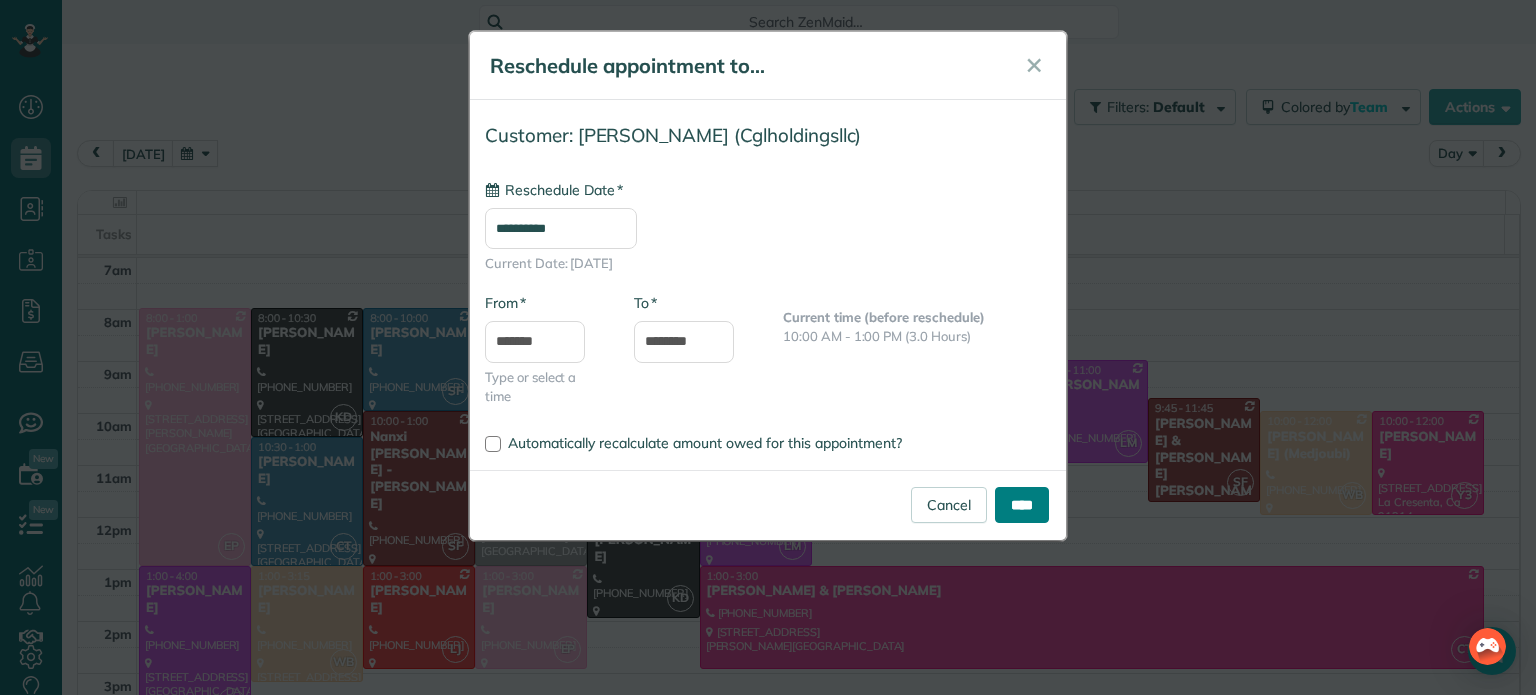 click on "****" at bounding box center [1022, 505] 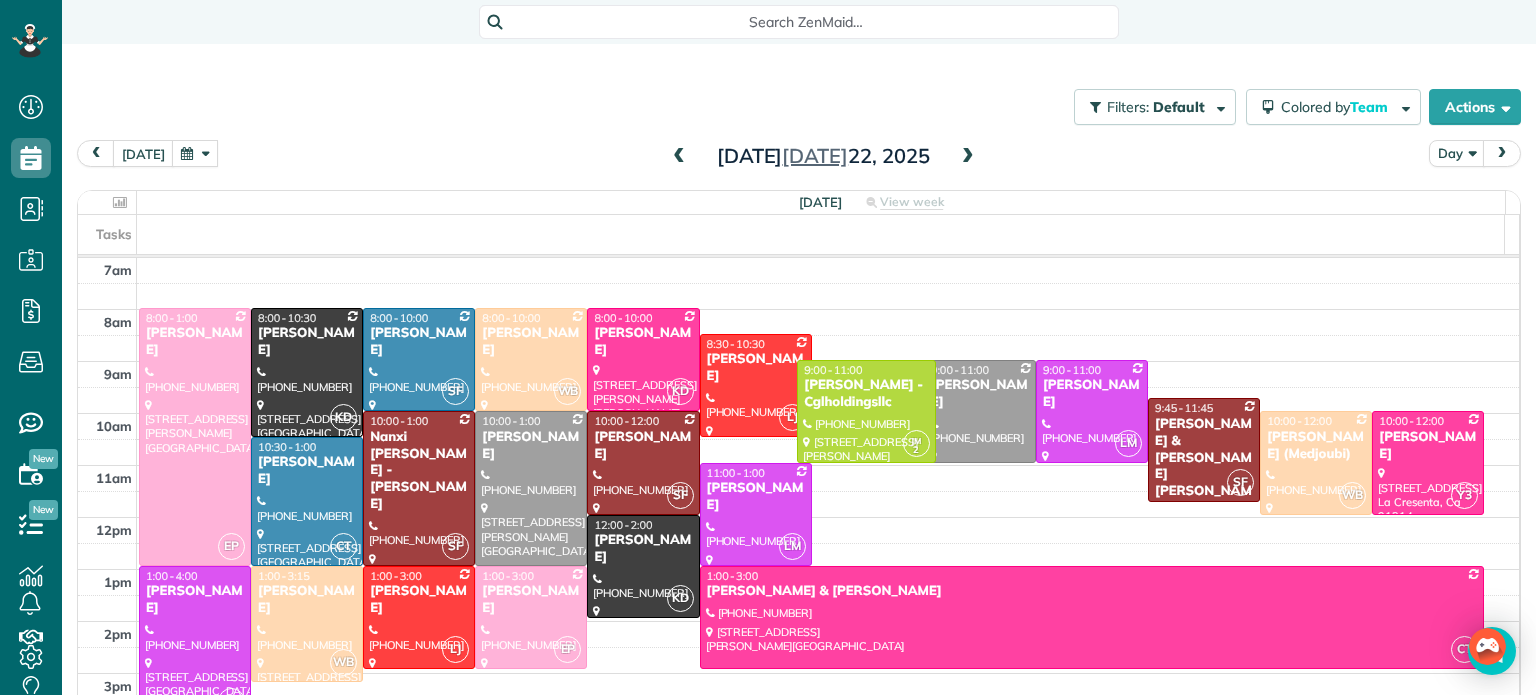 drag, startPoint x: 846, startPoint y: 511, endPoint x: 849, endPoint y: 451, distance: 60.074955 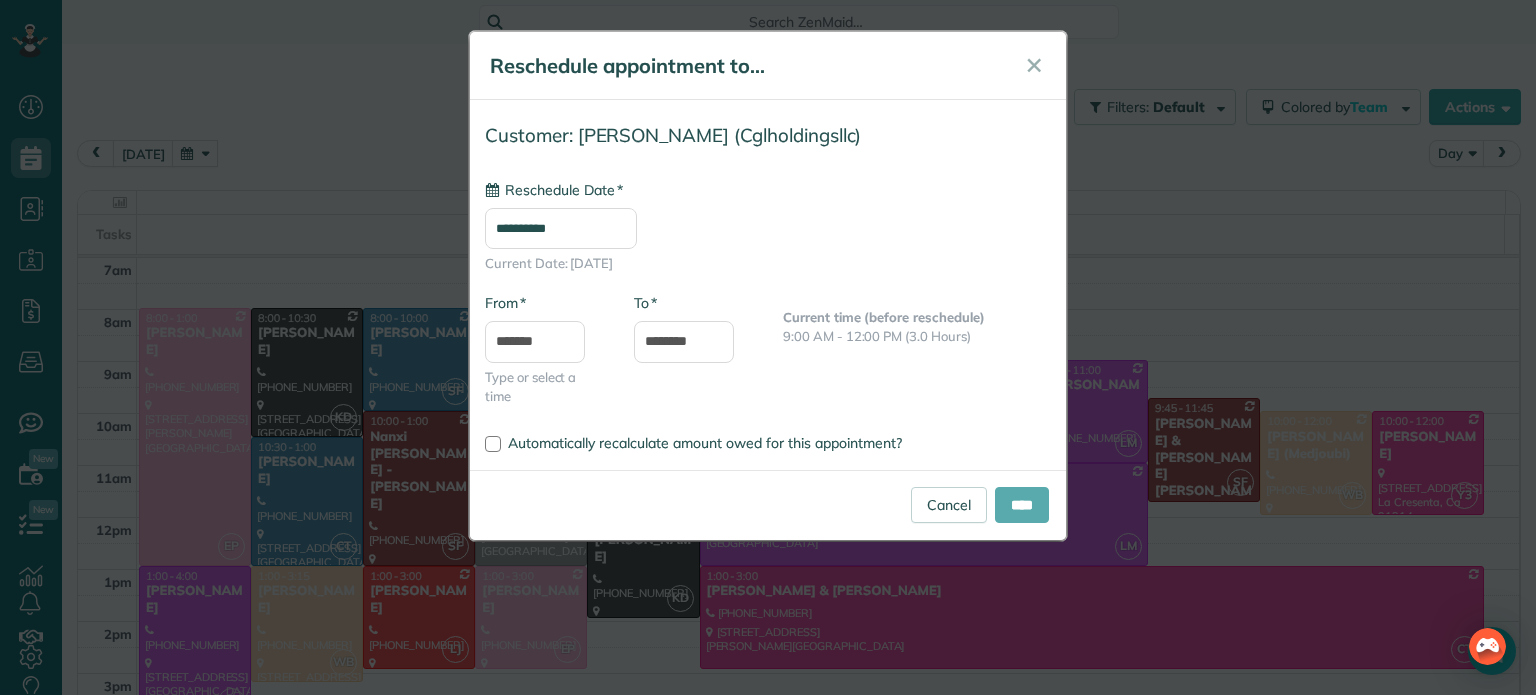 type on "**********" 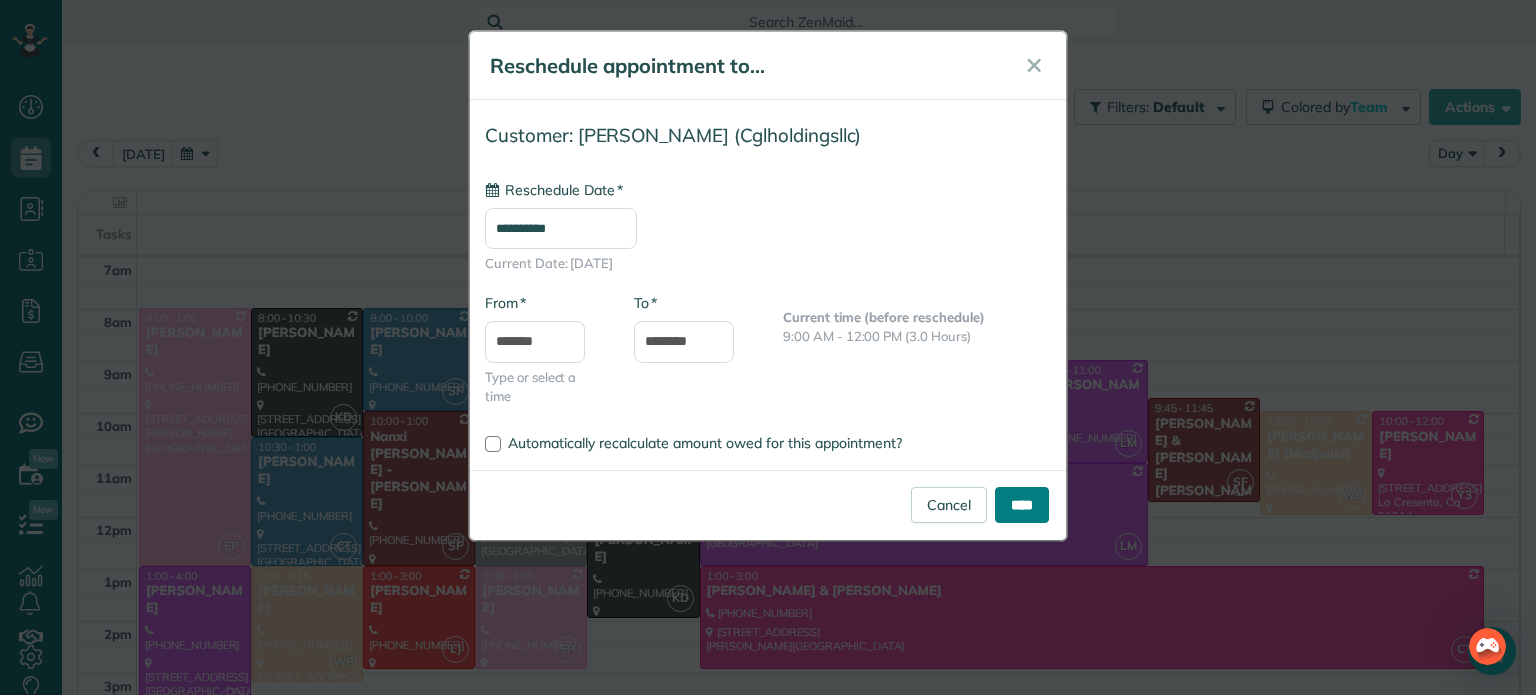 click on "****" at bounding box center (1022, 505) 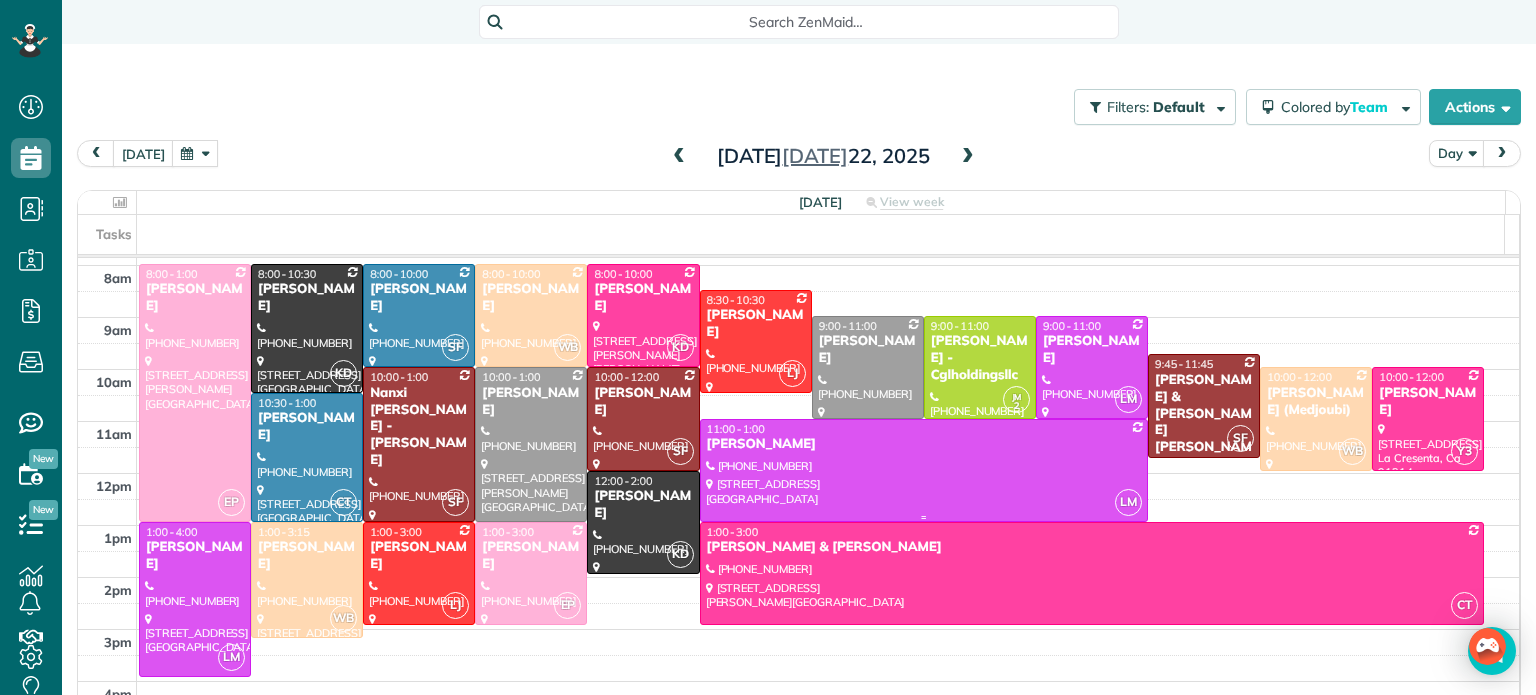 scroll, scrollTop: 196, scrollLeft: 0, axis: vertical 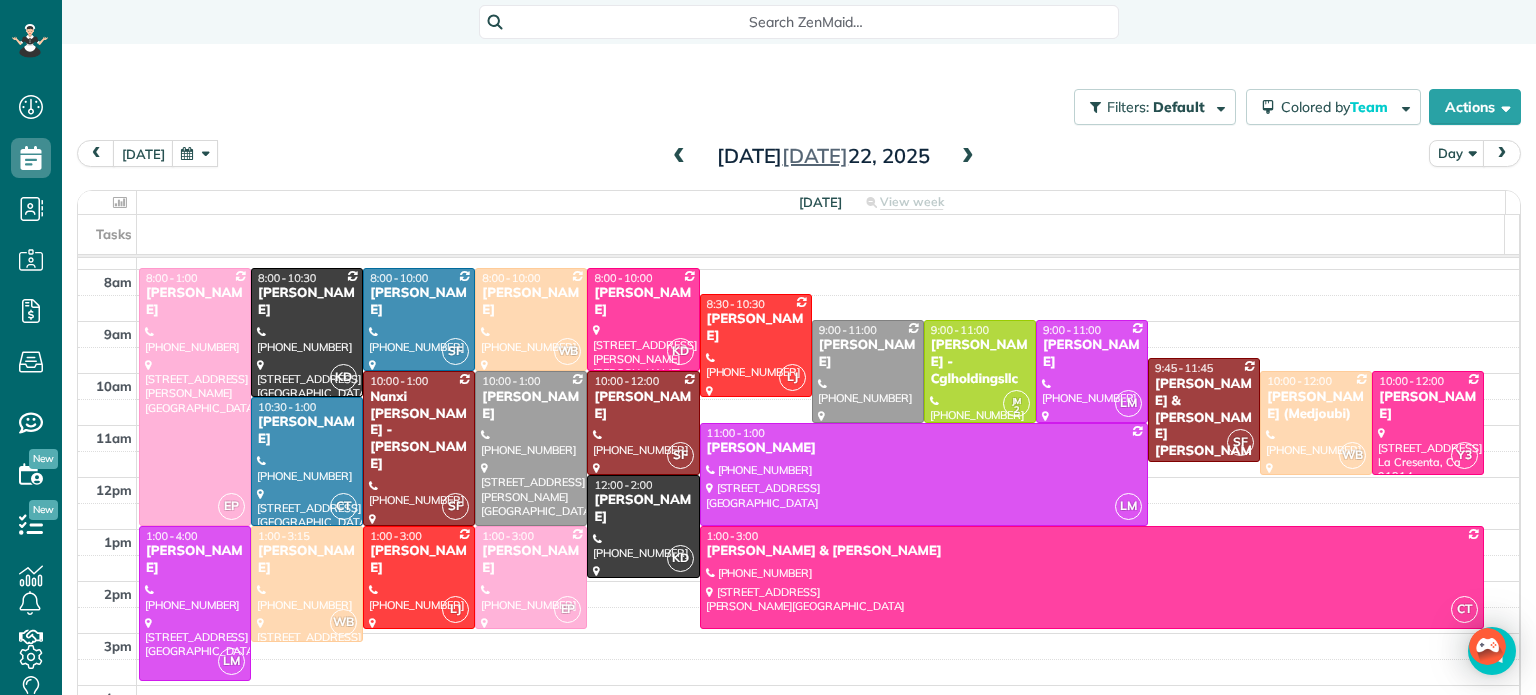 click at bounding box center (195, 153) 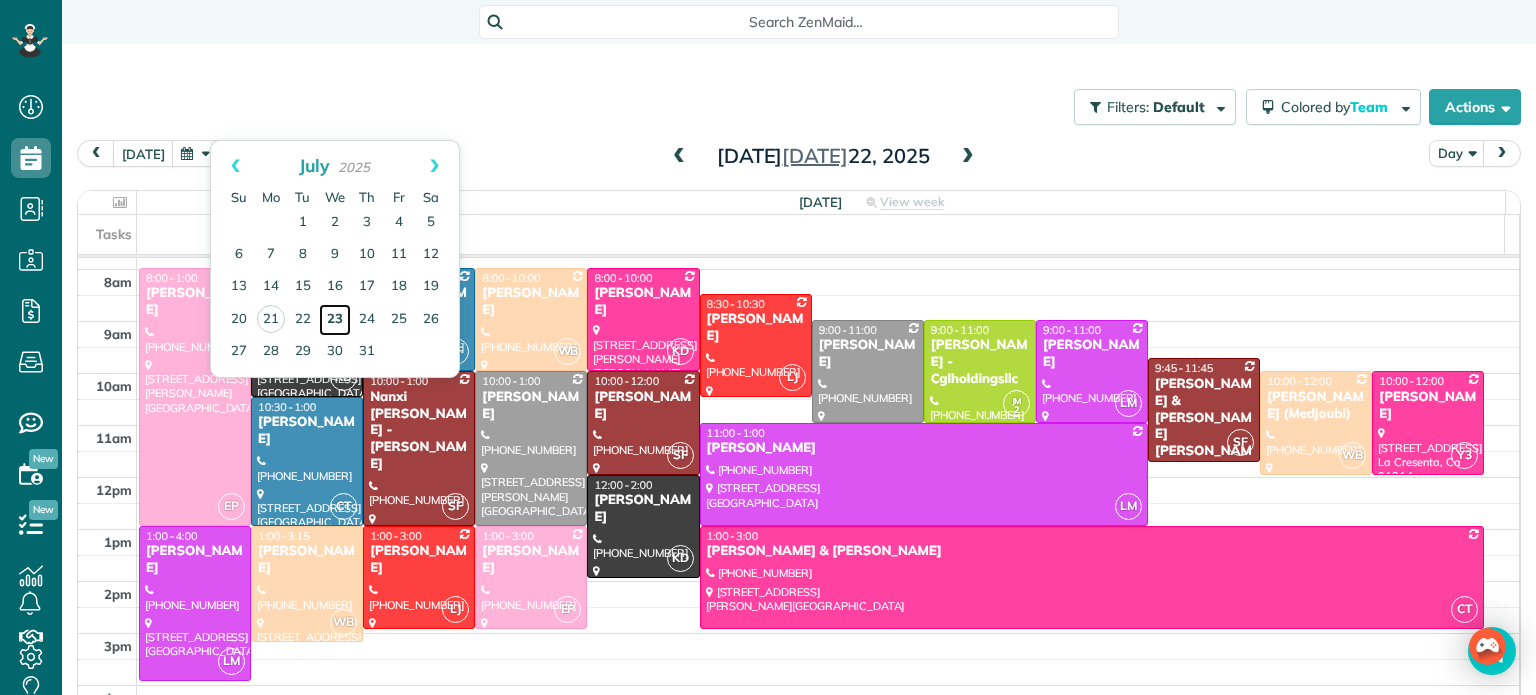 click on "23" at bounding box center [335, 320] 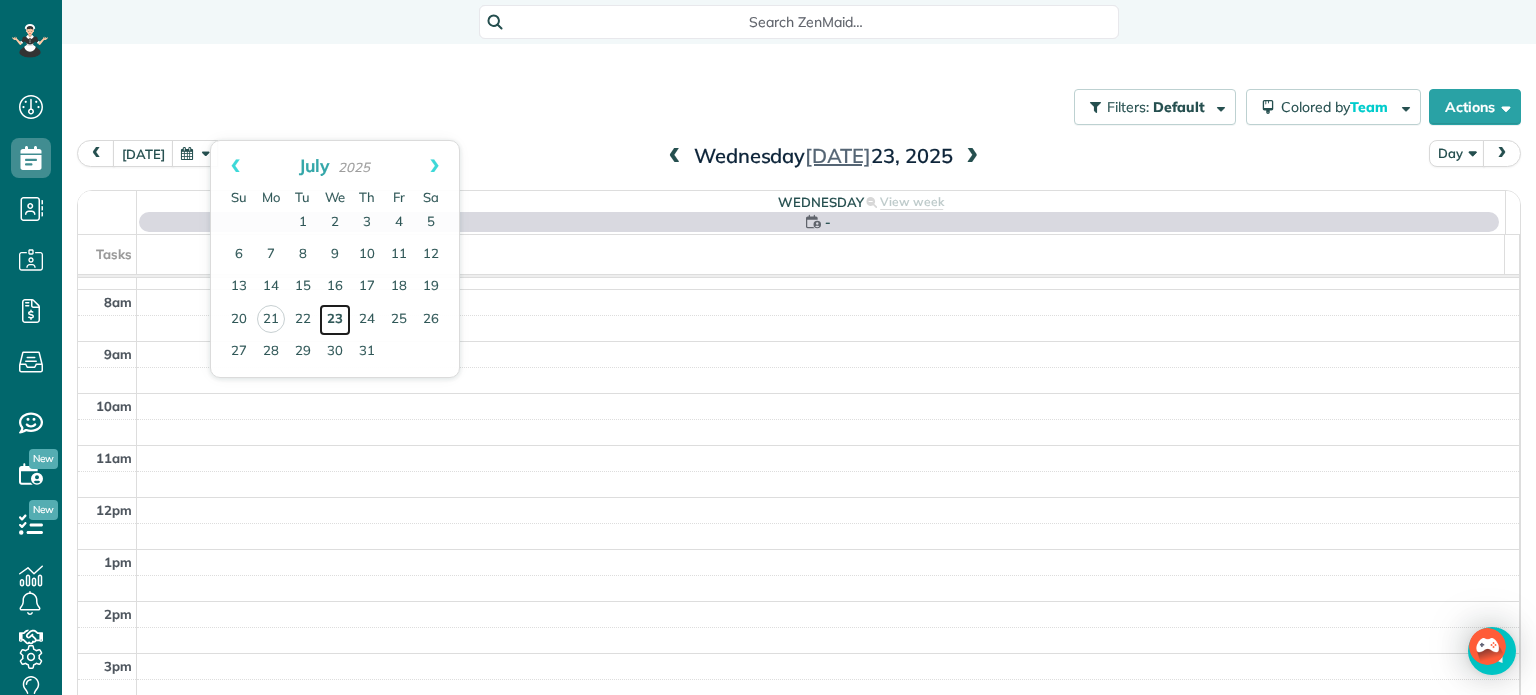 scroll, scrollTop: 156, scrollLeft: 0, axis: vertical 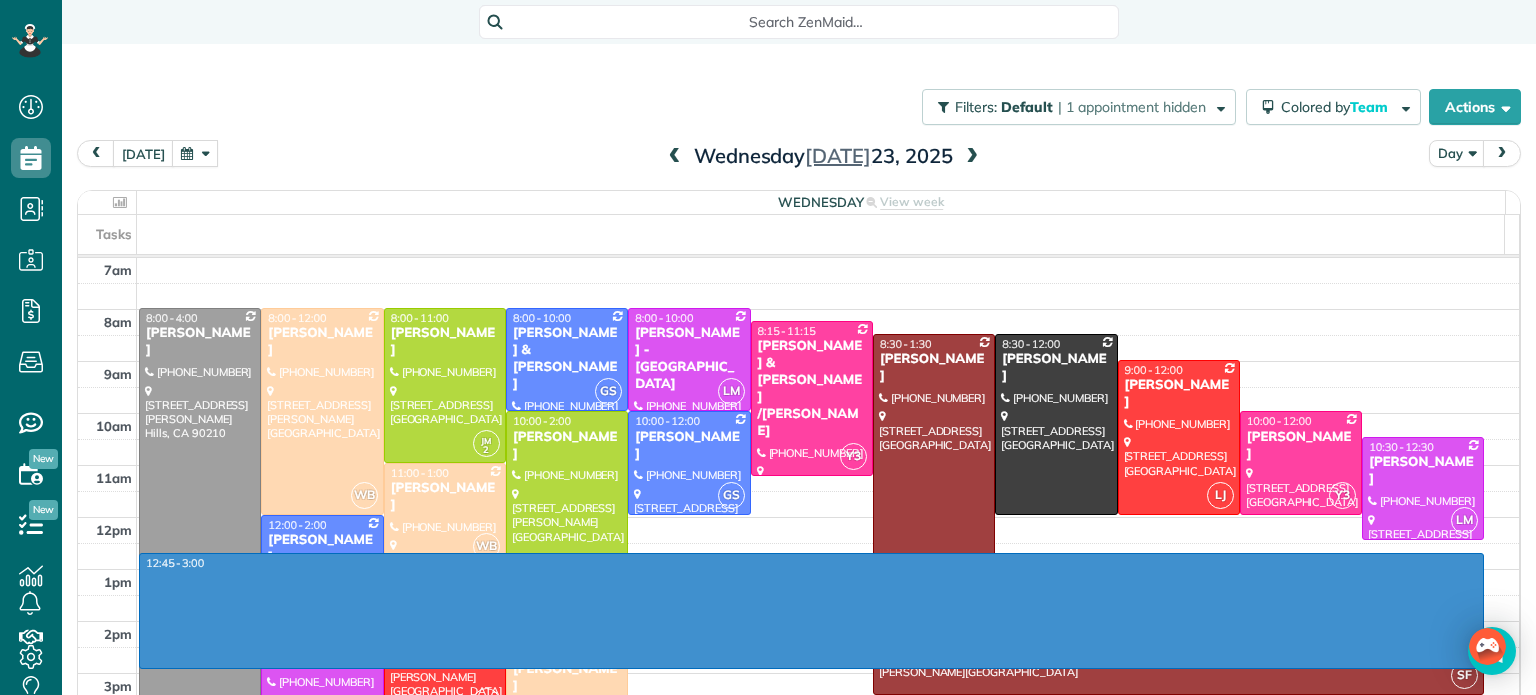 drag, startPoint x: 1376, startPoint y: 555, endPoint x: 1346, endPoint y: 663, distance: 112.08925 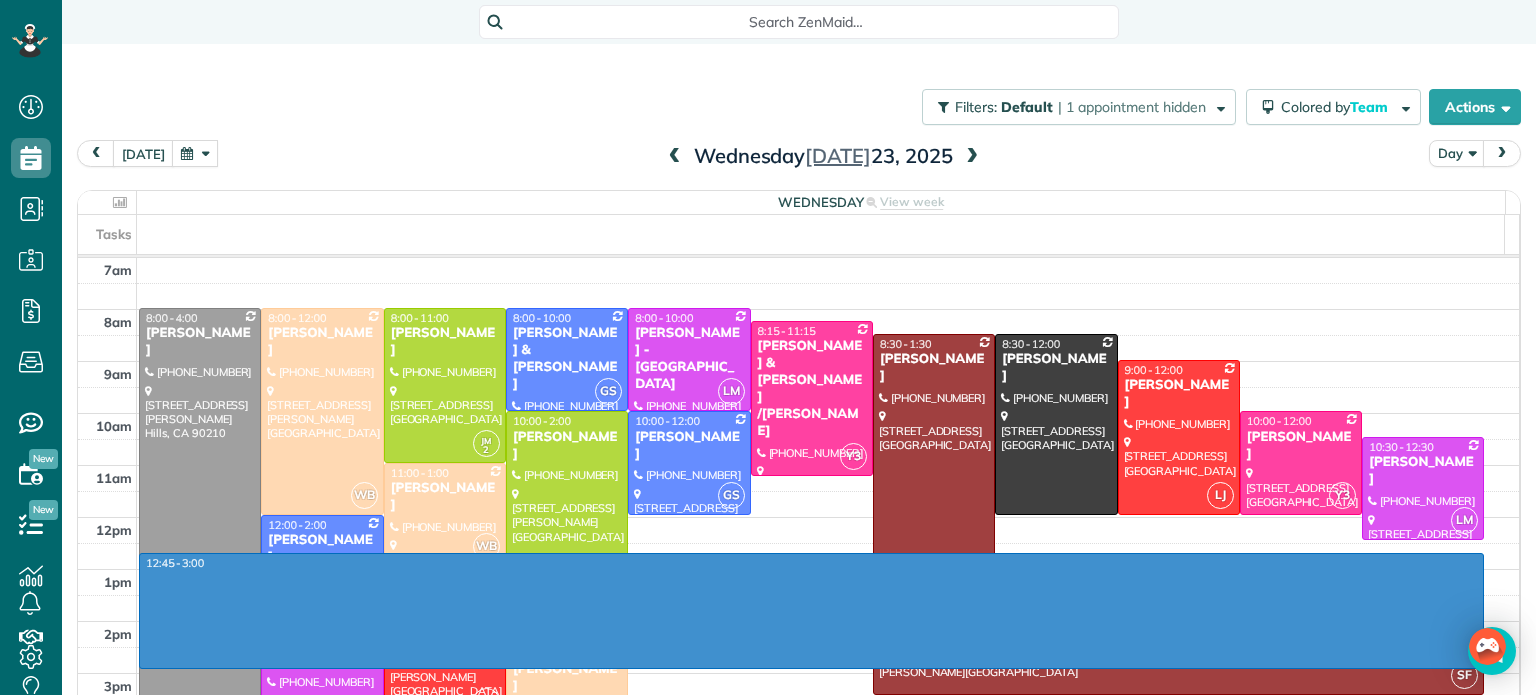 click on "4am 5am 6am 7am 8am 9am 10am 11am 12pm 1pm 2pm 3pm 4pm 5pm 6pm 7pm 8pm 12:45 - 3:00 8:00 - 4:00 Yeami Kim (818) 572-6743 1432 Harridge Dr. Berverly Hills, CA 90210 WB 8:00 - 12:00 Kelsey Cross (772) 216-6770 955 South Bundy Drive Brentwood, CA 90049 JM 2 8:00 - 11:00 Christina Repola (213) 712-5462 311 South Lincoln Street Burbank, CA 91506 GS 8:00 - 10:00 Bob & Kim Franks (818) 321-9987 2073 montecito dr. glendale, CA 91208 LM 8:00 - 10:00 Evelyn Dierna - Mountain View Manor (818) 701-6421 21700 Septo Street Chatsworth, CA 91311 Y3 8:15 - 11:15 Joanne & michael Siracusano /Mary Londino (818) 451-8833 3806 lost springs Dr. Calabassas, CA 91301 SF 8:30 - 1:30 Stephanie Frank (818) 585-4977 1625 Crown Ridge Court Westlake Village, CA 91362 8:30 - 12:00 Jennifer Yager (805) 791-0457 1527 Upper Ranch Road Westlake Village, CA 91362 LJ 9:00 - 12:00 Will Jacobs (626) 840-7570 5105 Solliden Lane La Cañada Flintridge, CA 91011 JM 2 10:00 - 2:00 Jennifer White (310) 483-2326 3914 Woodfield Drive GS 10:00 - 12:00 Y3" at bounding box center (798, 543) 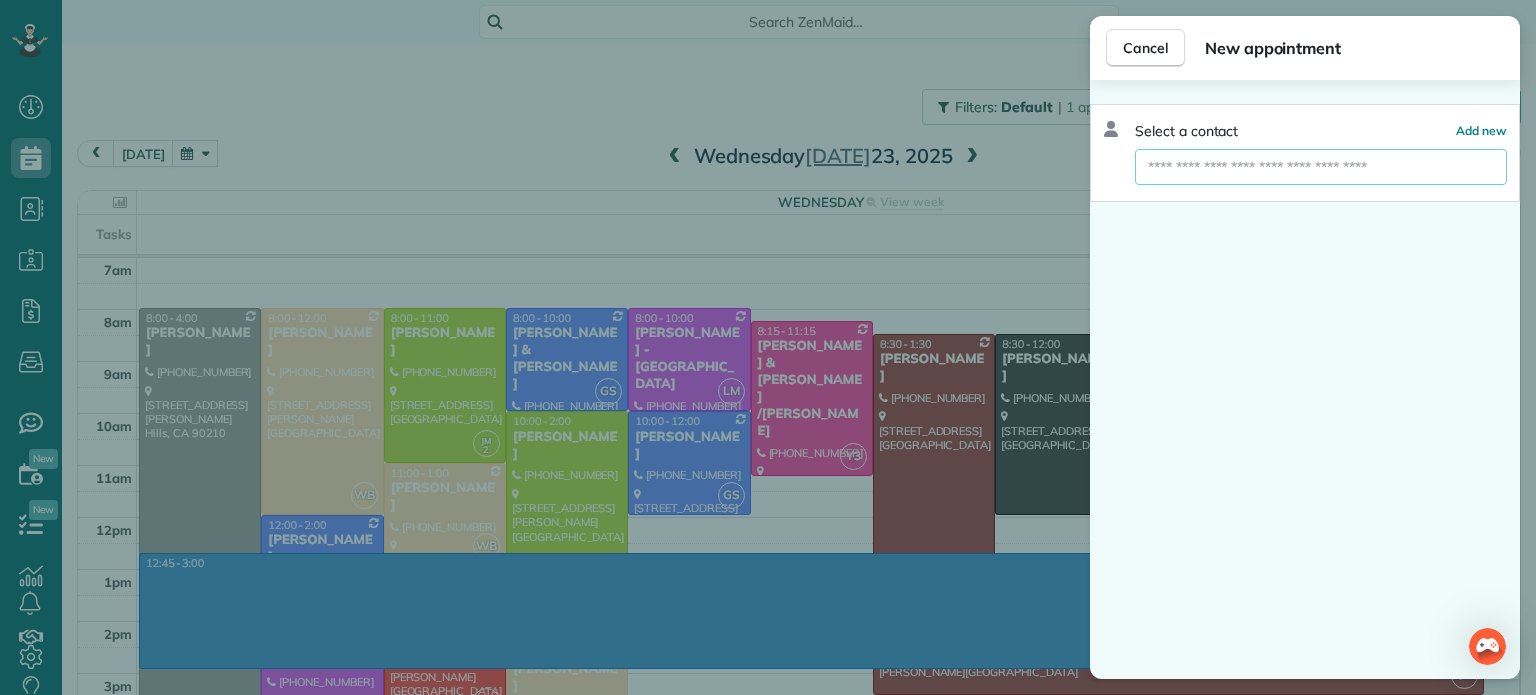 click at bounding box center (1321, 167) 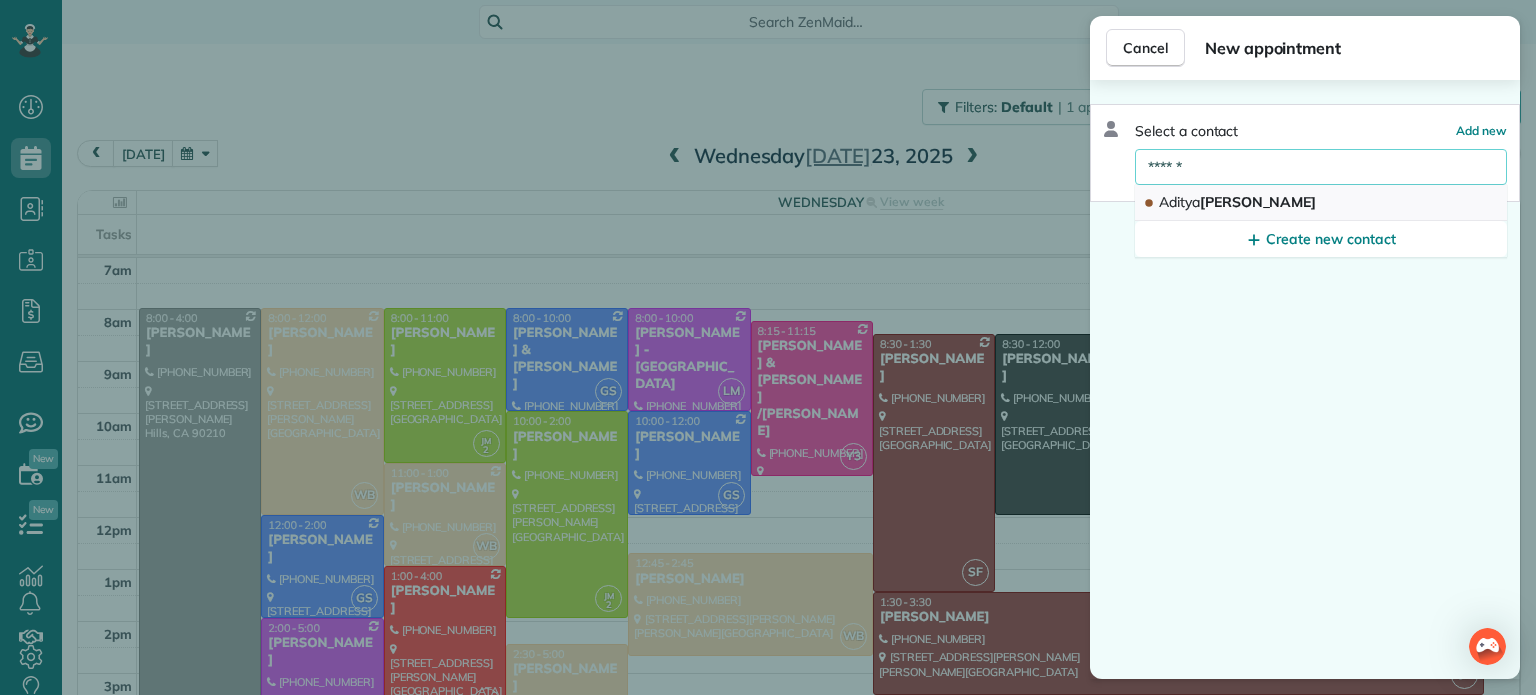 type on "******" 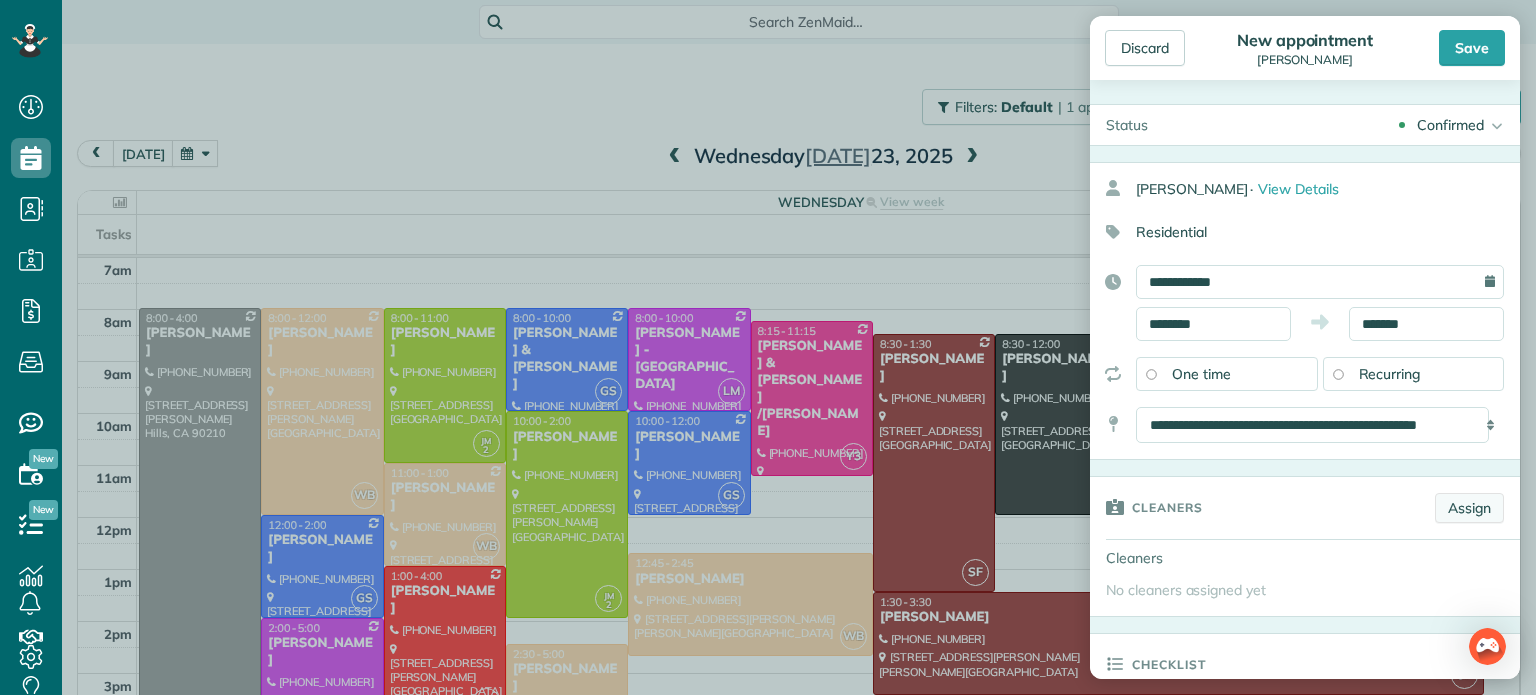 click on "Assign" at bounding box center [1469, 508] 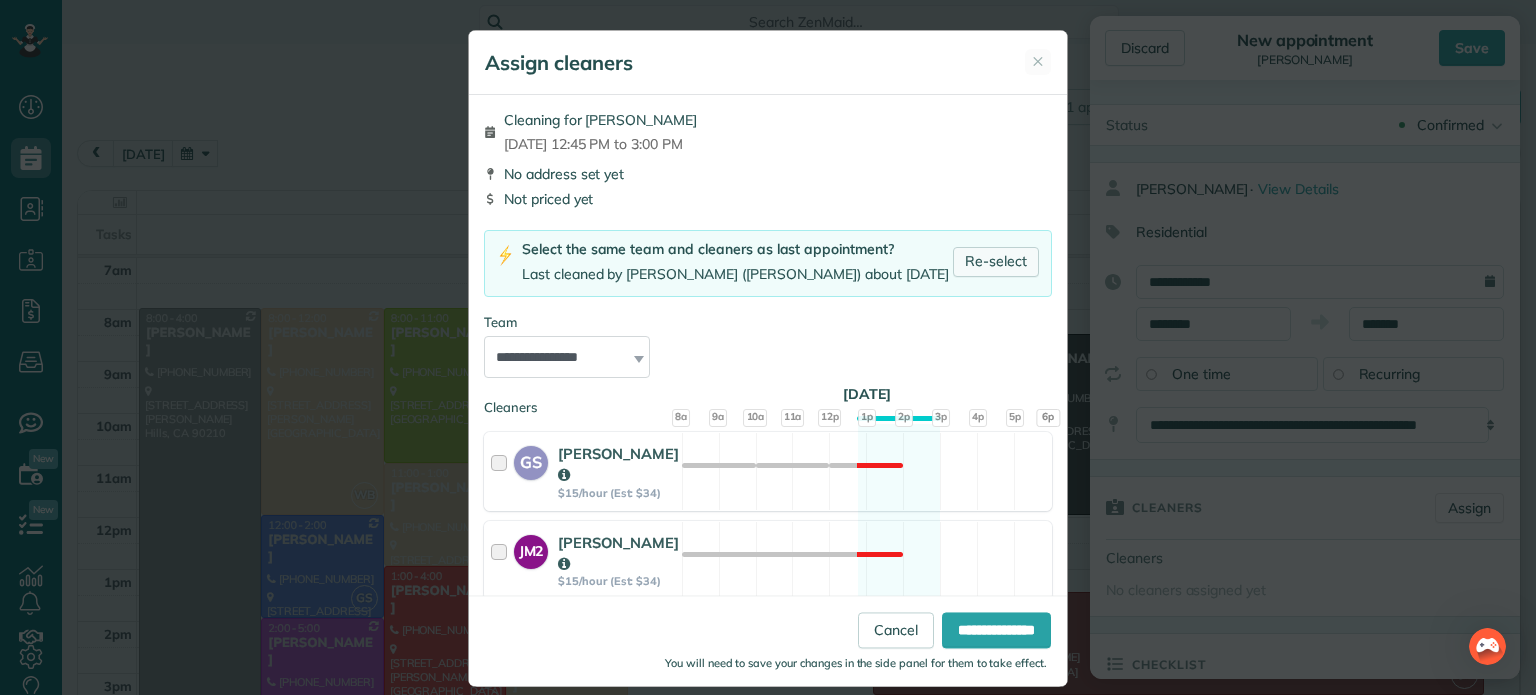 click on "Re-select" at bounding box center [996, 262] 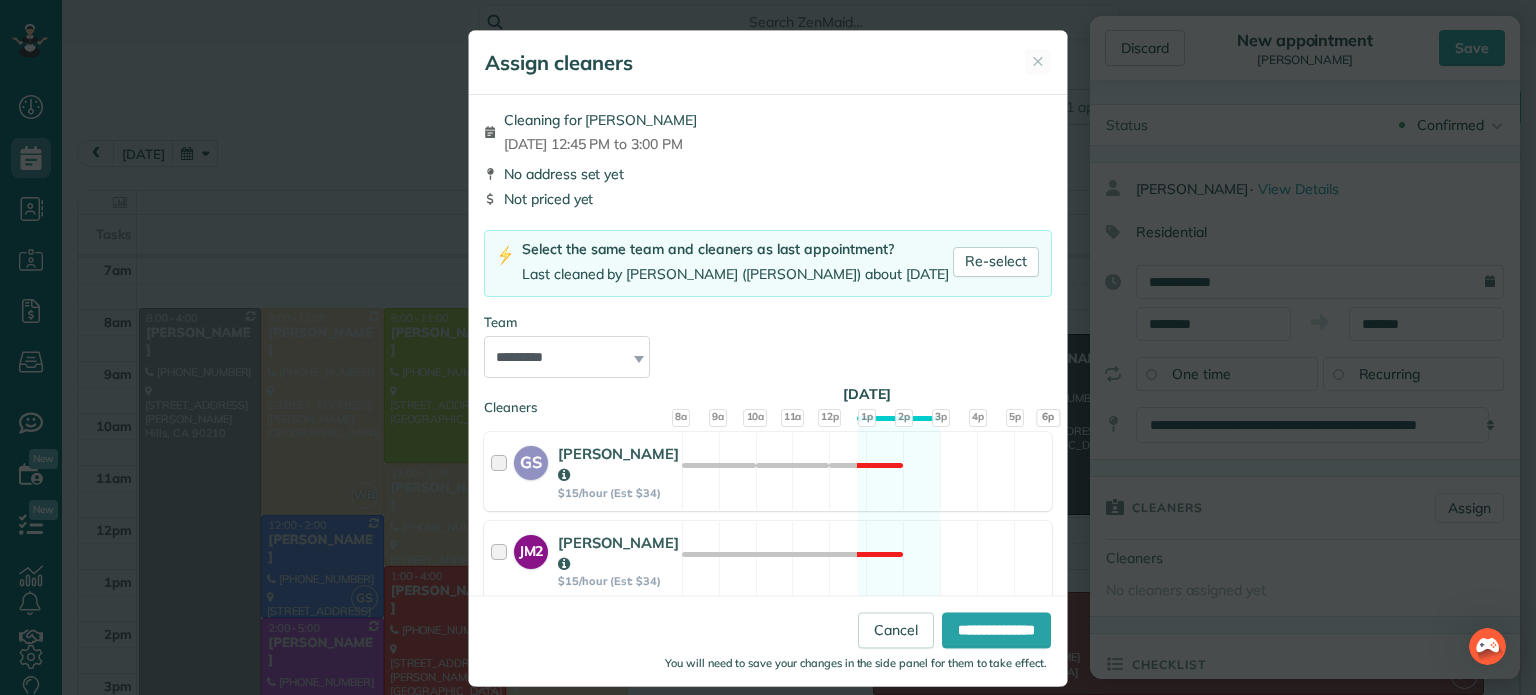 click on "You will need to save your changes in the side panel for them to take effect." at bounding box center [773, 661] 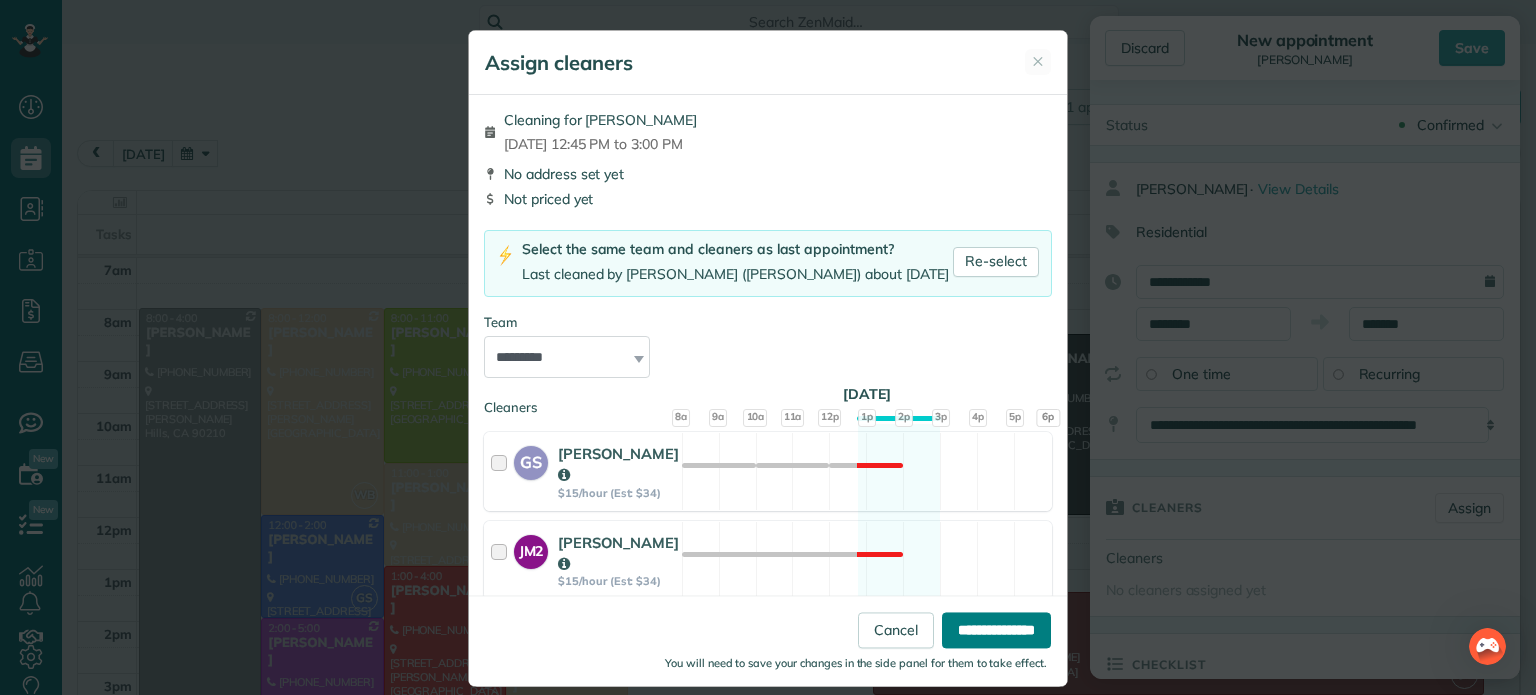 click on "**********" at bounding box center (996, 631) 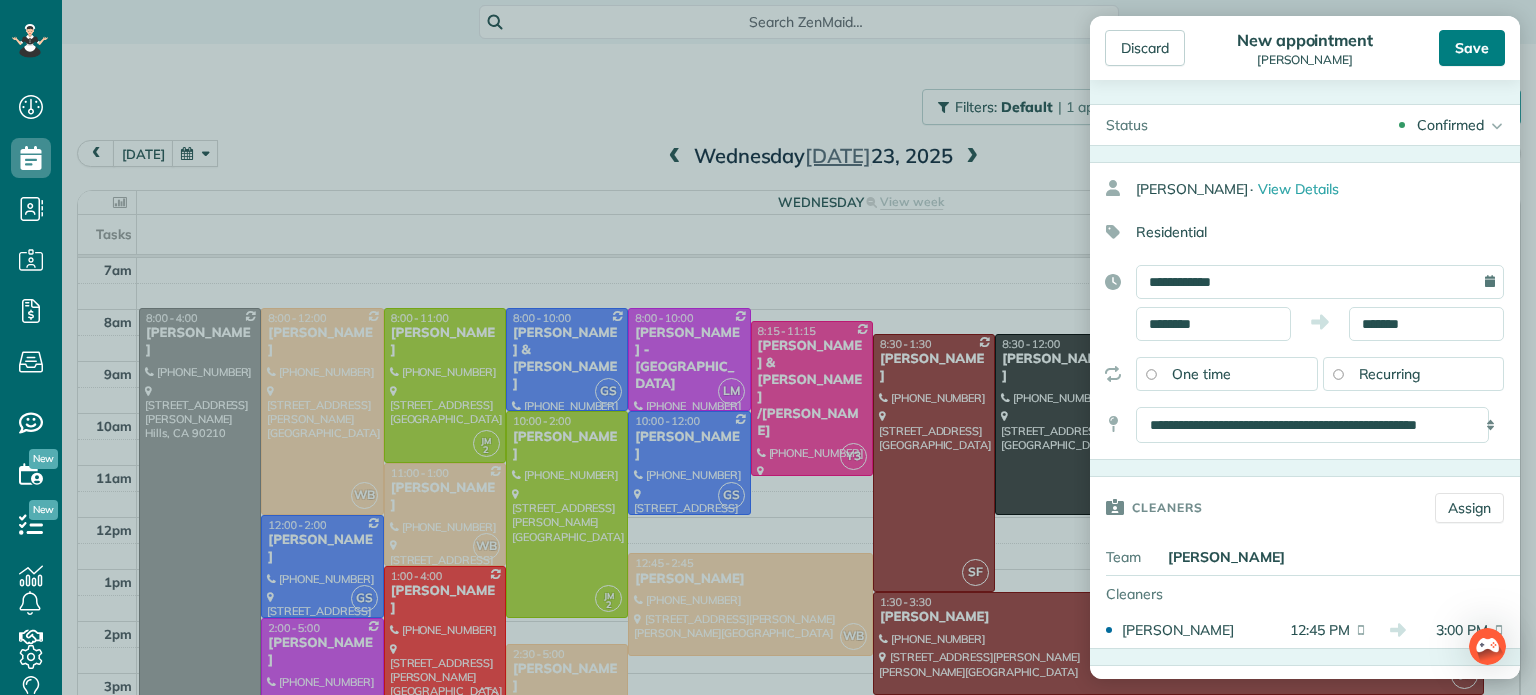 click on "Save" at bounding box center [1472, 48] 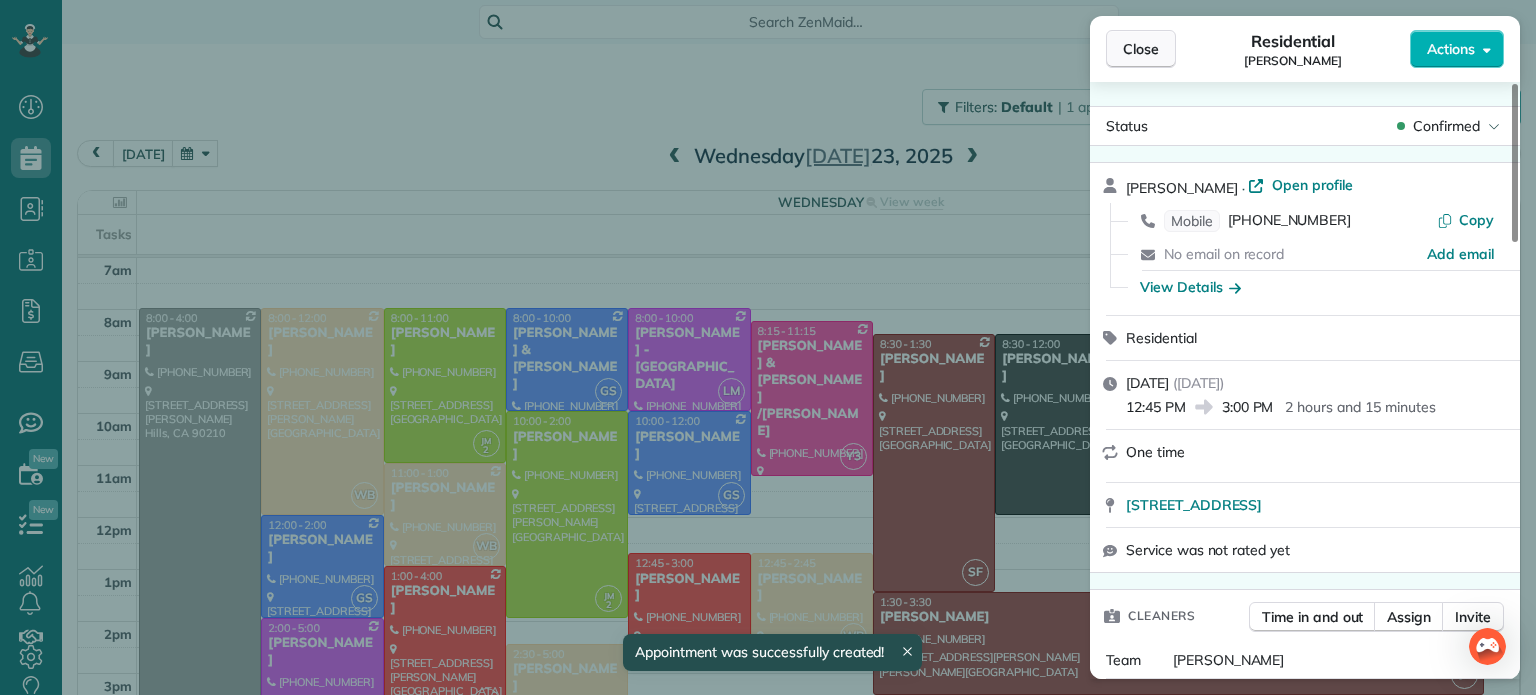 click on "Close" at bounding box center (1141, 49) 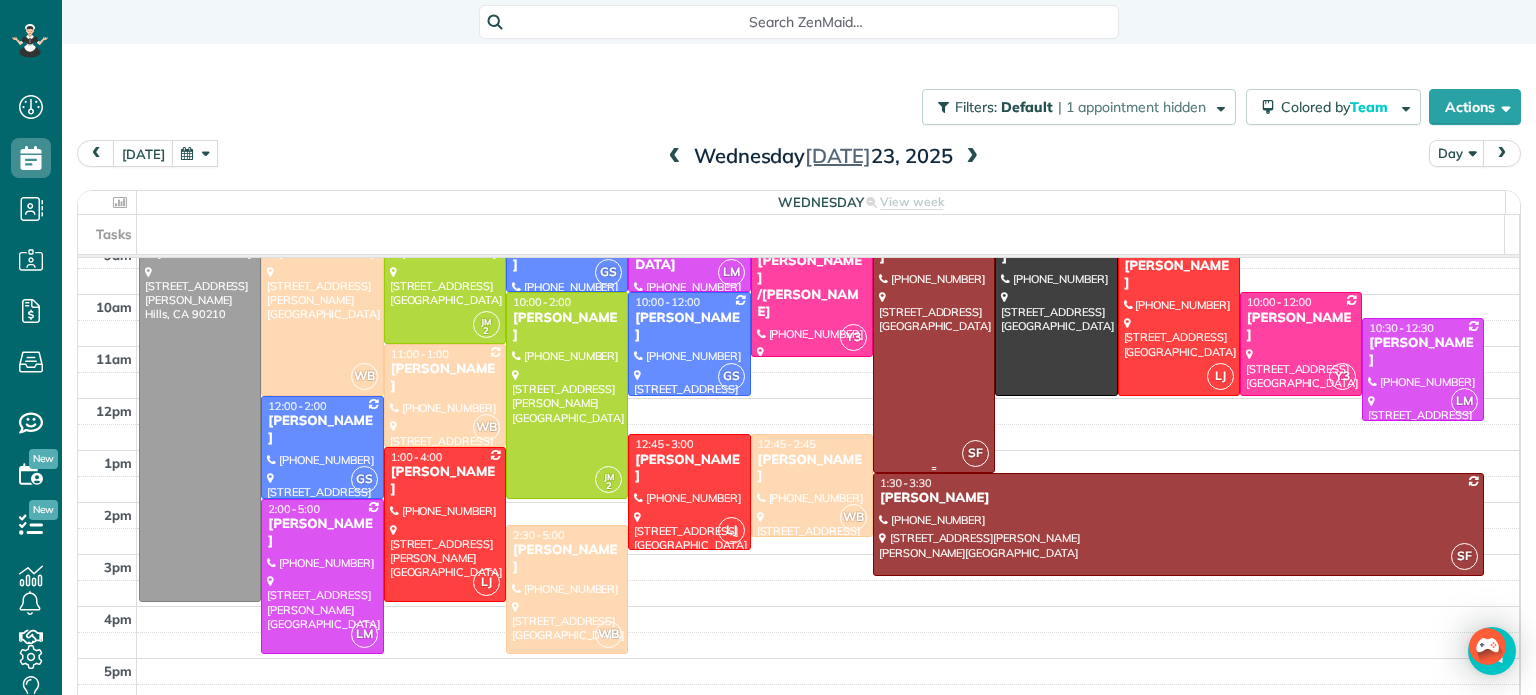scroll, scrollTop: 276, scrollLeft: 0, axis: vertical 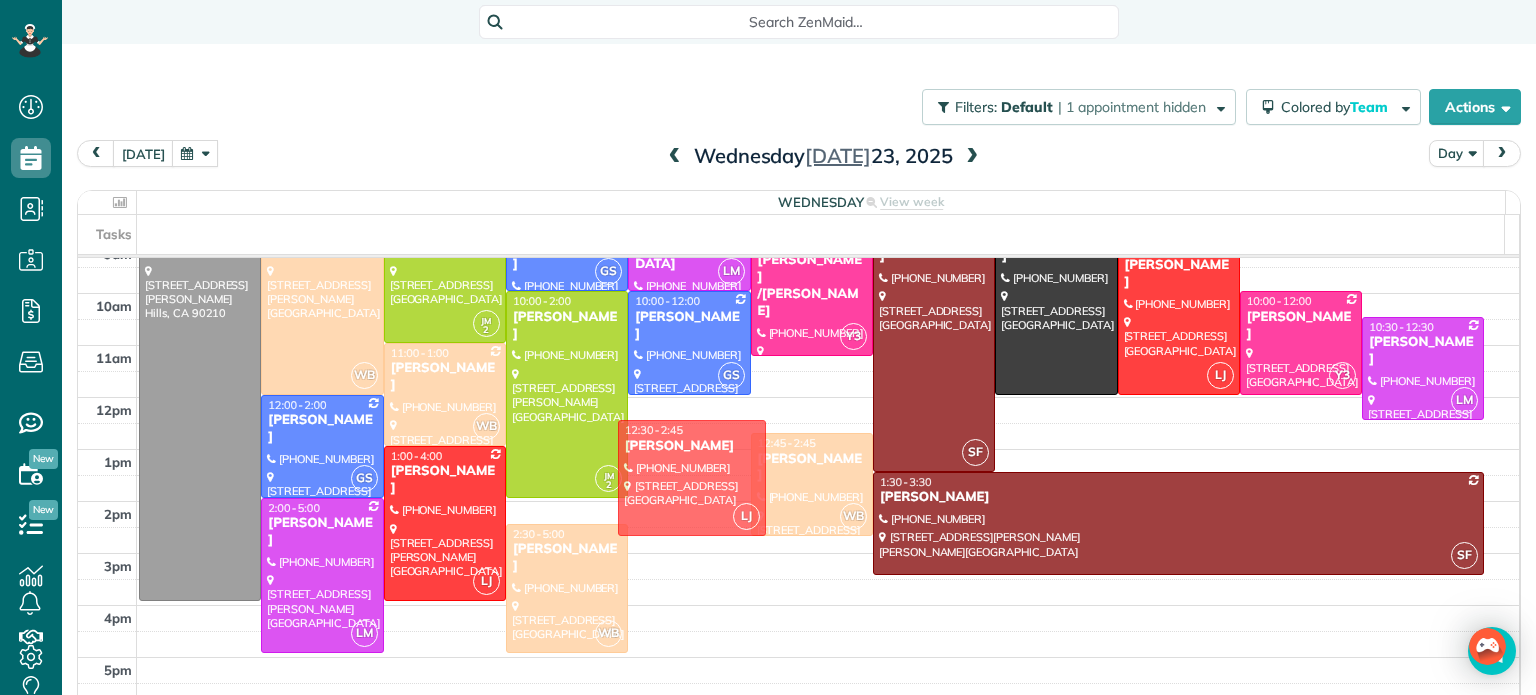 drag, startPoint x: 679, startPoint y: 499, endPoint x: 684, endPoint y: 480, distance: 19.646883 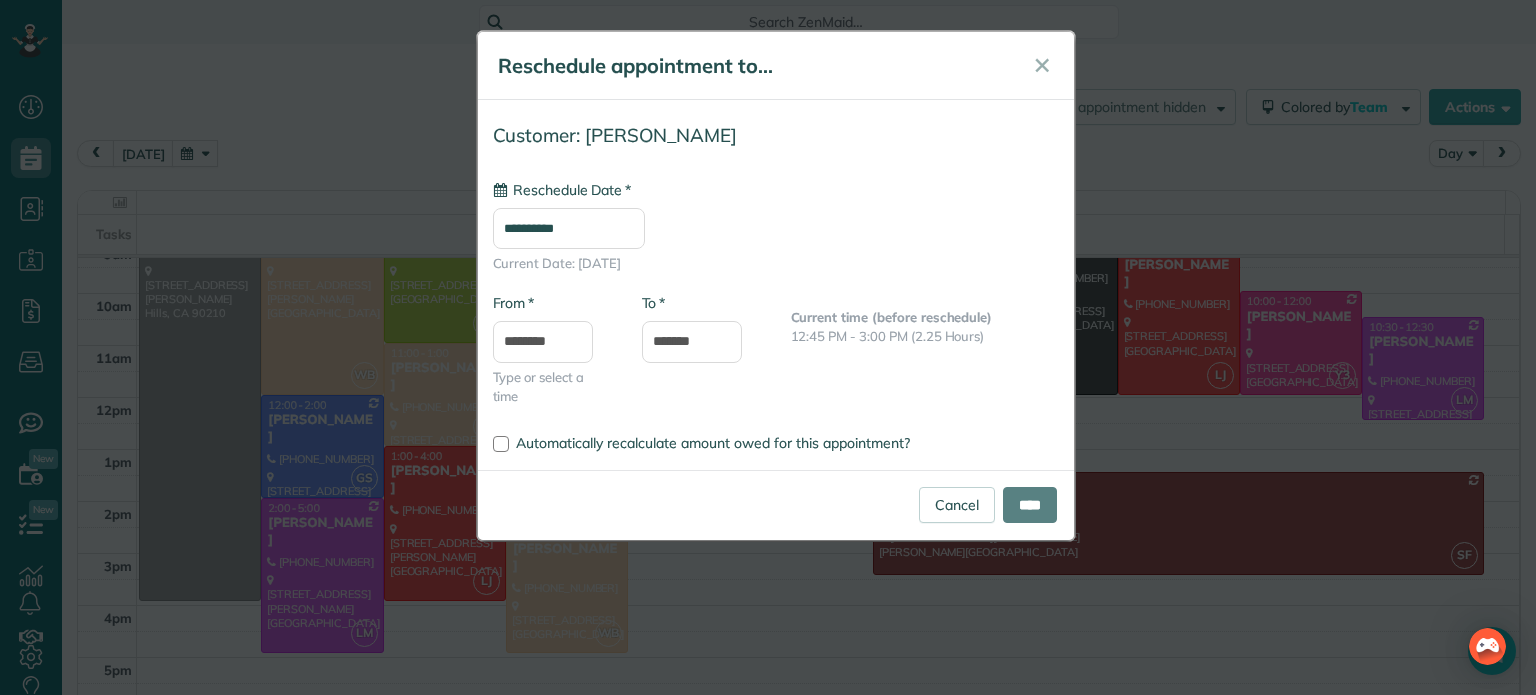 type on "**********" 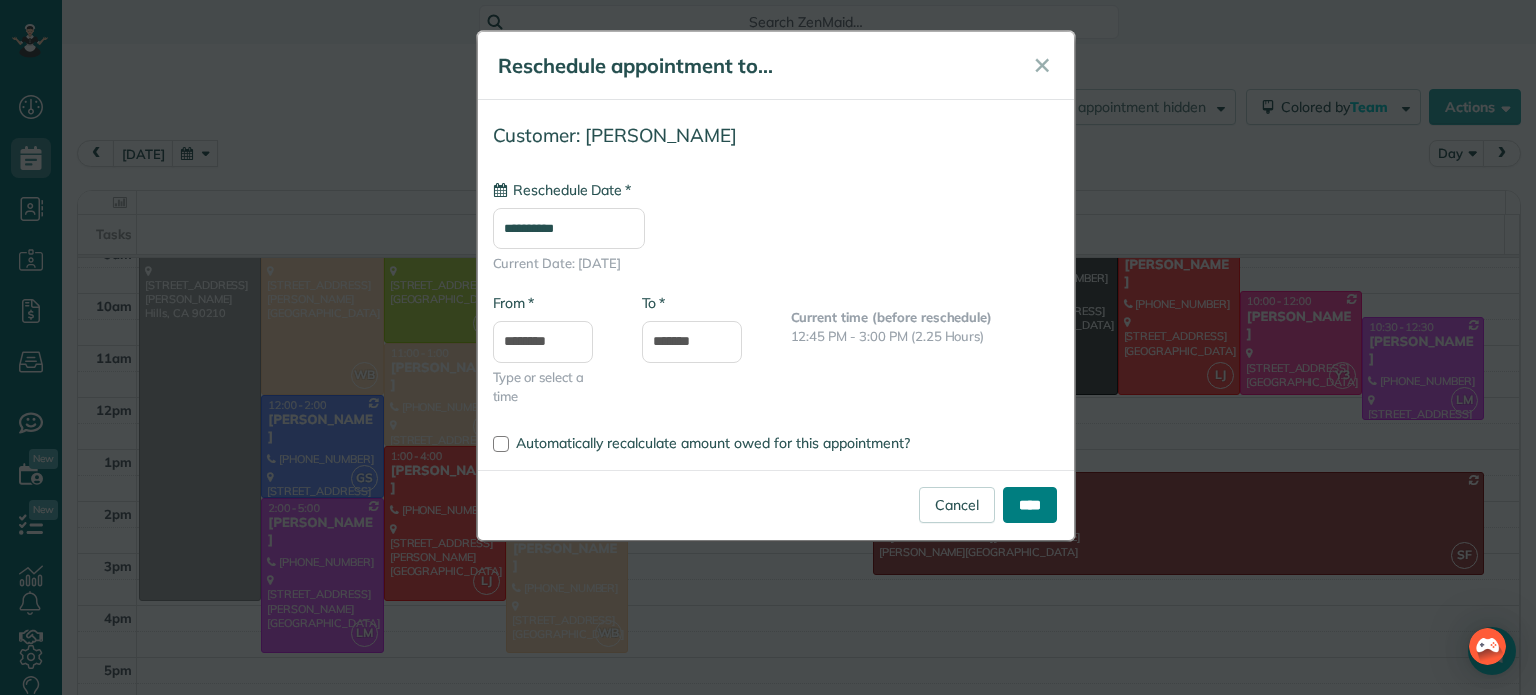 click on "****" at bounding box center [1030, 505] 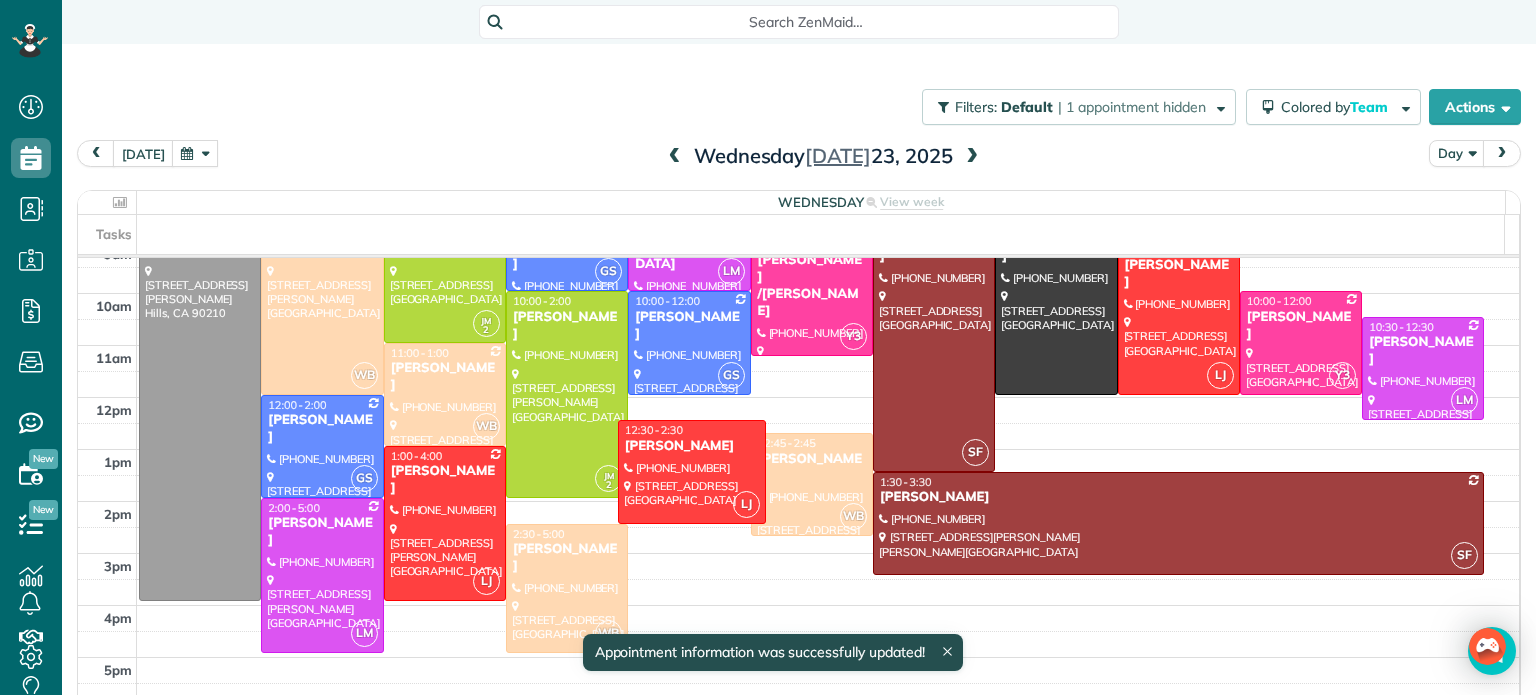 drag, startPoint x: 676, startPoint y: 534, endPoint x: 680, endPoint y: 517, distance: 17.464249 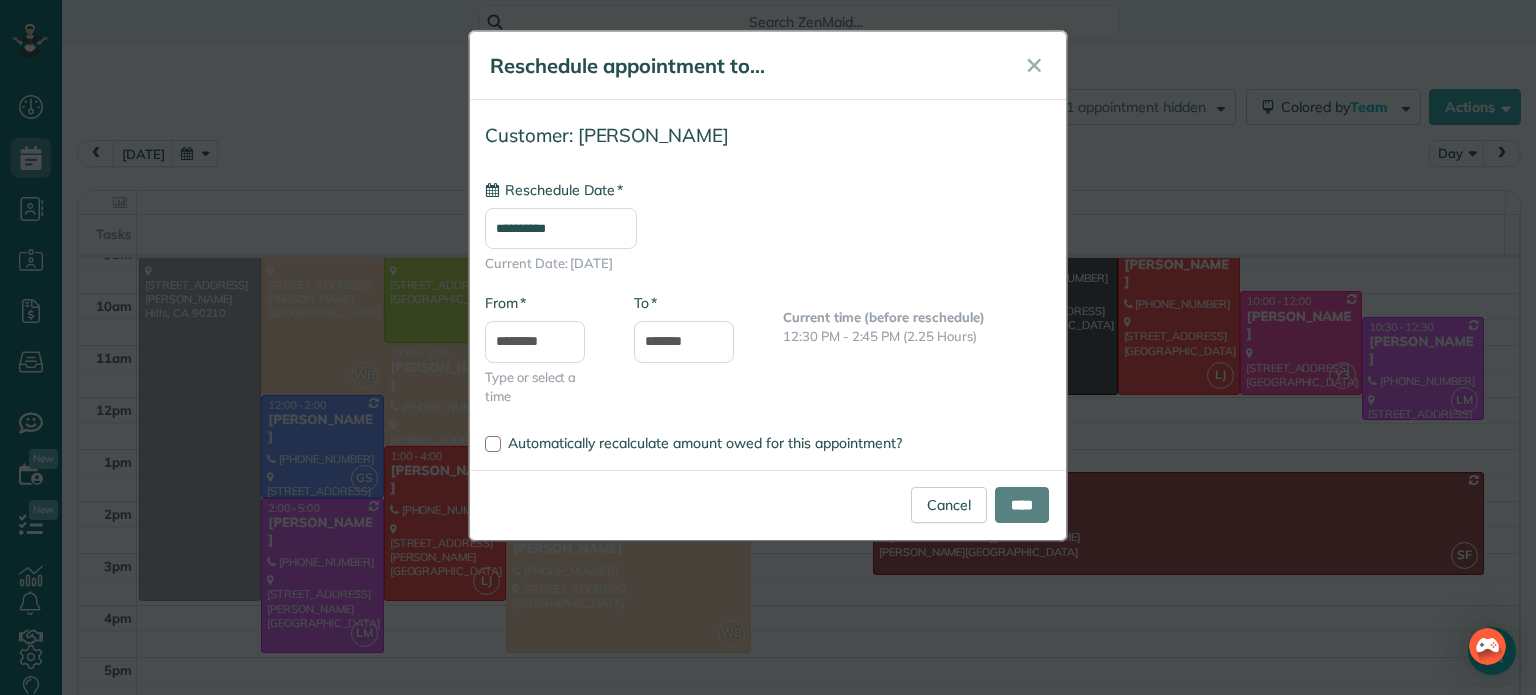 type on "**********" 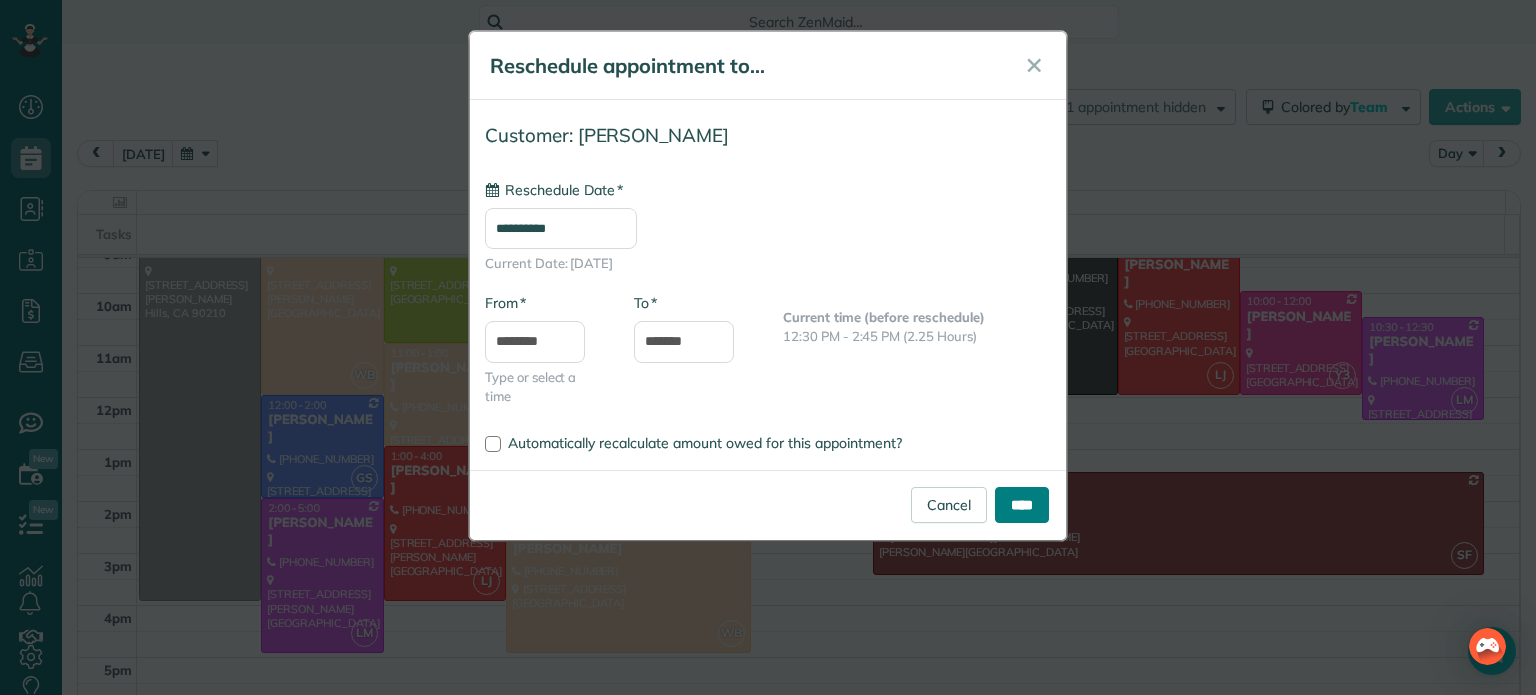 click on "****" at bounding box center [1022, 505] 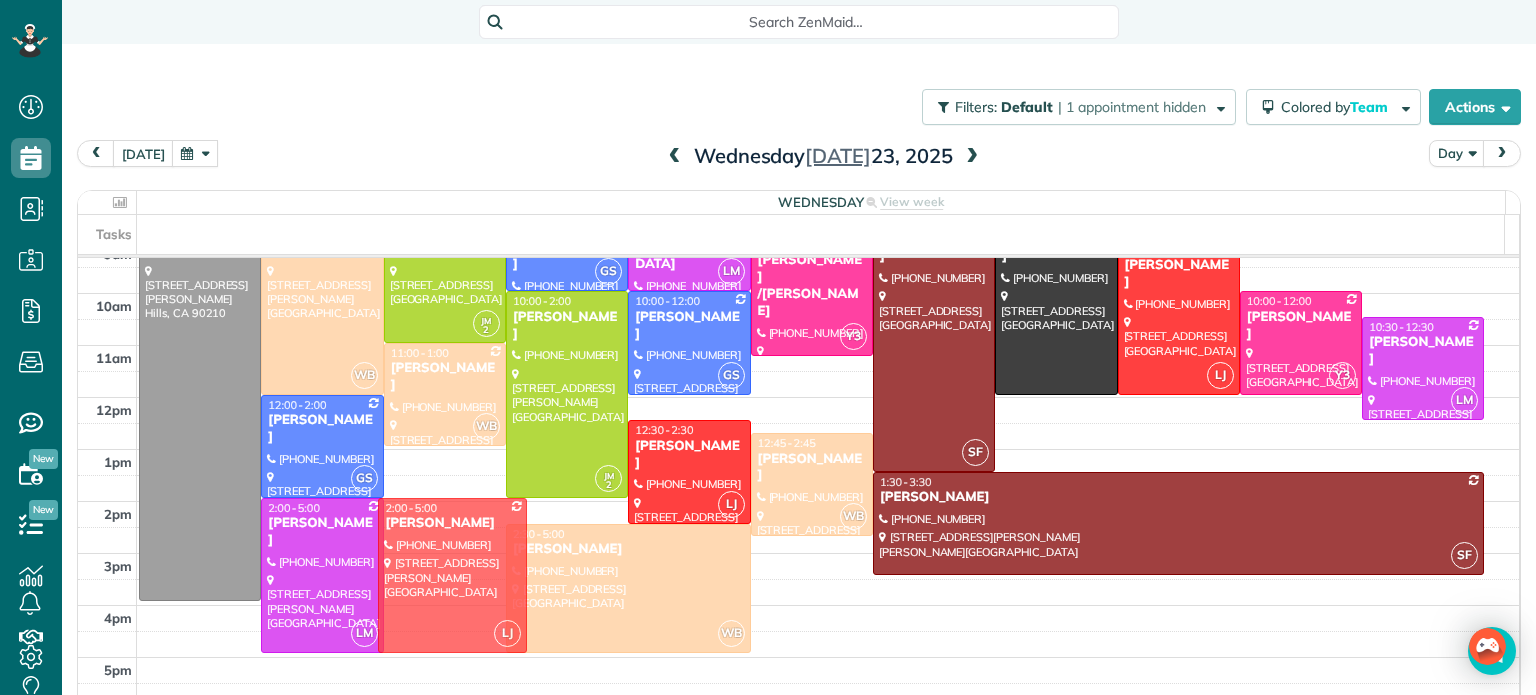 drag, startPoint x: 447, startPoint y: 511, endPoint x: 444, endPoint y: 560, distance: 49.09175 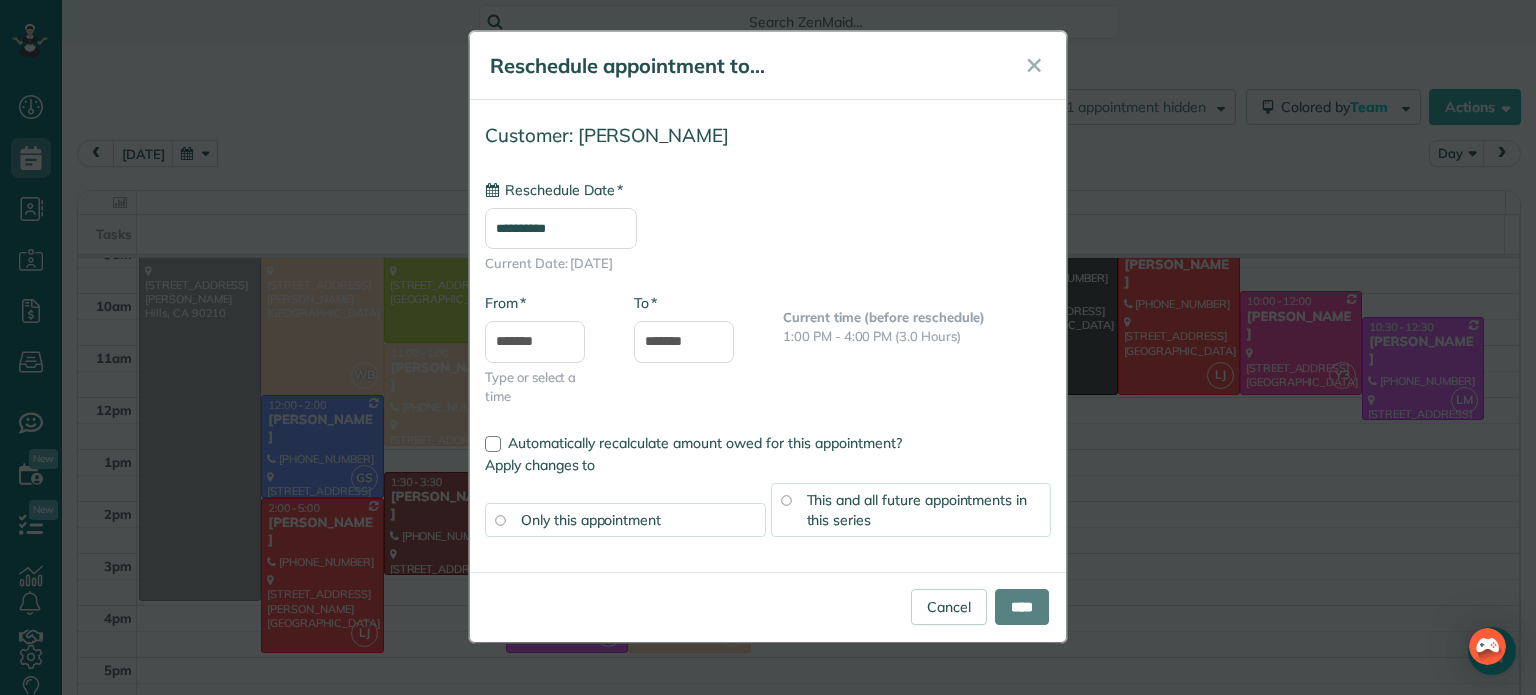 type on "**********" 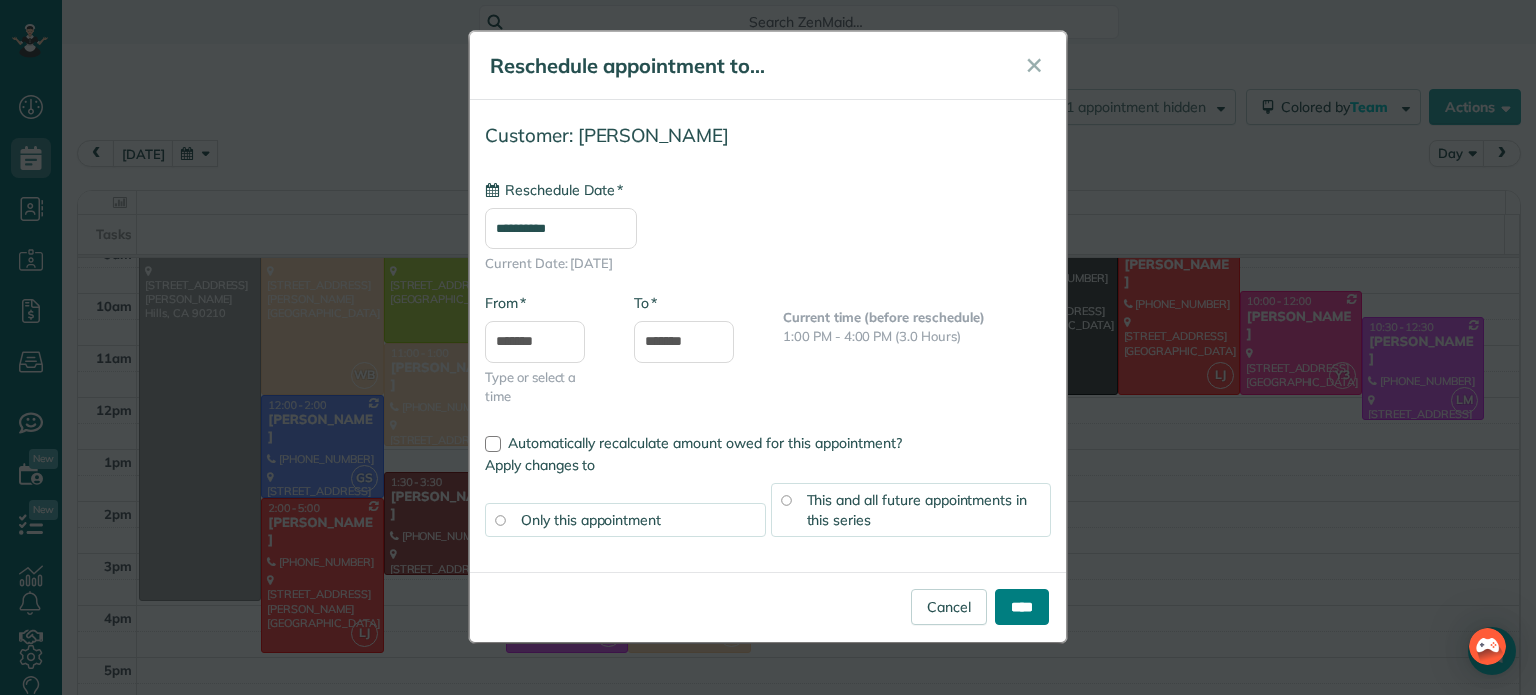click on "****" at bounding box center (1022, 607) 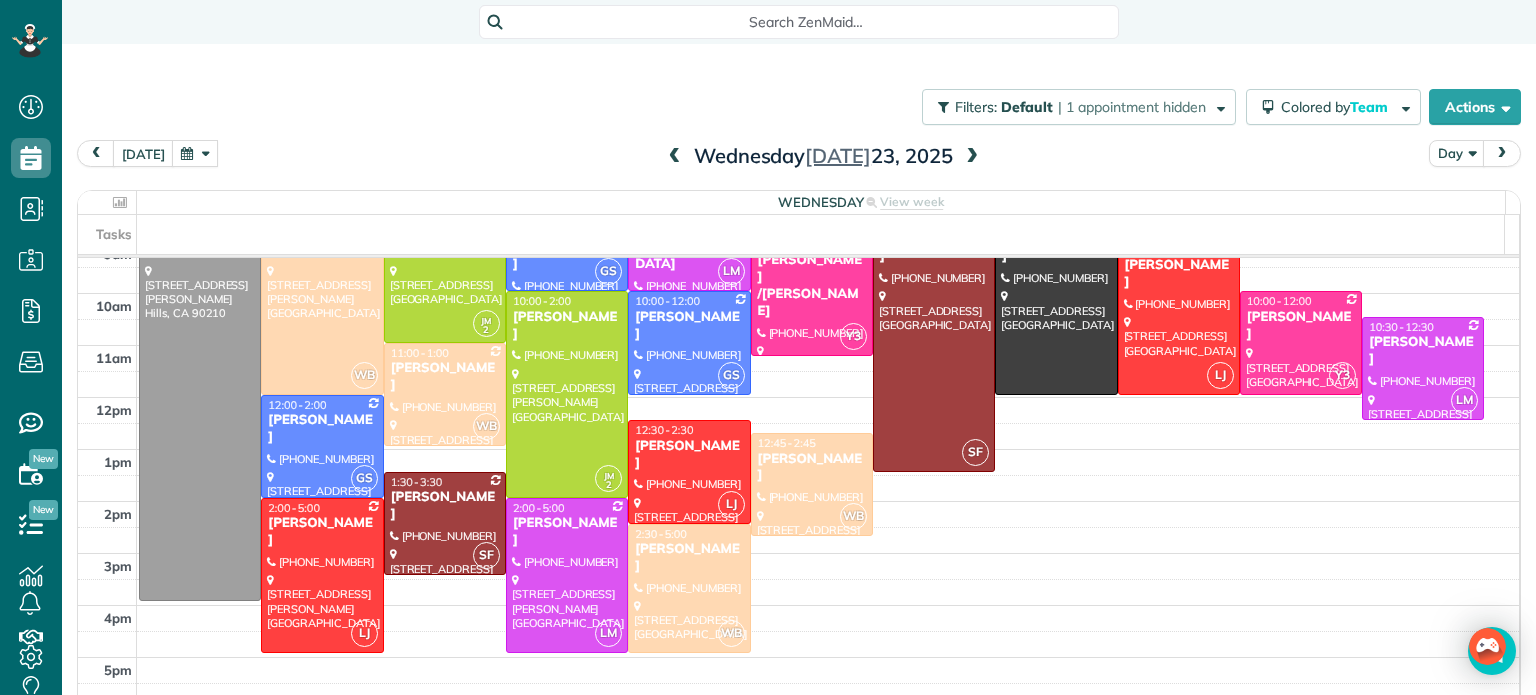 click at bounding box center (675, 157) 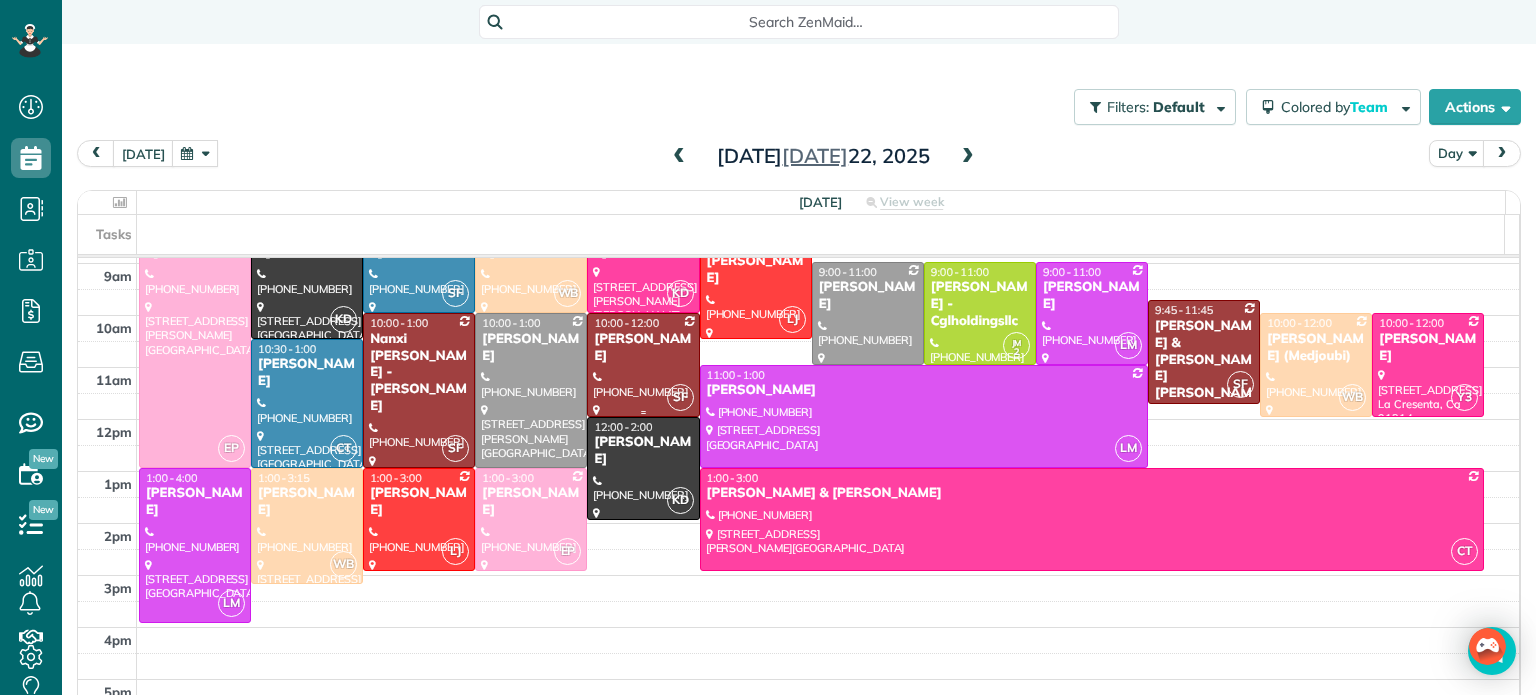 scroll, scrollTop: 256, scrollLeft: 0, axis: vertical 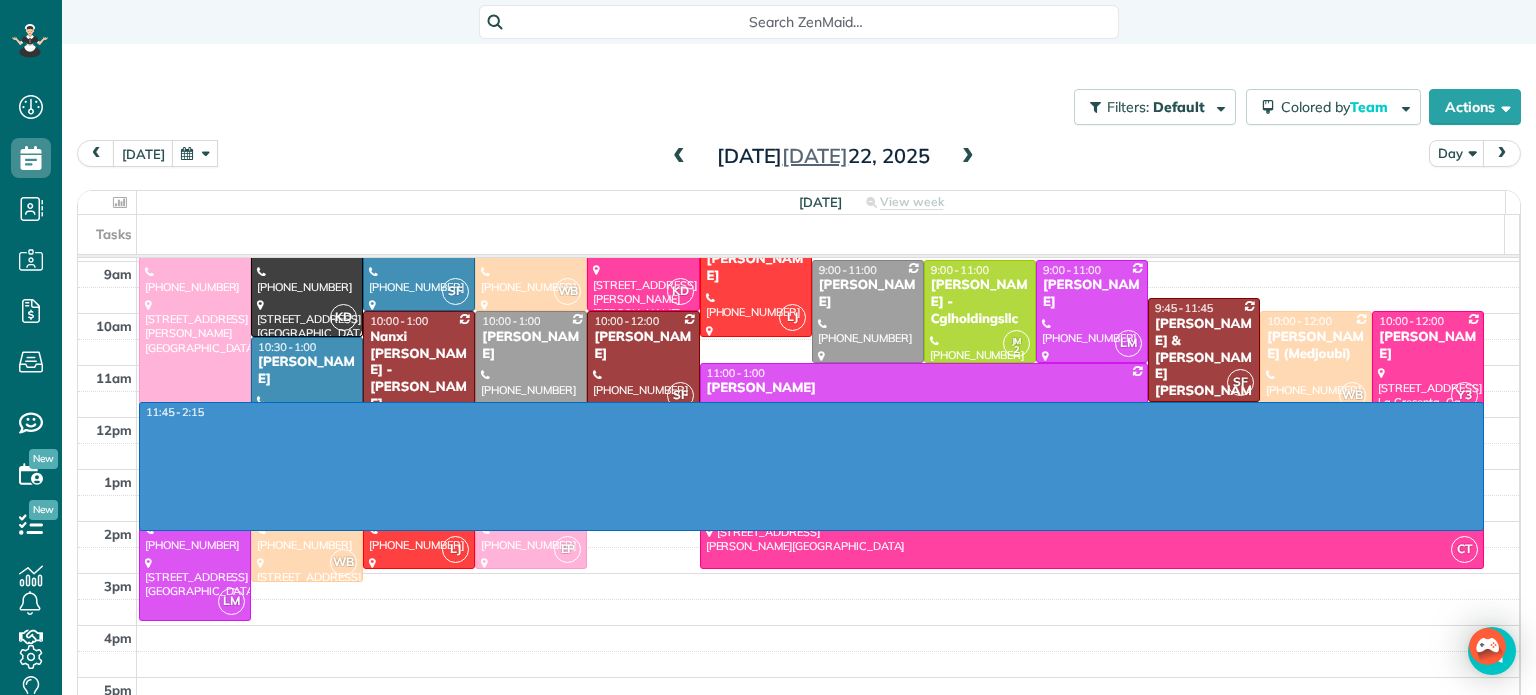 drag, startPoint x: 1188, startPoint y: 410, endPoint x: 1152, endPoint y: 525, distance: 120.50311 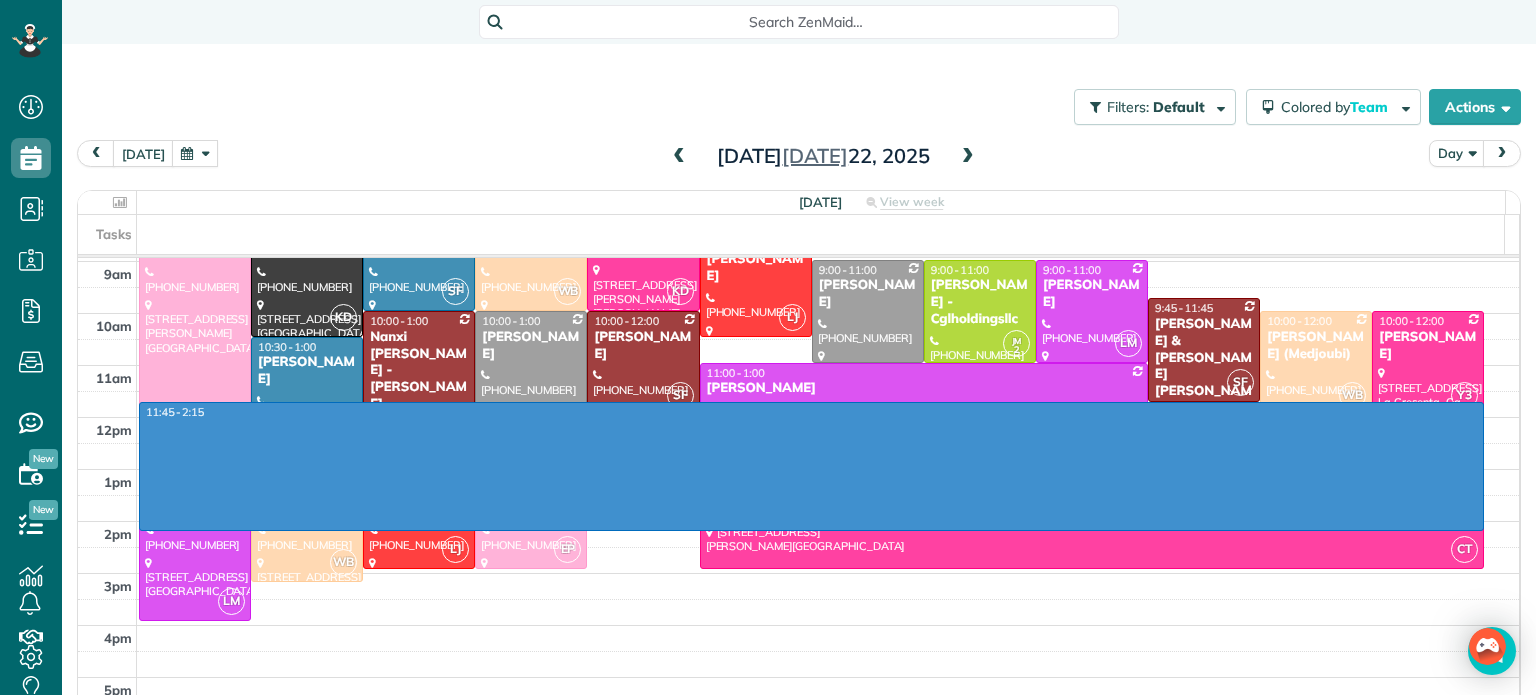 click on "4am 5am 6am 7am 8am 9am 10am 11am 12pm 1pm 2pm 3pm 4pm 5pm 6pm 7pm 8pm 11:45 - 2:15 EP 8:00 - 1:00 Marie Kuehne (646) 467-4268 4257 Beeman Avenue Studio City, CA 91604 KD 8:00 - 10:30 Andrea Chen (469) 767-1765 2615 Sirius Street Thousand Oaks, CA 91360 SF 8:00 - 10:00 Sarah Sonnier (310) 902-2054 4934 Collett Avenue Encino, CA 91436 WB 8:00 - 10:00 Paul Wilamoski (718) 316-2133 4750 Kester Avenue #20 Sherman Oaks, CA 91403 KD 8:00 - 10:00 Joyce Rangen 14440 Dickens Street Sherman oaks, CA 91423 LJ 8:30 - 10:30 Jackie Biegel (323) 208-1891 4217 Russell Ave. Loz Feliz ?, CA ? 9:00 - 11:00 Brittany Petersen (818) 674-7691 8344 Starkland Avenue West Hills, CA 91304 JM 2 9:00 - 11:00 Gloria Lee - Cglholdingsllc (818) 205-5053 13406 Moorpark Street Sherman Oaks, CA 91423 LM 9:00 - 11:00 Raquel Cruz (786) 879-0011 7301 Rubio Ave Lake Balboa, CA 91406 SF 9:45 - 11:45 Nicholas & Megan Klembith Richie (574) 326-9401 13653 Wyandotte Street #8 Van Nuys, CA 91405 SF 10:00 - 1:00 Nanxi Liu - Alex Ross (720) 261-5933 SF WB" at bounding box center (798, 443) 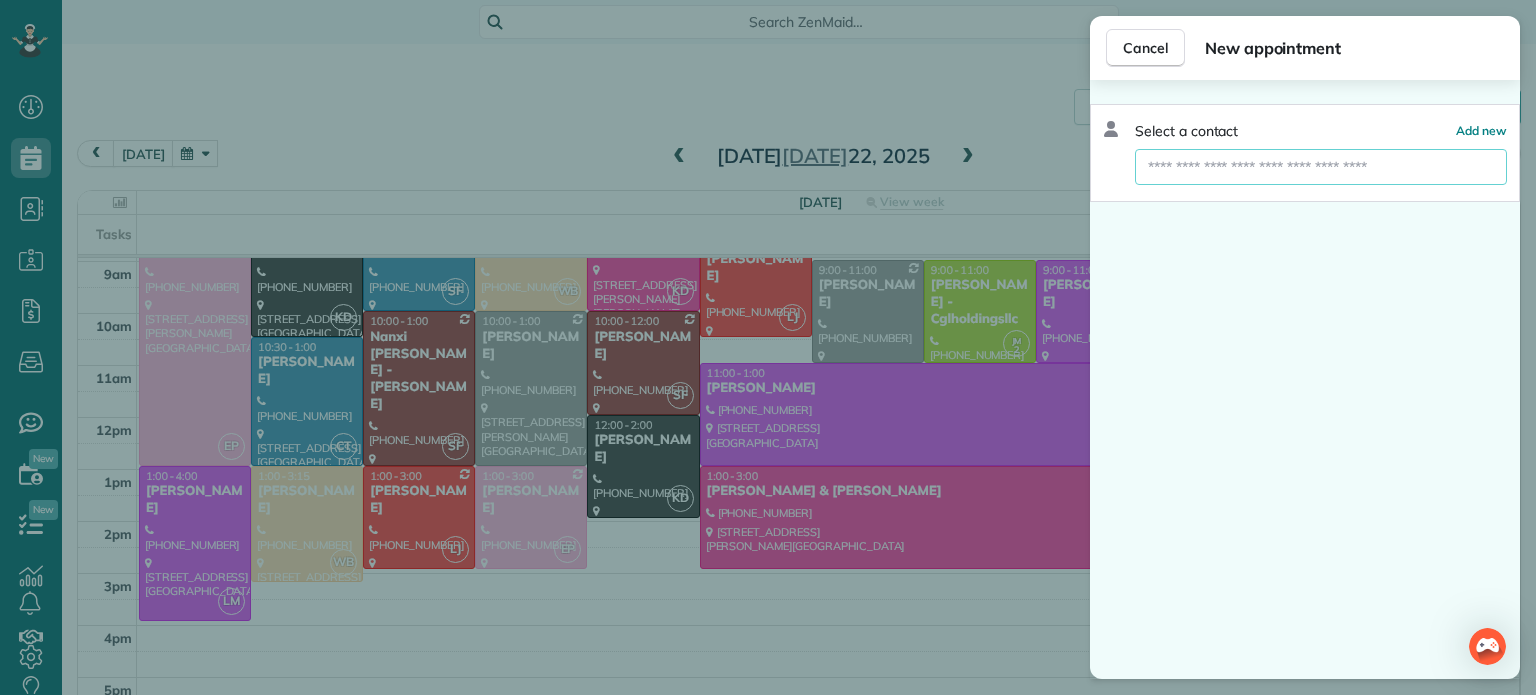 click at bounding box center (1321, 167) 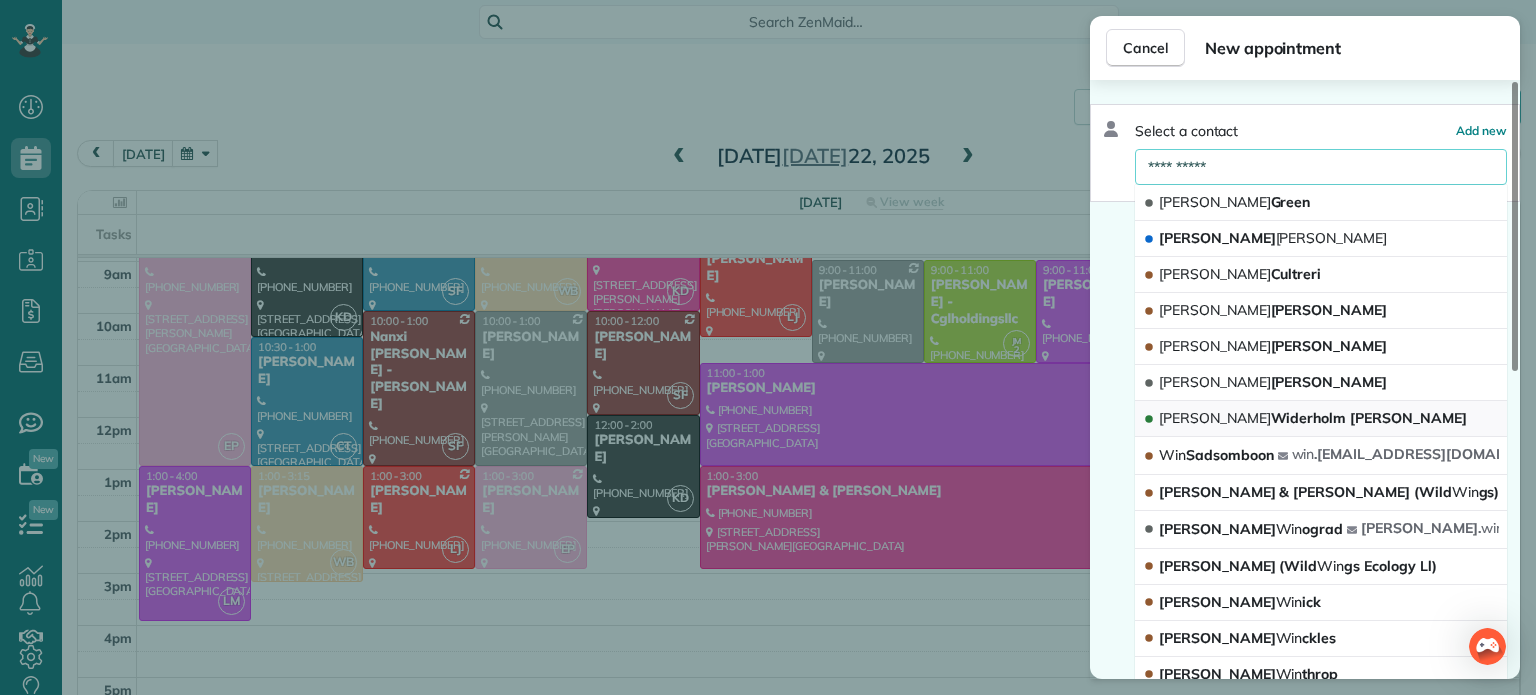 type on "**********" 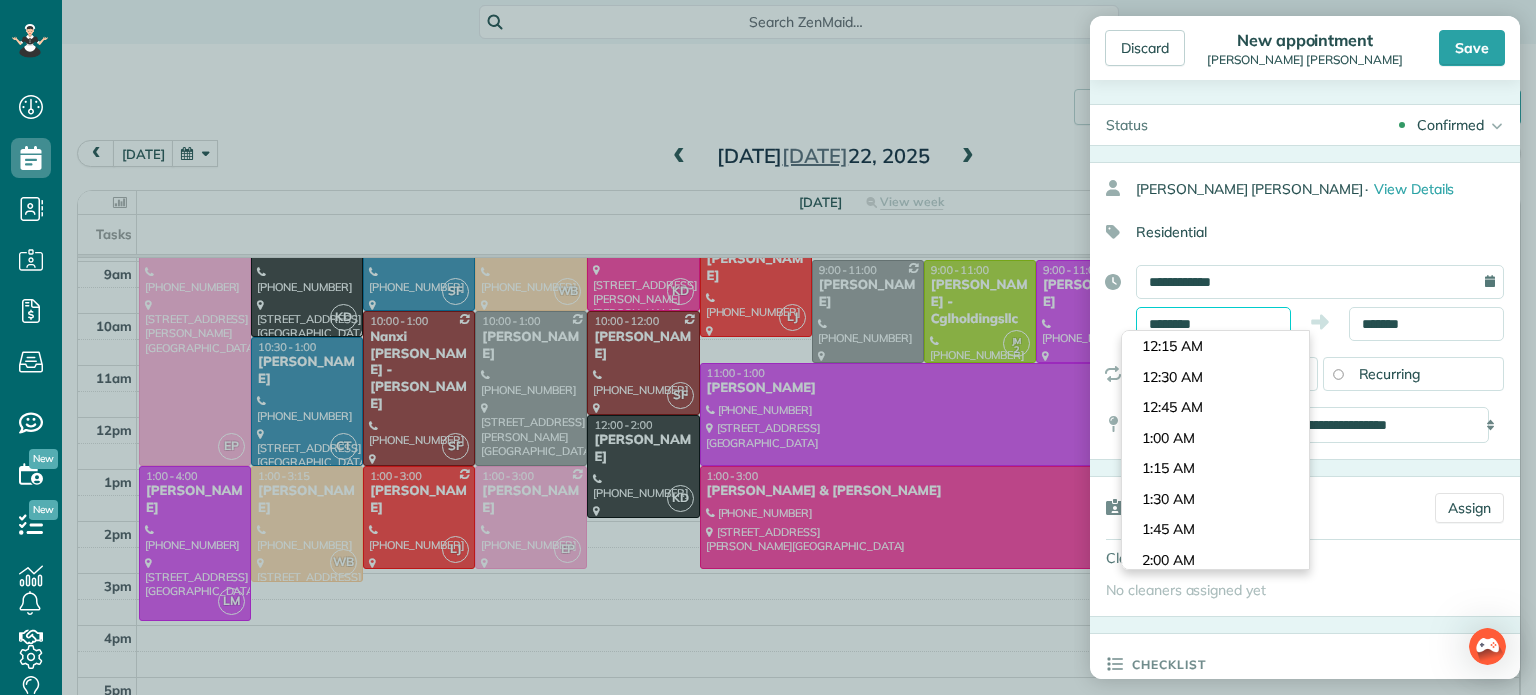click on "********" at bounding box center [1213, 324] 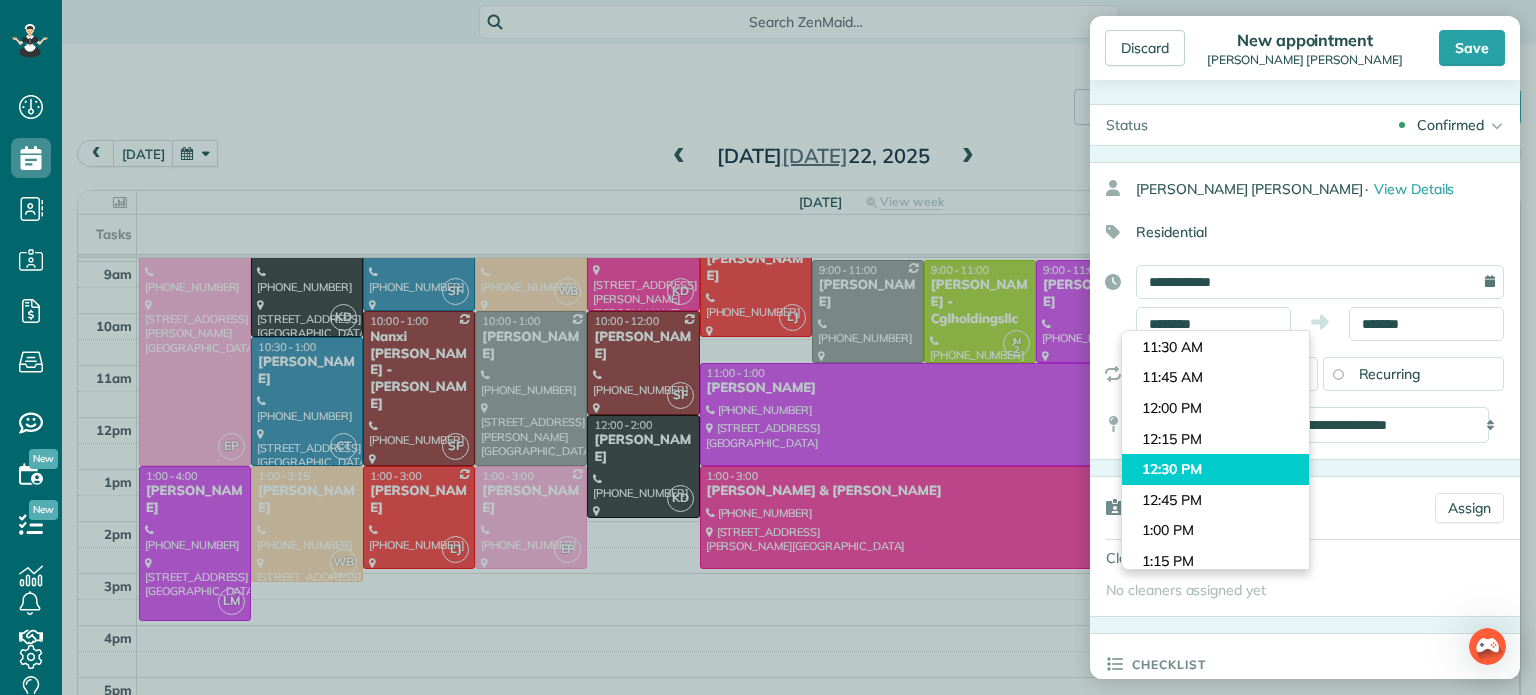 type on "********" 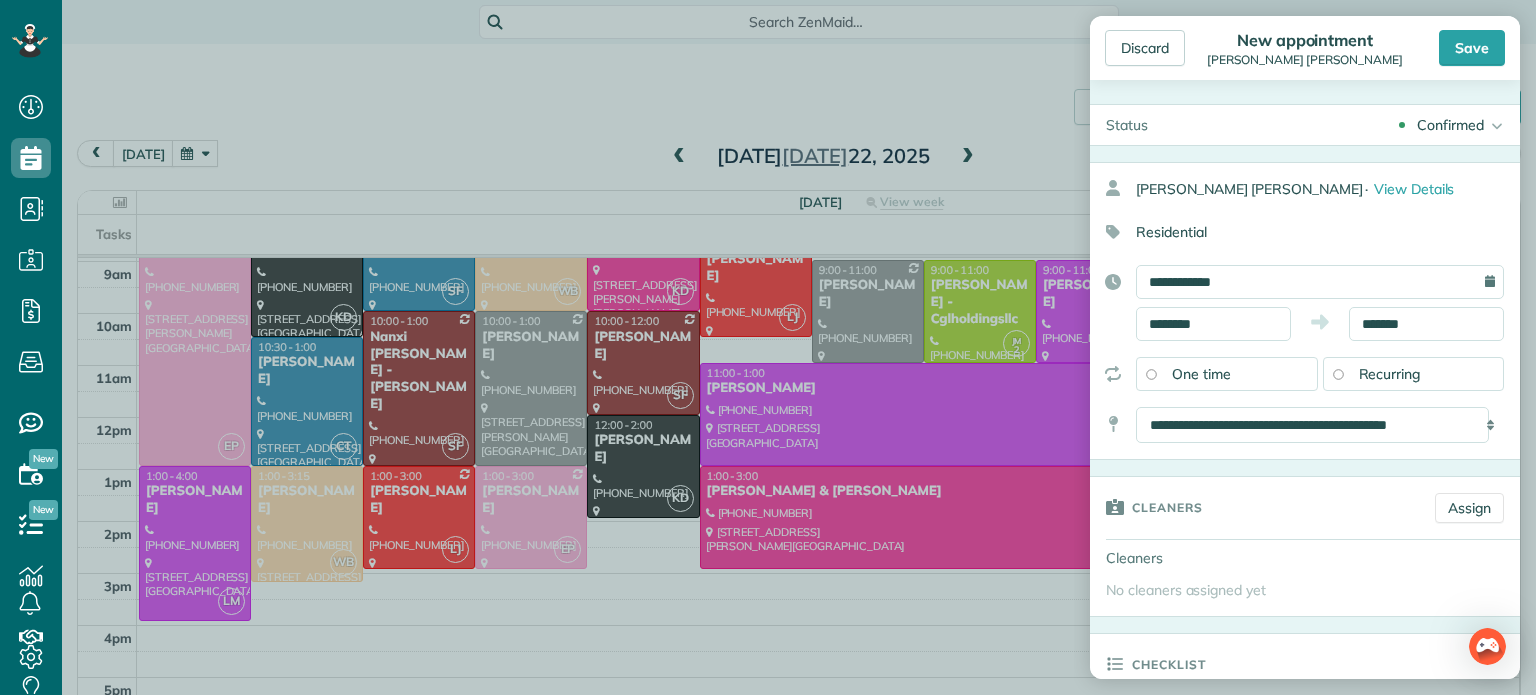 click on "Dashboard
Scheduling
Calendar View
List View
Dispatch View - Weekly scheduling (Beta)" at bounding box center (768, 347) 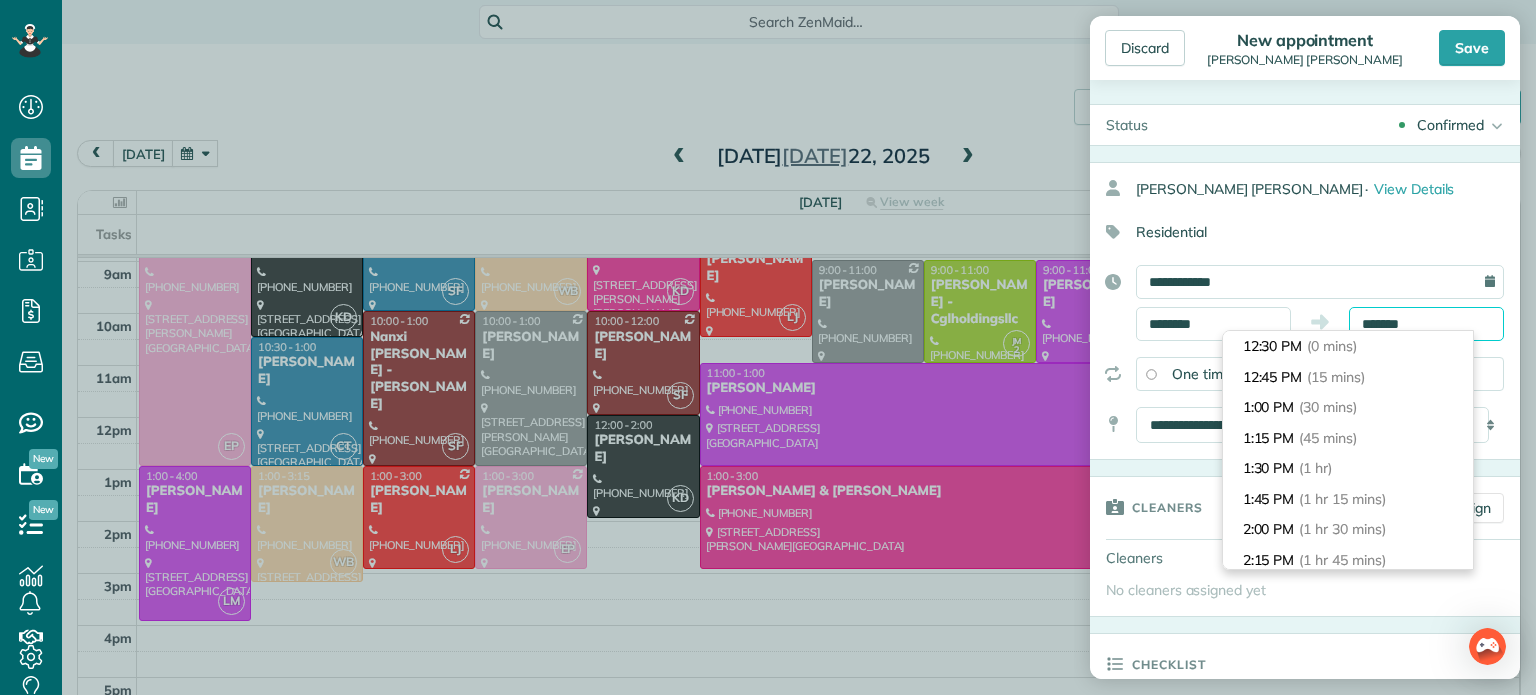 click on "*******" at bounding box center [1426, 324] 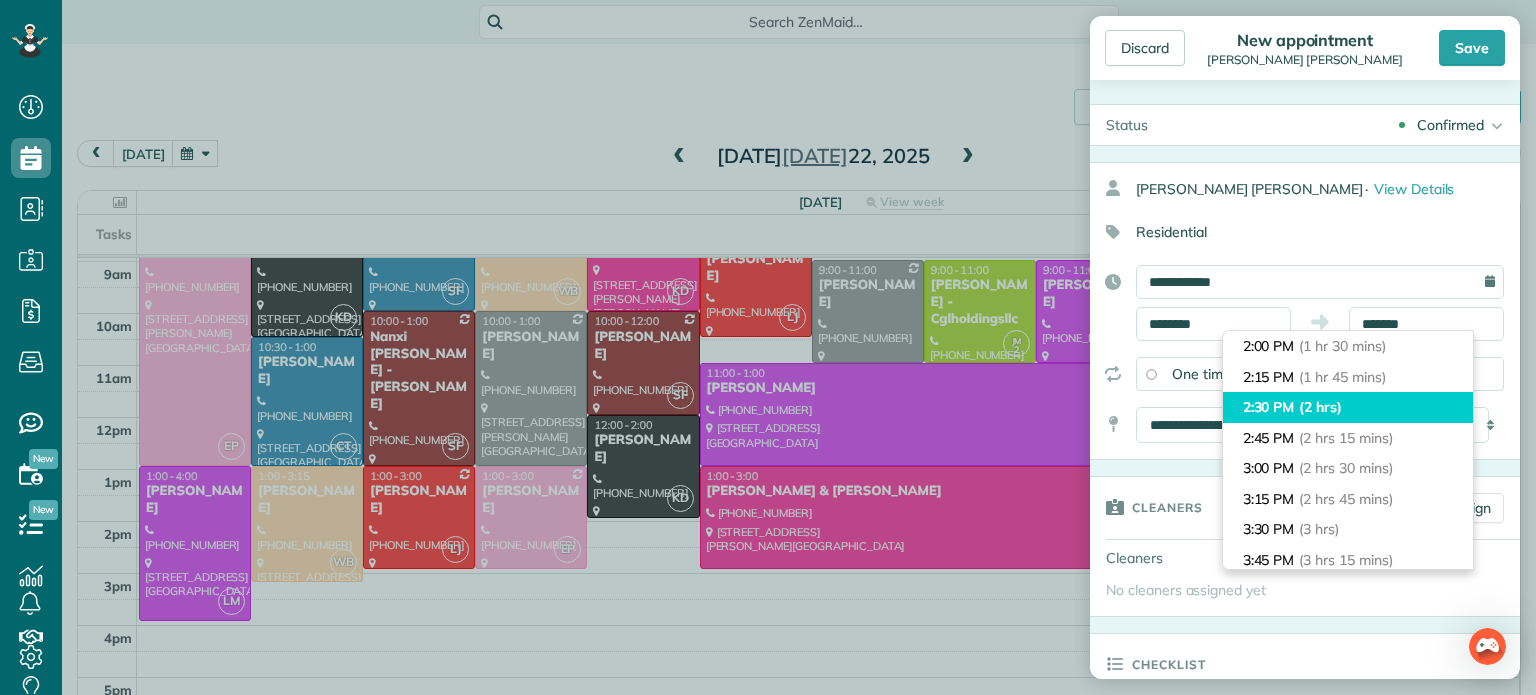 type on "*******" 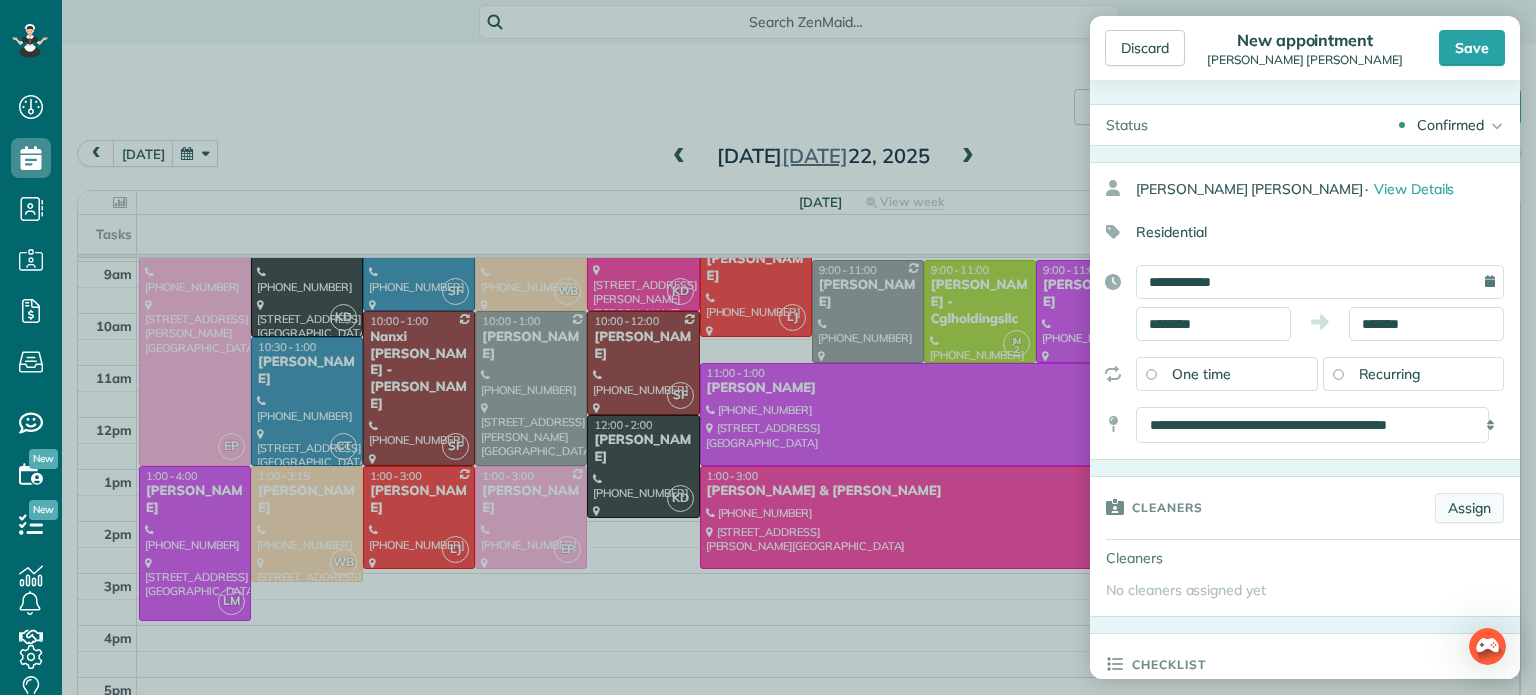 click on "Assign" at bounding box center (1469, 508) 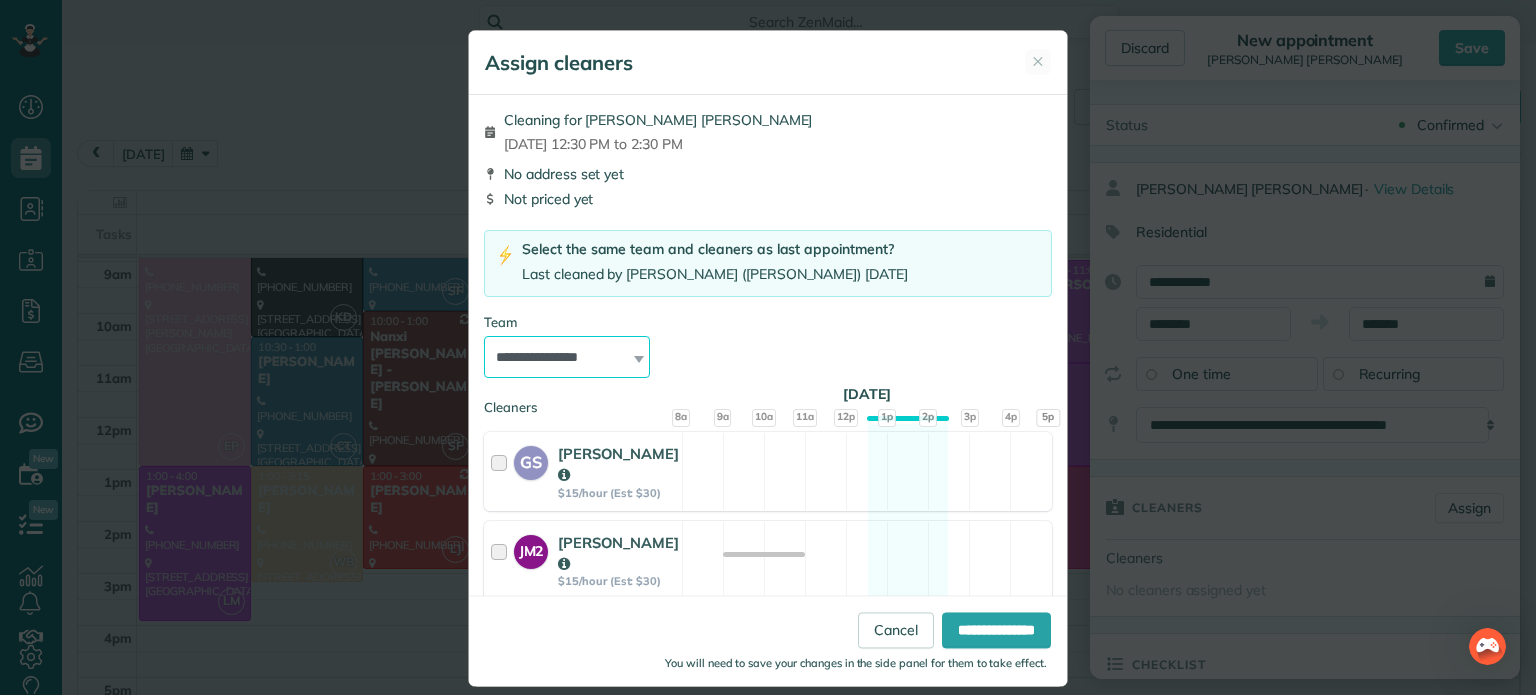 click on "**********" at bounding box center (567, 357) 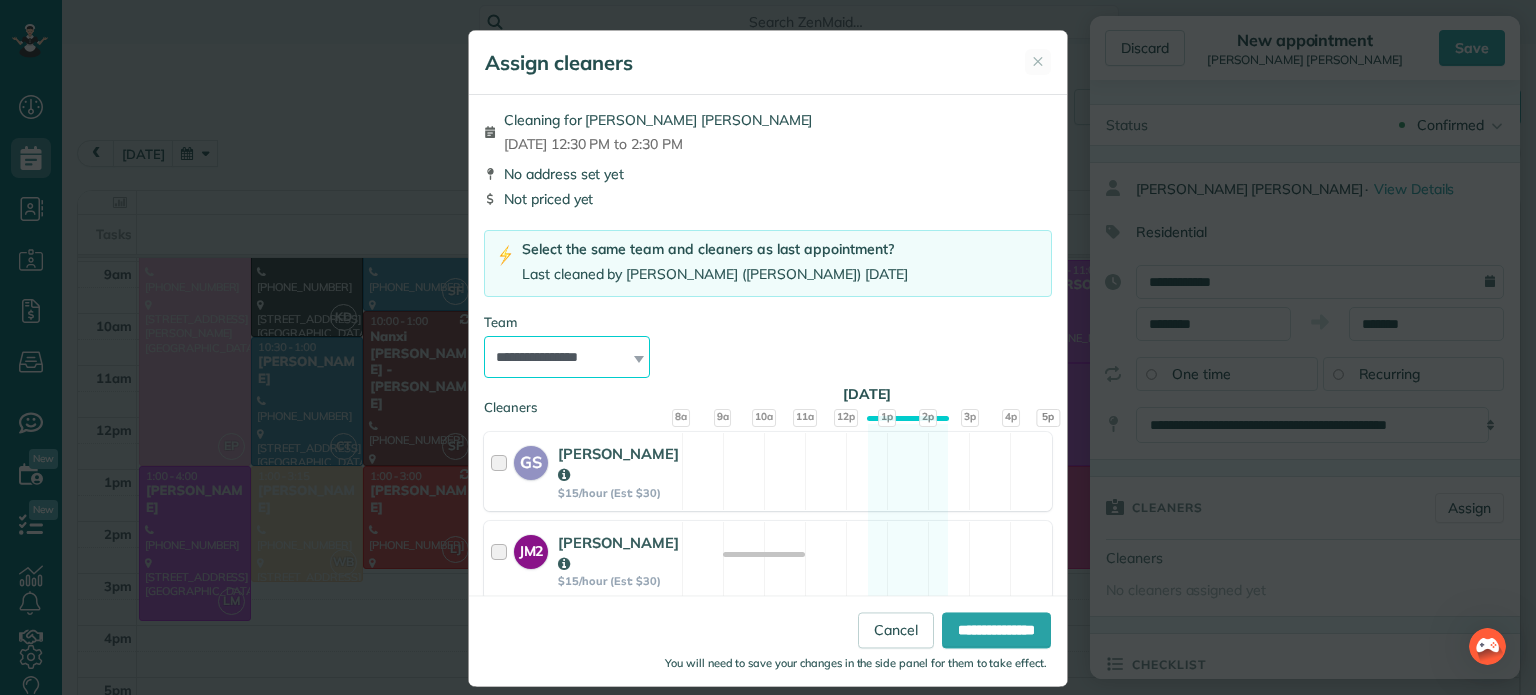 select on "***" 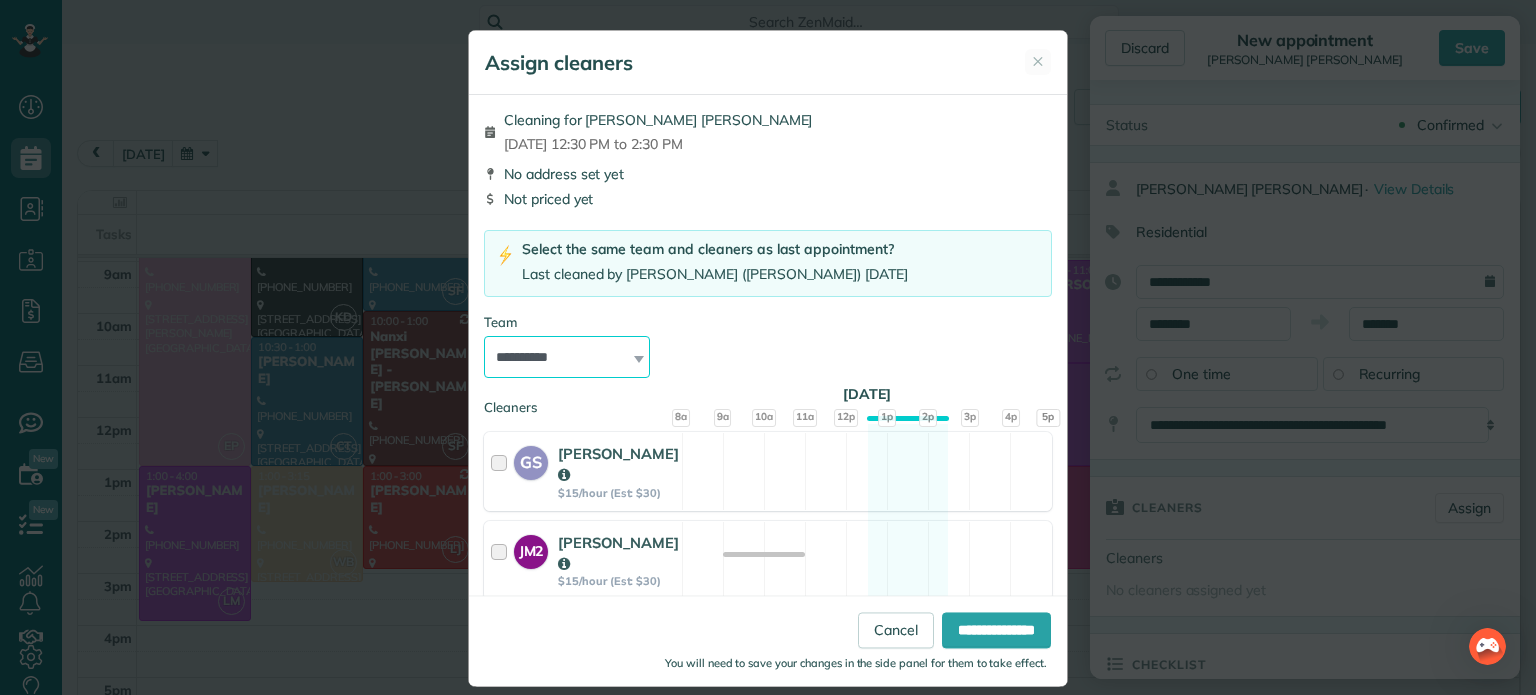 click on "**********" at bounding box center [567, 357] 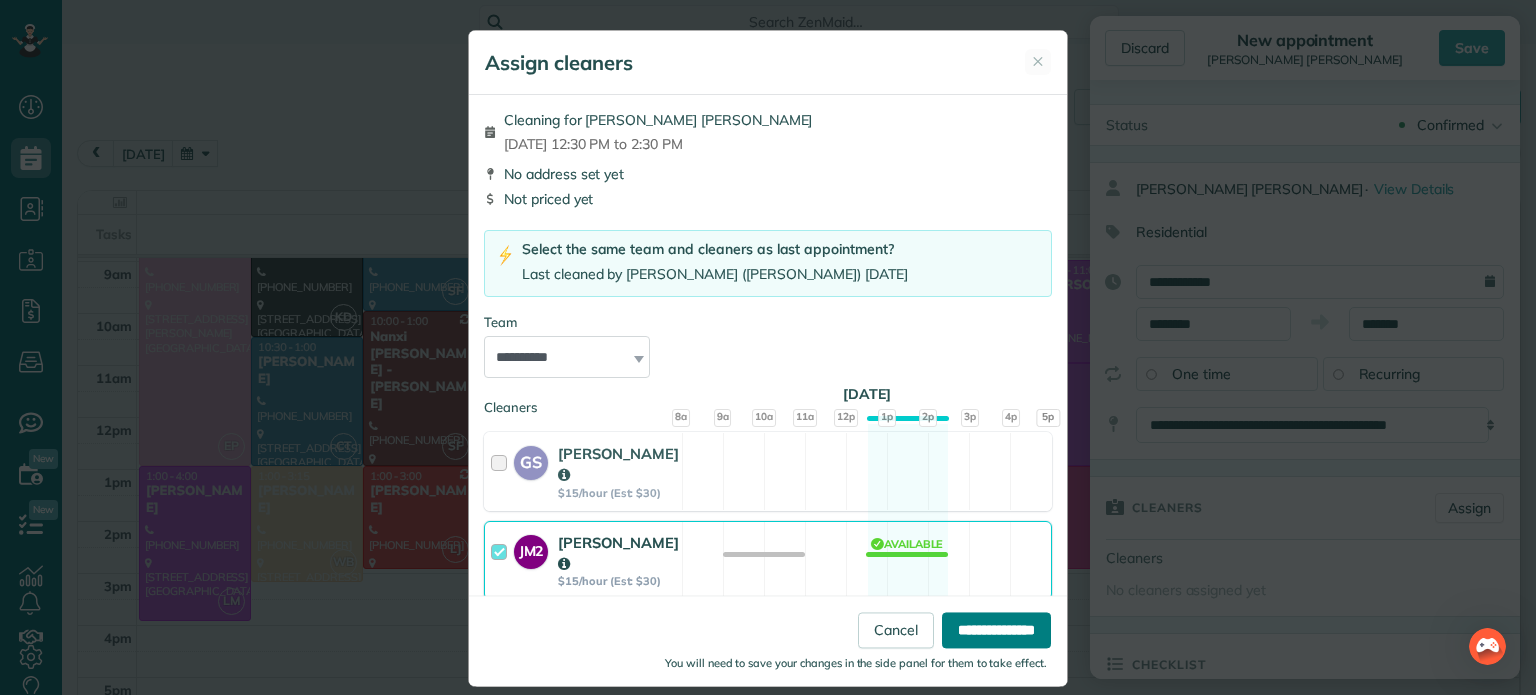 click on "**********" at bounding box center (996, 631) 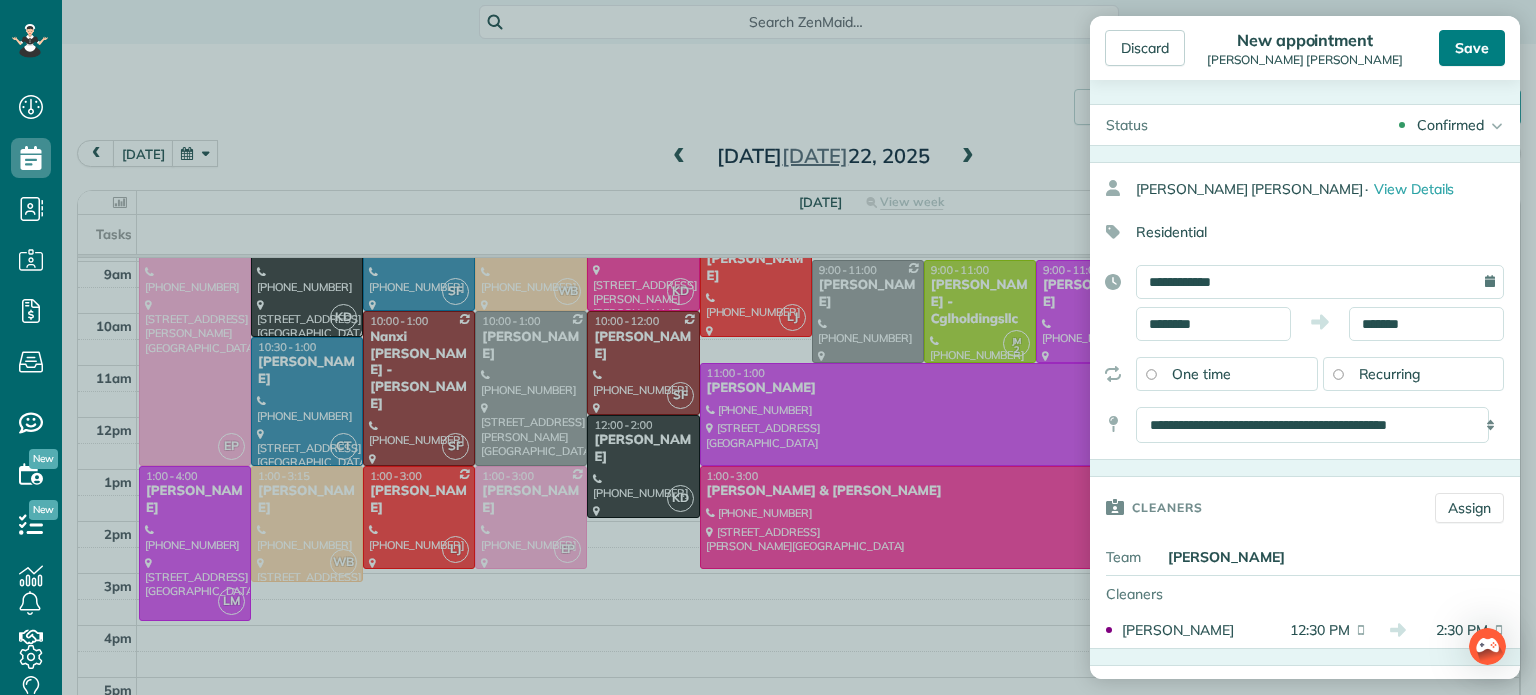 click on "Save" at bounding box center [1472, 48] 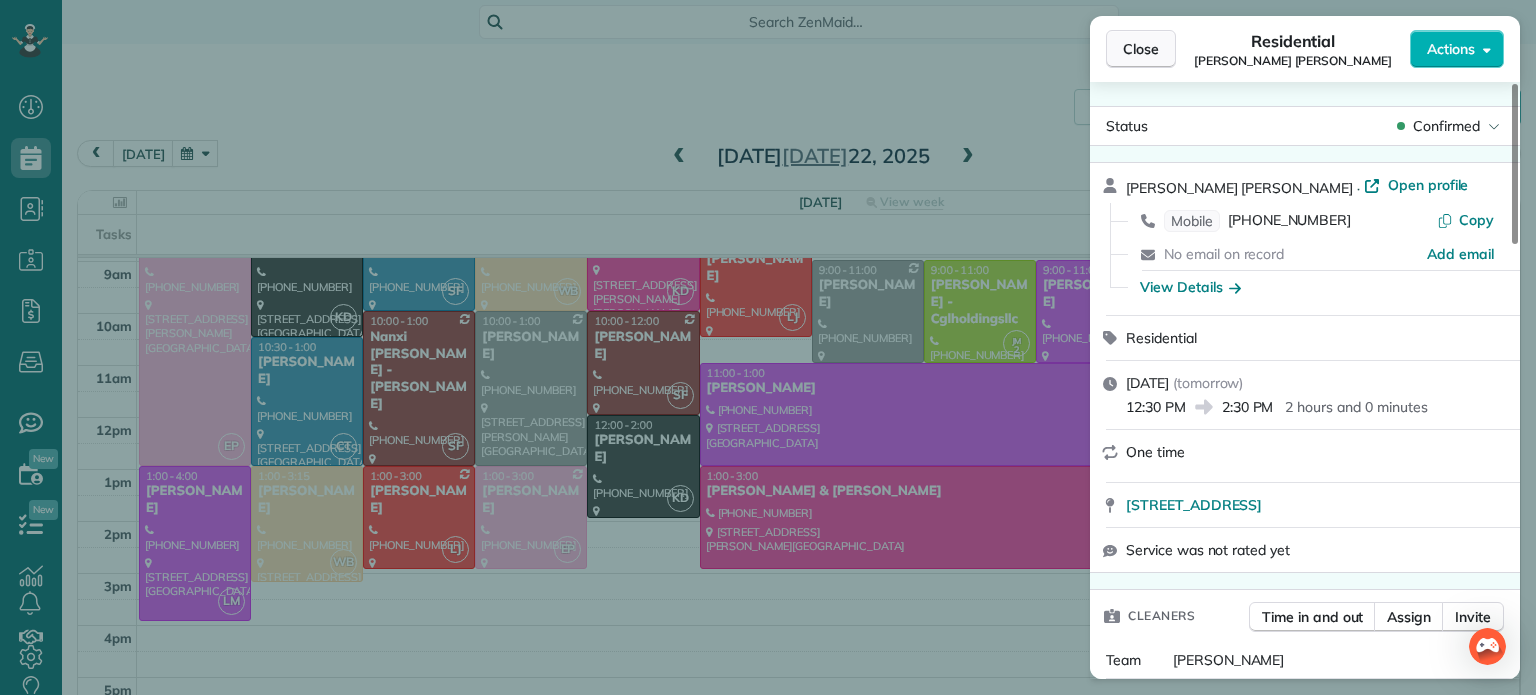 click on "Close" at bounding box center [1141, 49] 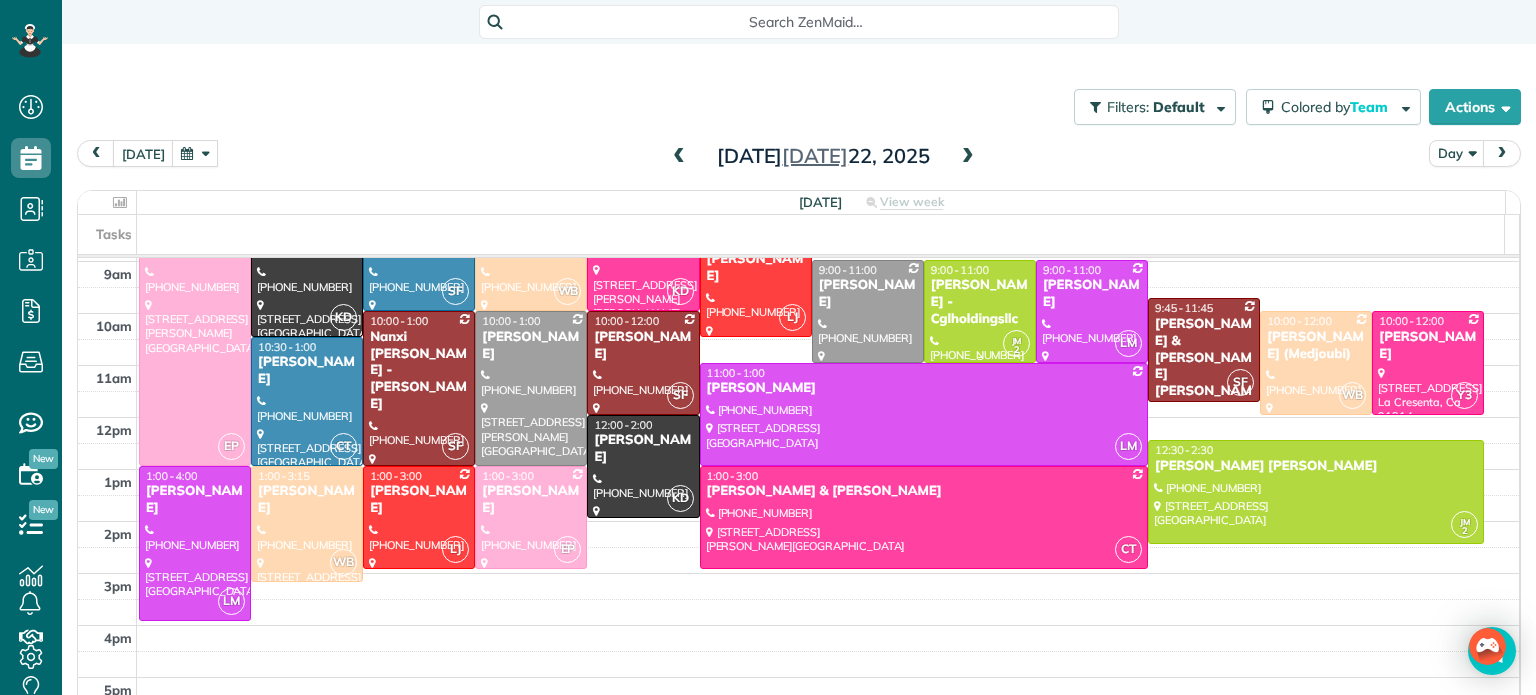 drag, startPoint x: 958, startPoint y: 305, endPoint x: 956, endPoint y: 343, distance: 38.052597 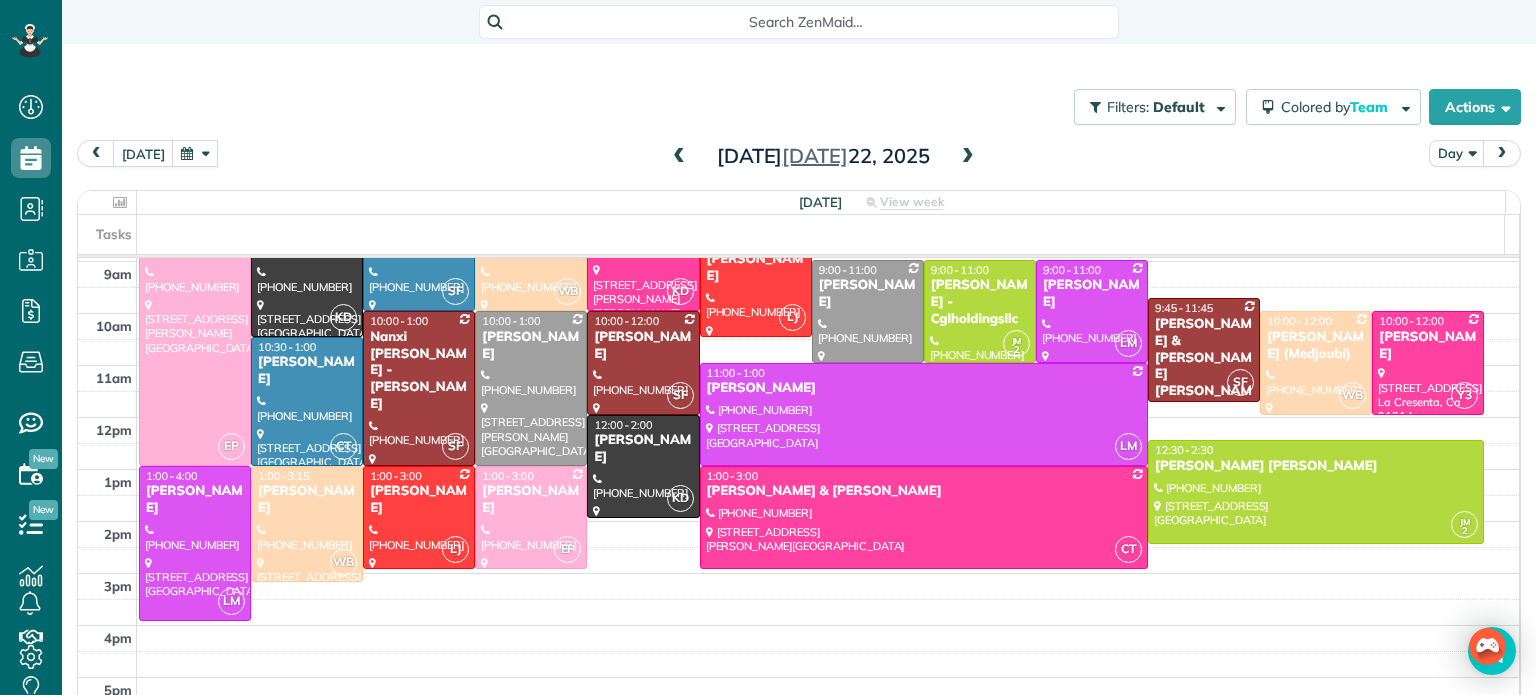 drag, startPoint x: 956, startPoint y: 343, endPoint x: 680, endPoint y: 123, distance: 352.95325 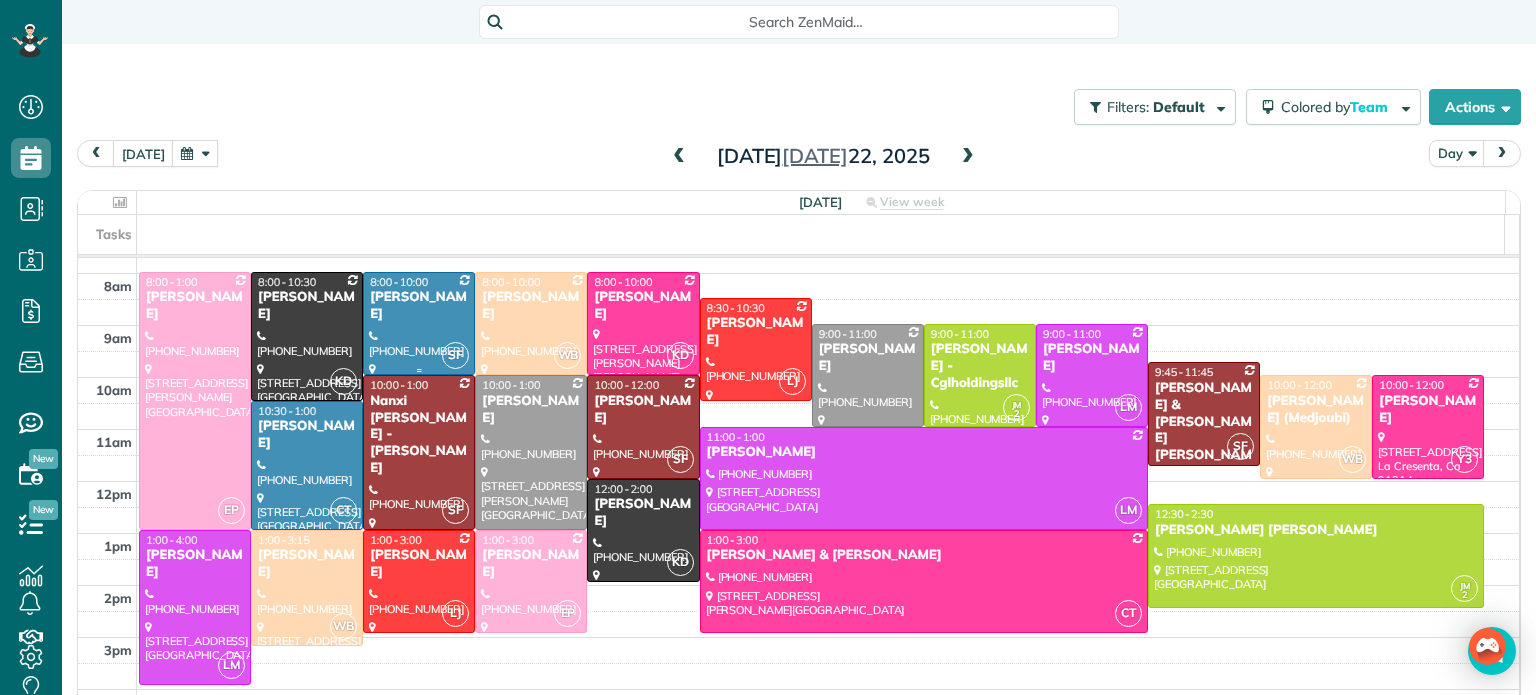 scroll, scrollTop: 191, scrollLeft: 0, axis: vertical 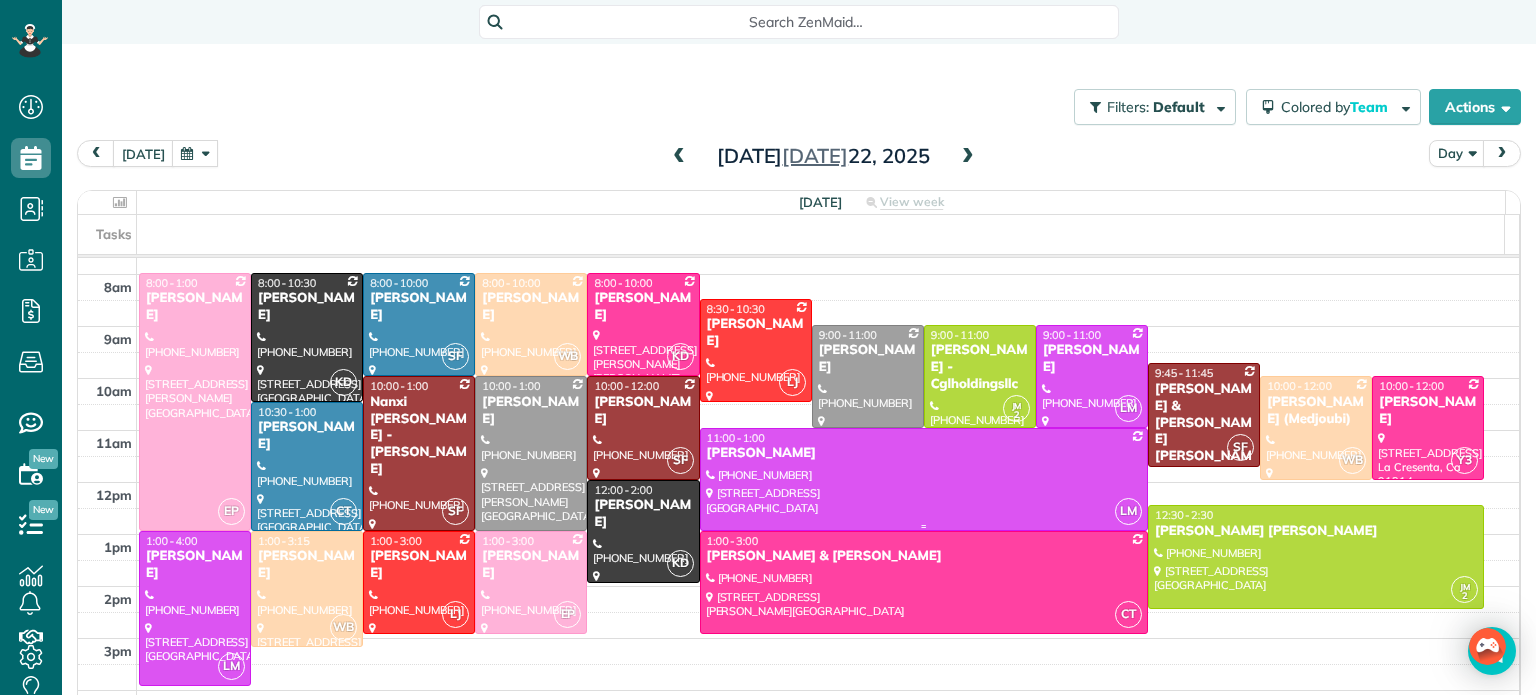drag, startPoint x: 753, startPoint y: 421, endPoint x: 732, endPoint y: 496, distance: 77.88453 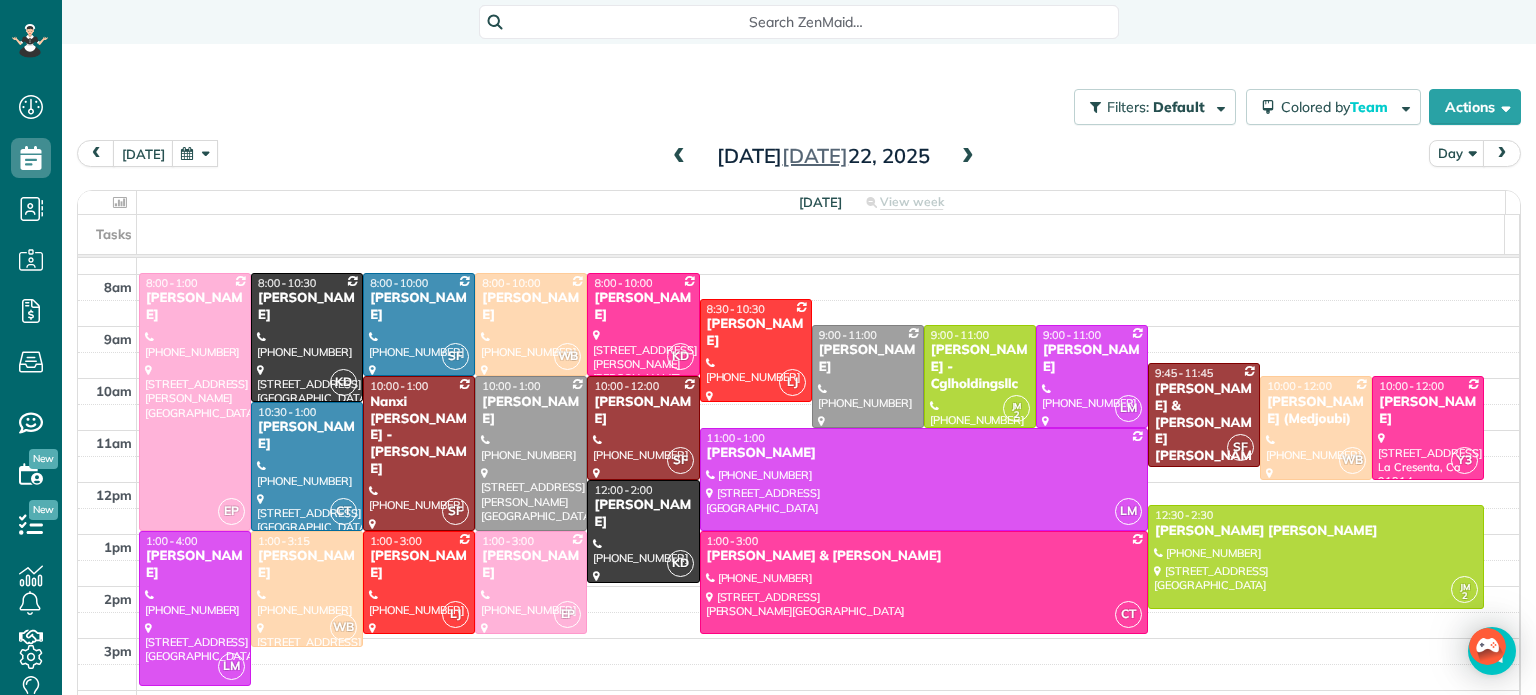 drag, startPoint x: 732, startPoint y: 496, endPoint x: 1022, endPoint y: 181, distance: 428.16467 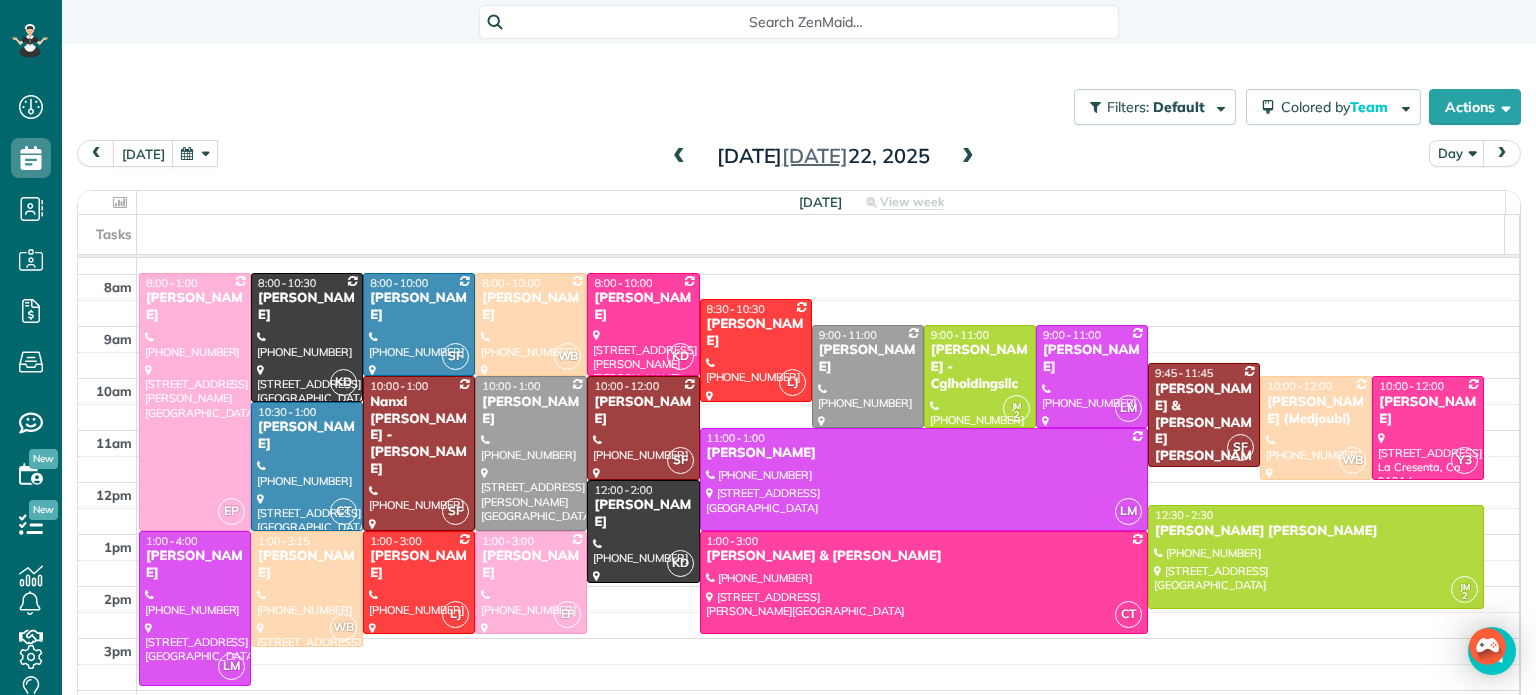 click on "today   Day Tuesday  Jul  22, 2025 Tuesday
View week $2,345.00 50.25  Man Hours 24  Appointments 0% Paid 92% Assigned Tasks 4am 5am 6am 7am 8am 9am 10am 11am 12pm 1pm 2pm 3pm 4pm 5pm 6pm 7pm 8pm EP 8:00 - 1:00 Marie Kuehne (646) 467-4268 4257 Beeman Avenue Studio City, CA 91604 KD 8:00 - 10:30 Andrea Chen (469) 767-1765 2615 Sirius Street Thousand Oaks, CA 91360 SF 8:00 - 10:00 Sarah Sonnier (310) 902-2054 4934 Collett Avenue Encino, CA 91436 WB 8:00 - 10:00 Paul Wilamoski (718) 316-2133 4750 Kester Avenue #20 Sherman Oaks, CA 91403 KD 8:00 - 10:00 Joyce Rangen 14440 Dickens Street Sherman oaks, CA 91423 LJ 8:30 - 10:30 Jackie Biegel (323) 208-1891 4217 Russell Ave. Loz Feliz ?, CA ? 9:00 - 11:00 Brittany Petersen (818) 674-7691 8344 Starkland Avenue West Hills, CA 91304 JM 2 9:00 - 11:00 Gloria Lee - Cglholdingsllc (818) 205-5053 13406 Moorpark Street Sherman Oaks, CA 91423 LM 9:00 - 11:00 Raquel Cruz (786) 879-0011 7301 Rubio Ave Lake Balboa, CA 91406 SF 9:45 - 11:45 Nicholas & Megan Klembith Richie 2" at bounding box center (799, 412) 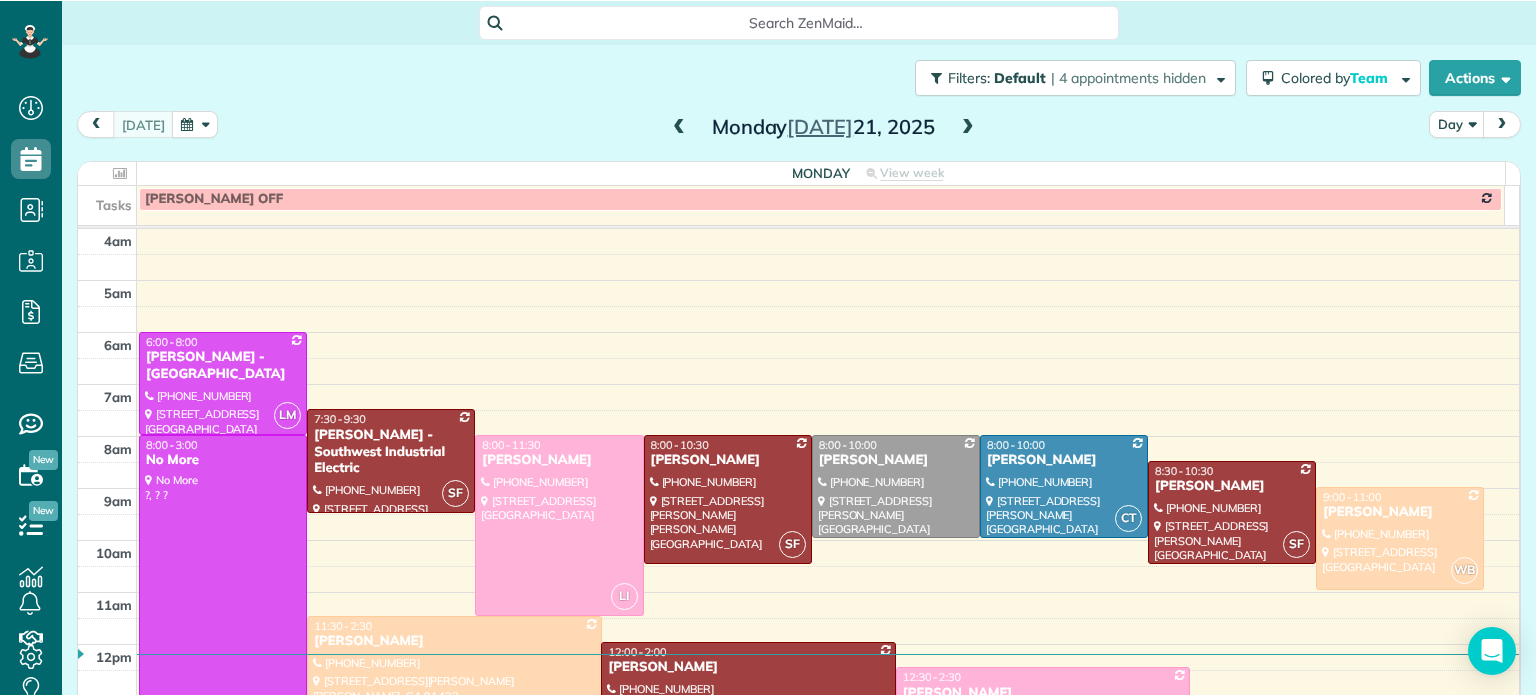 scroll, scrollTop: 0, scrollLeft: 0, axis: both 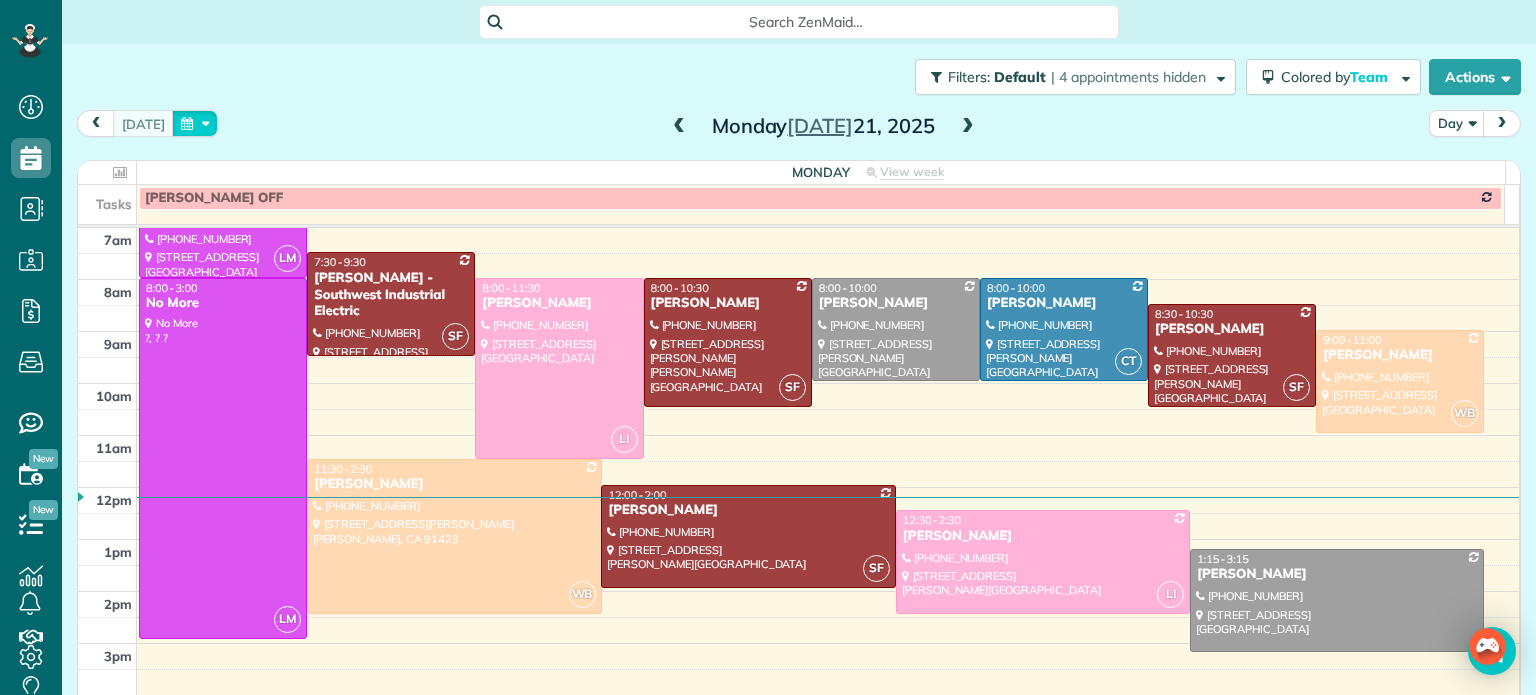 click at bounding box center (195, 123) 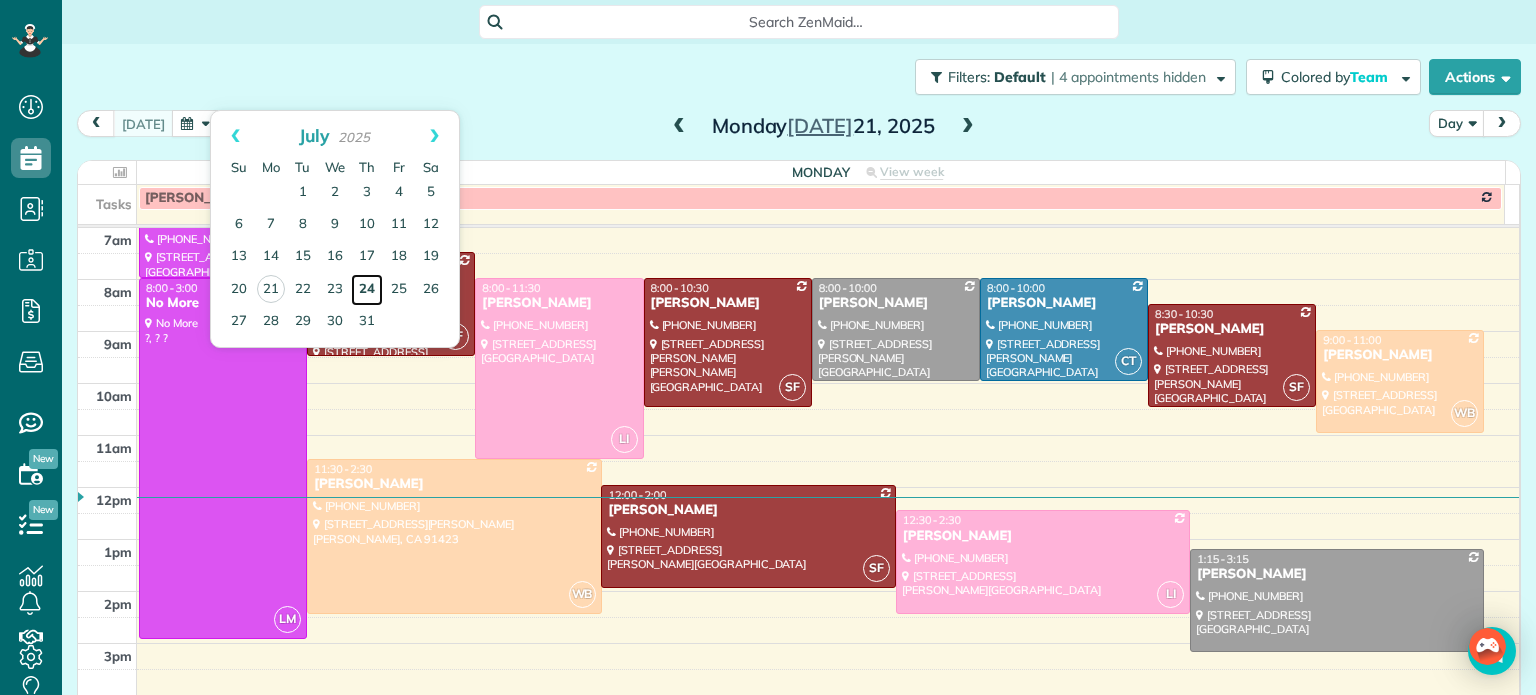 click on "24" at bounding box center [367, 290] 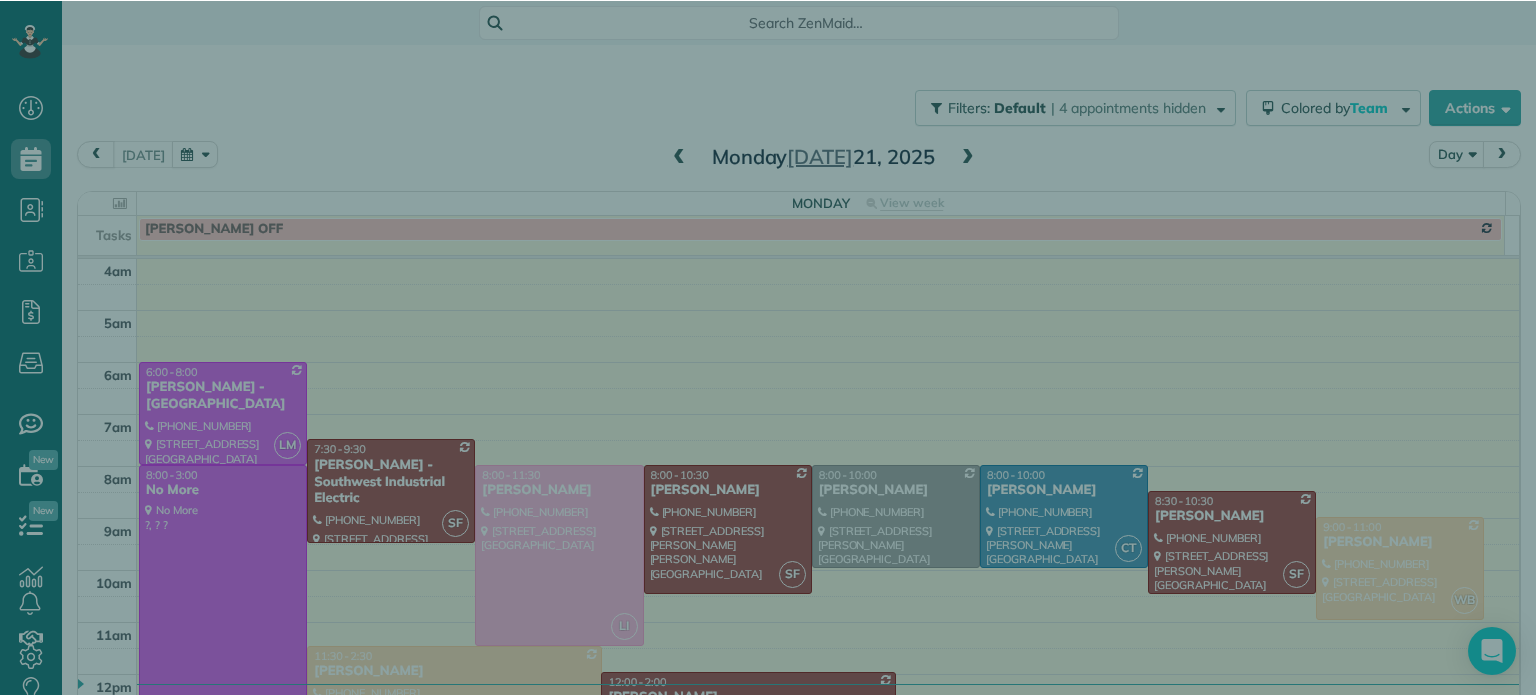 scroll, scrollTop: 0, scrollLeft: 0, axis: both 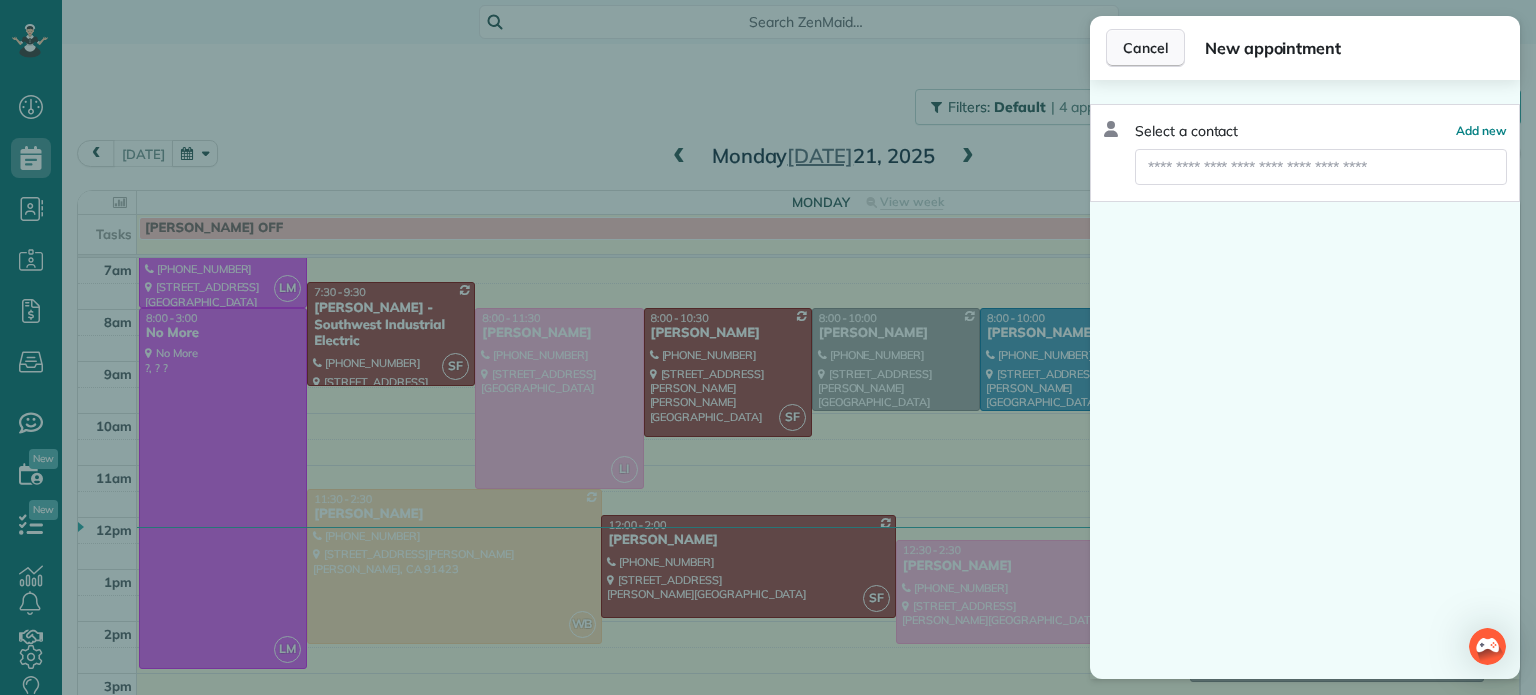 click on "Cancel" at bounding box center (1145, 48) 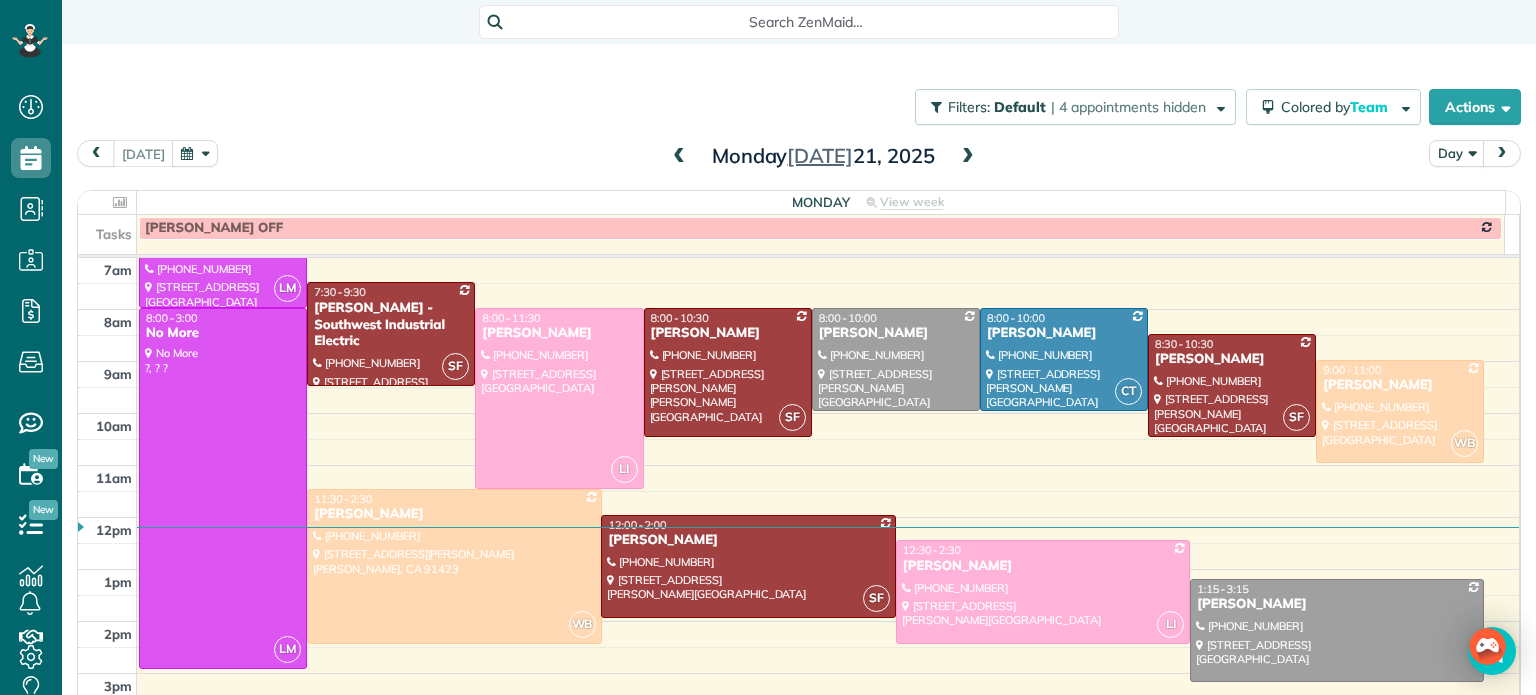 click at bounding box center [195, 153] 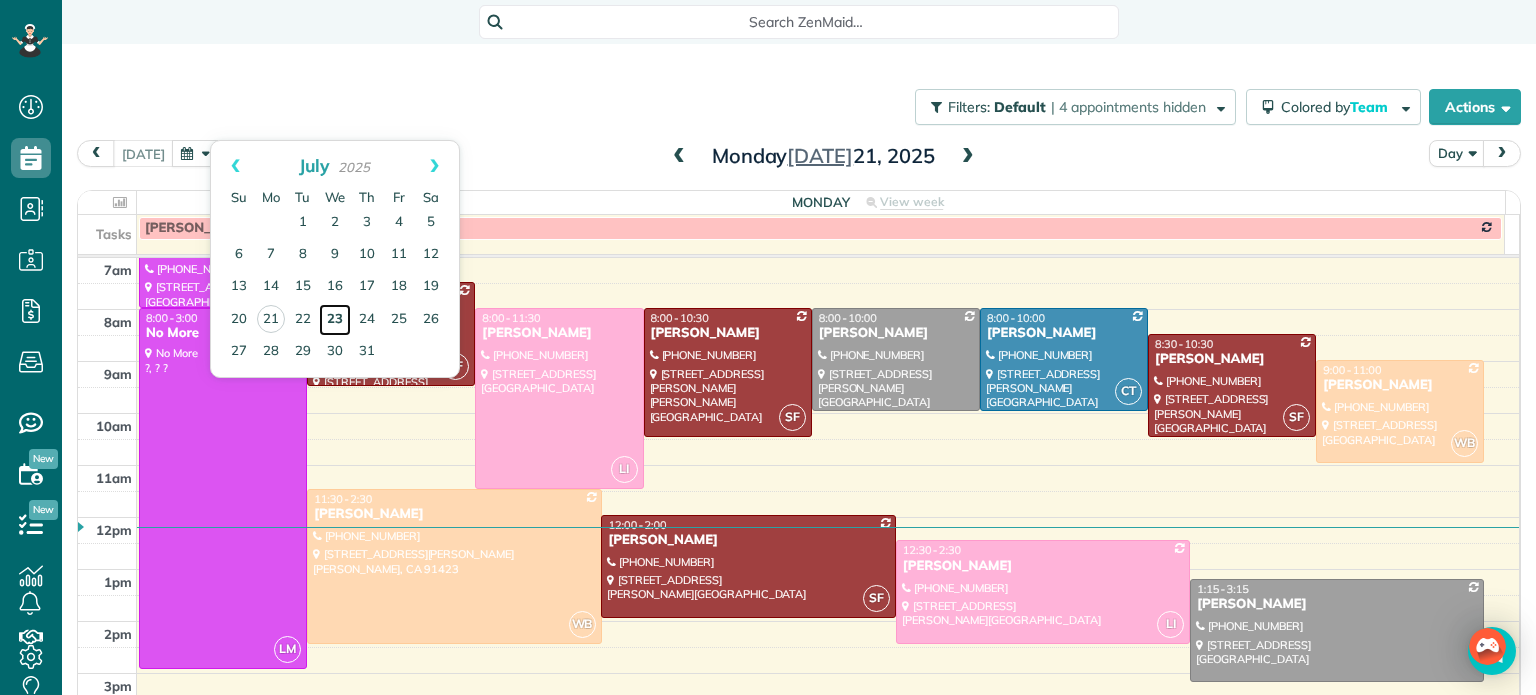 click on "23" at bounding box center (335, 320) 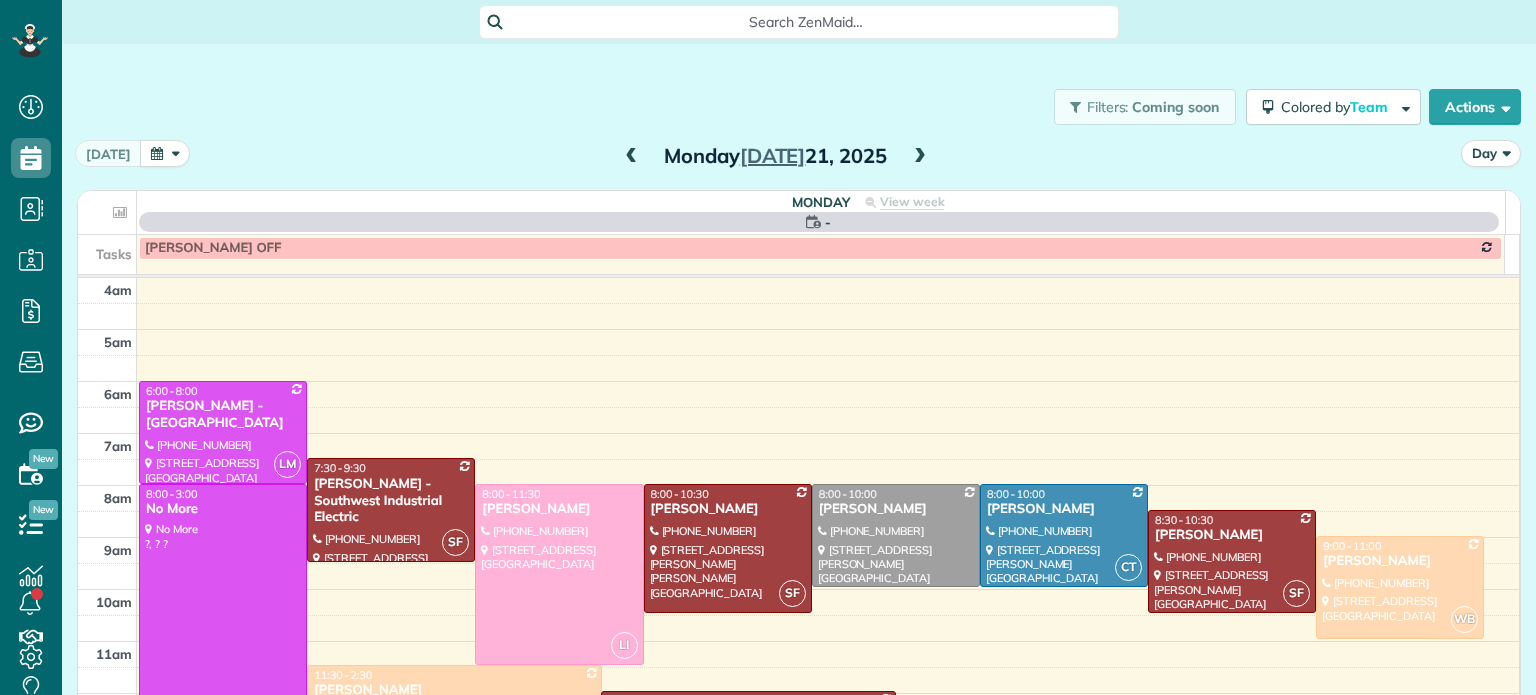 scroll, scrollTop: 0, scrollLeft: 0, axis: both 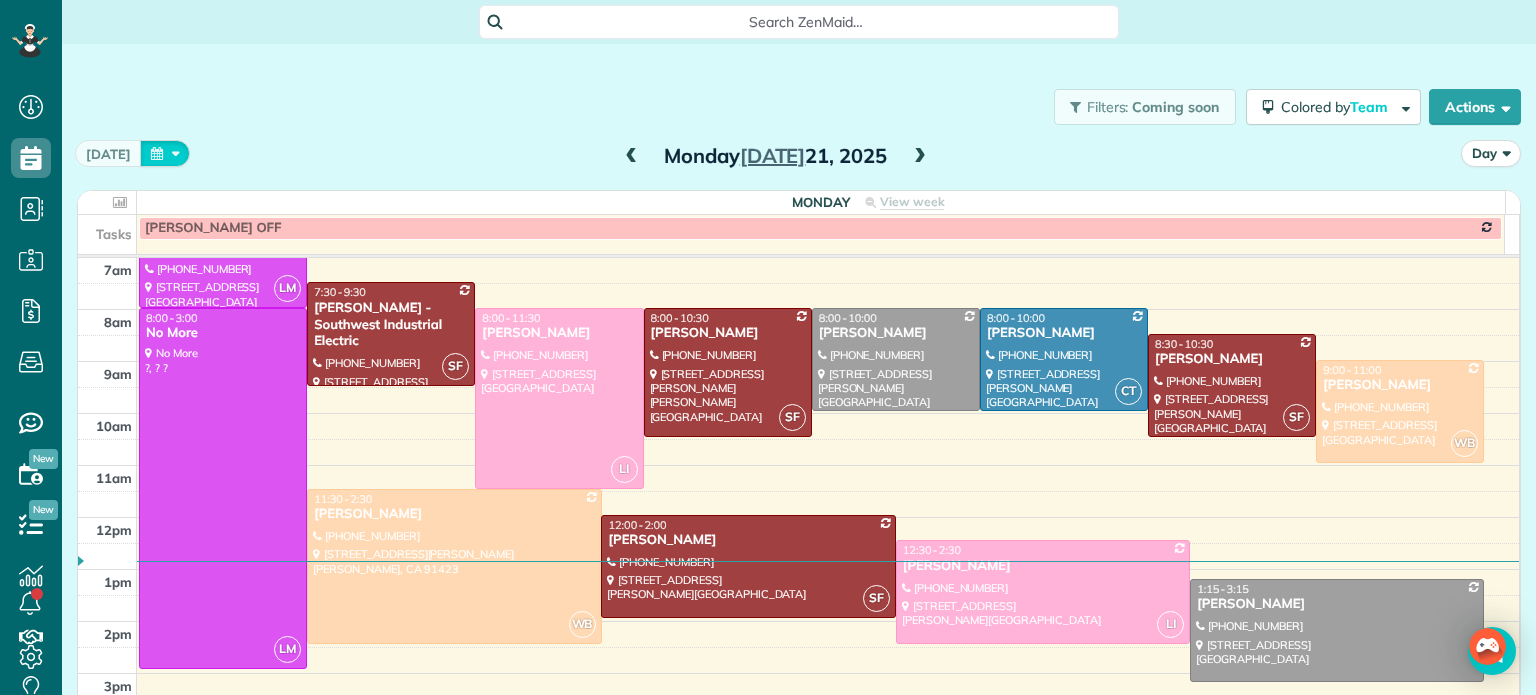 click at bounding box center (165, 153) 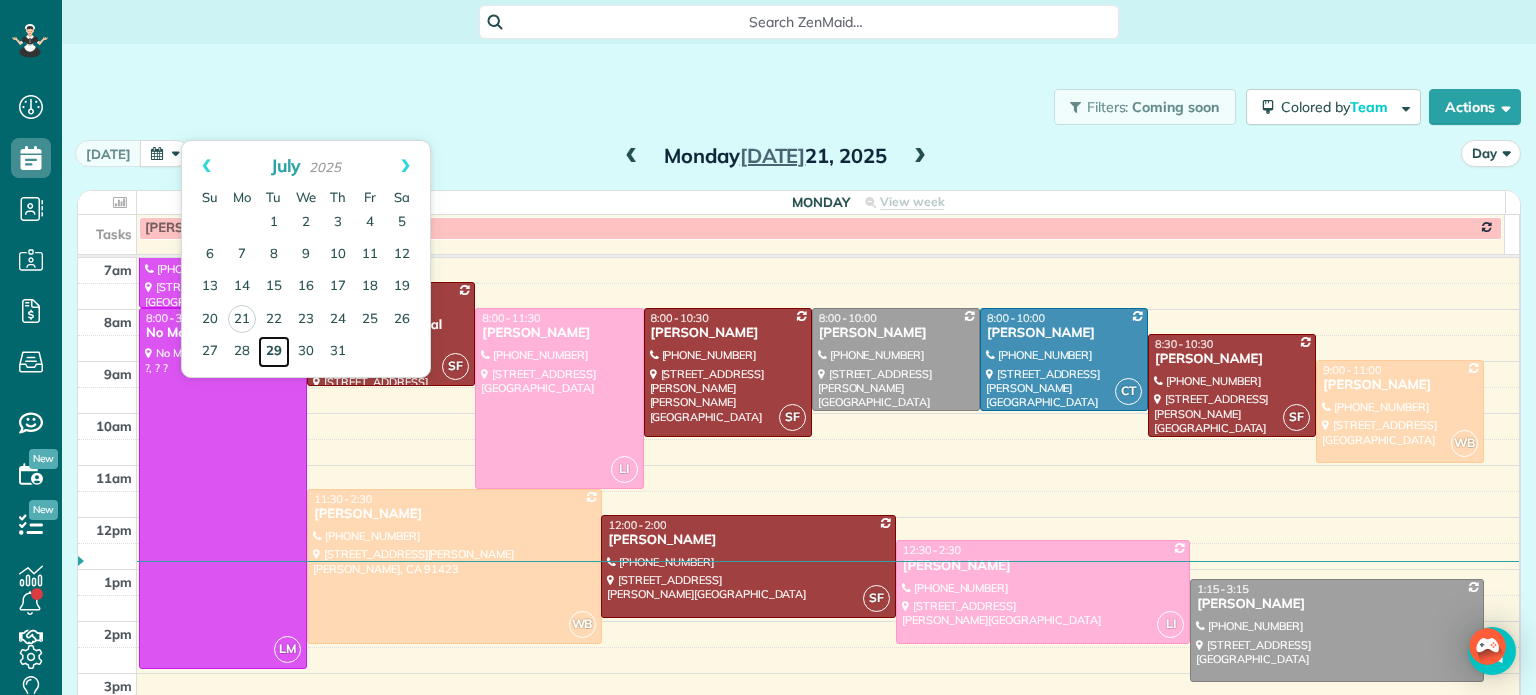 click on "29" at bounding box center (274, 352) 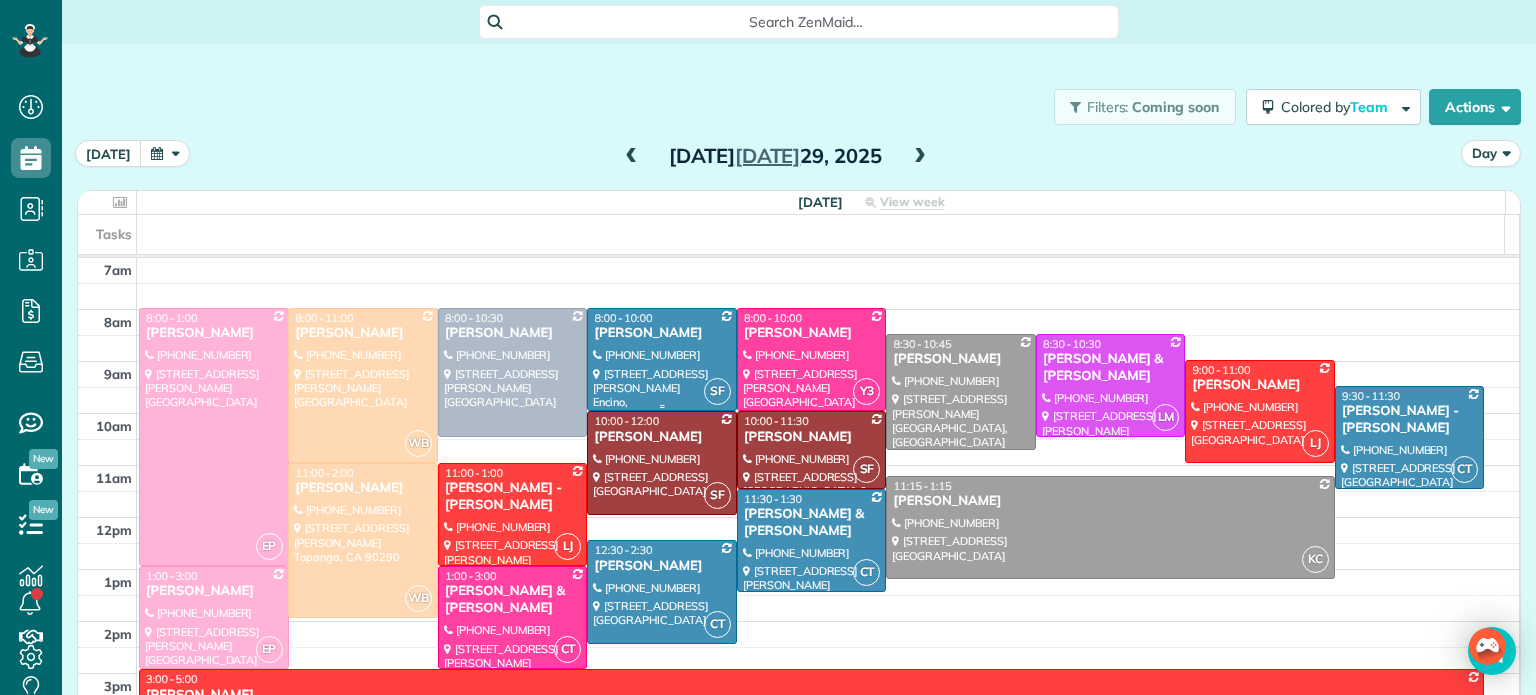 drag, startPoint x: 628, startPoint y: 476, endPoint x: 627, endPoint y: 359, distance: 117.00427 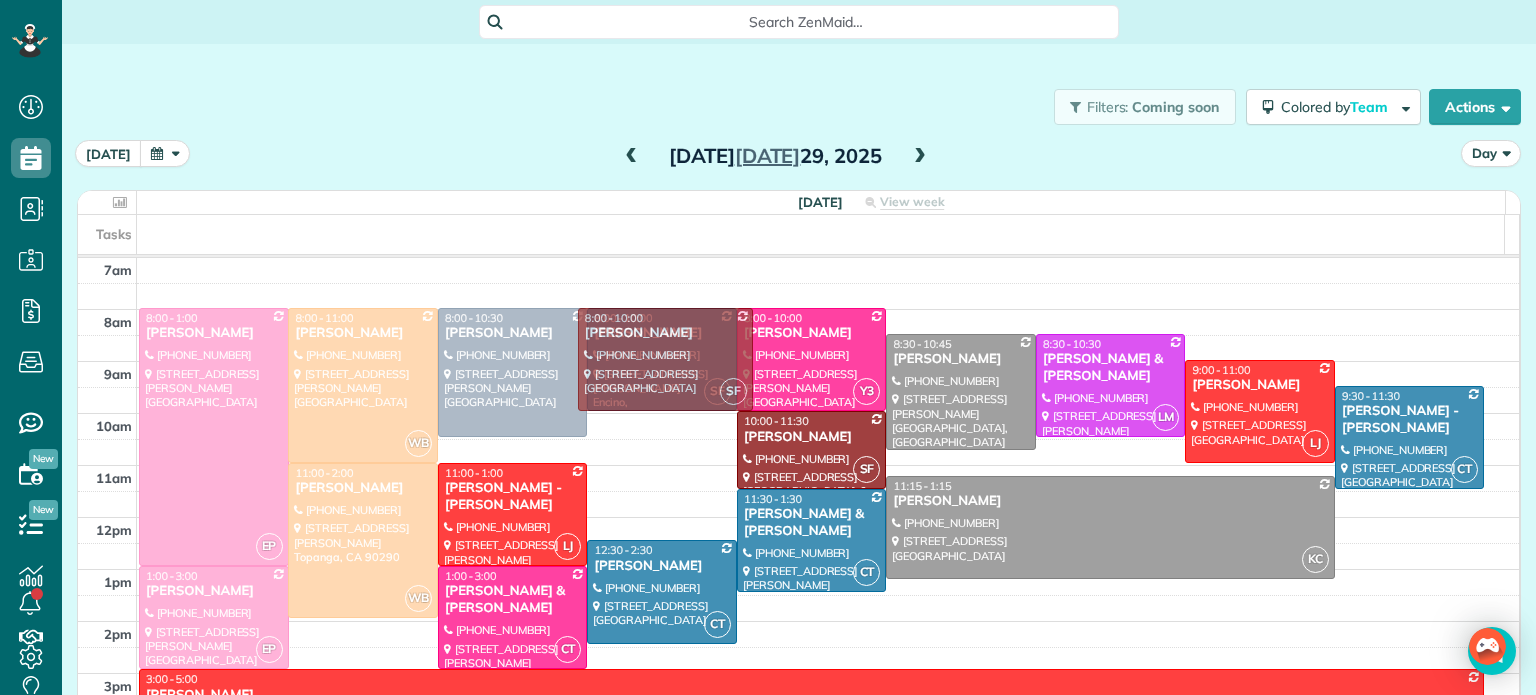 drag, startPoint x: 627, startPoint y: 359, endPoint x: 657, endPoint y: 359, distance: 30 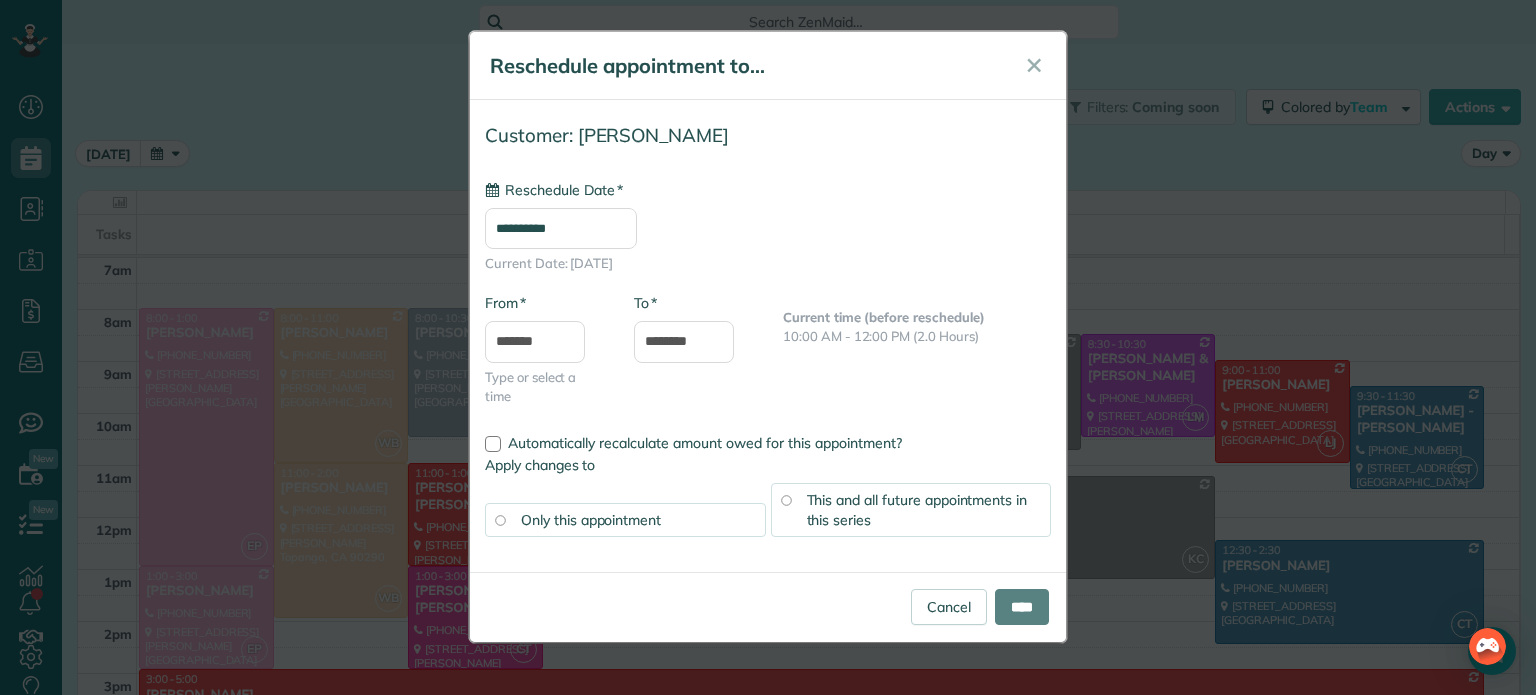type on "**********" 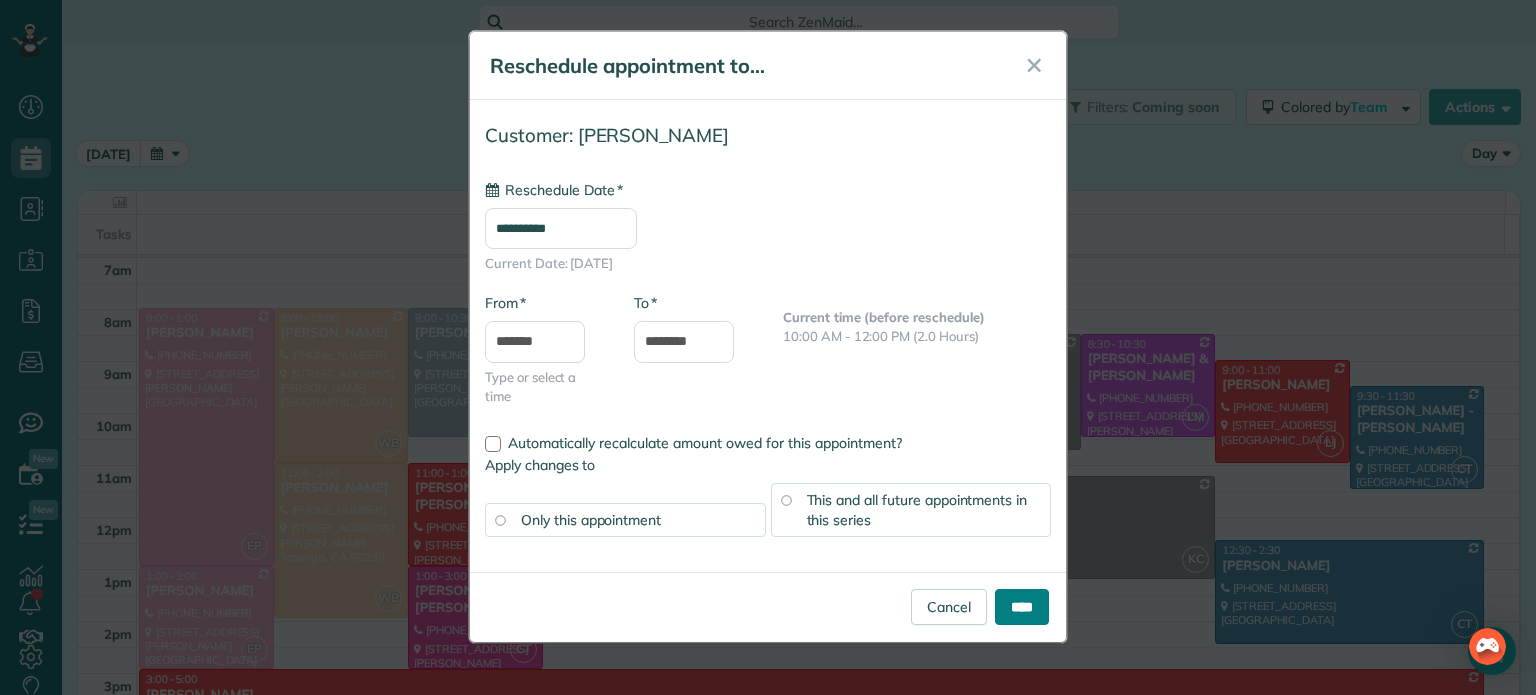click on "****" at bounding box center [1022, 607] 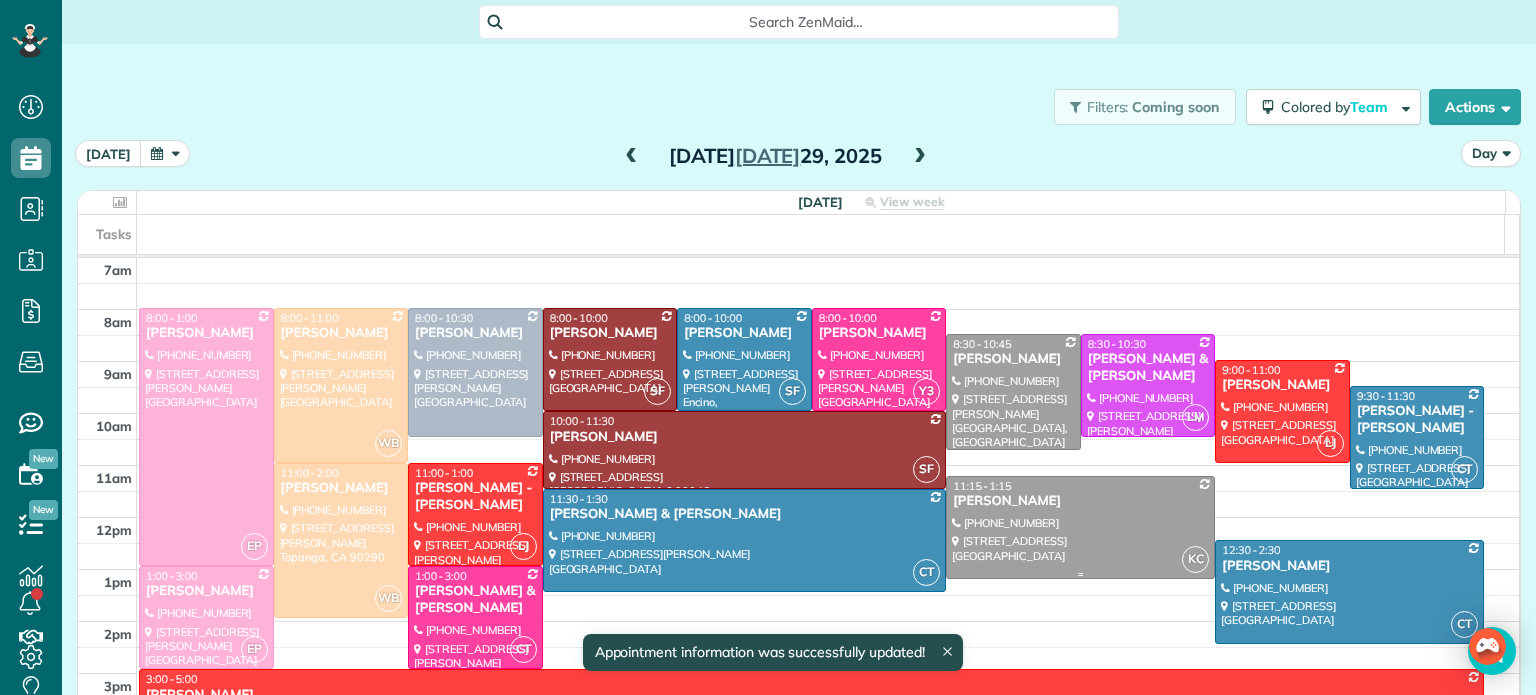 drag, startPoint x: 1046, startPoint y: 623, endPoint x: 1065, endPoint y: 487, distance: 137.32079 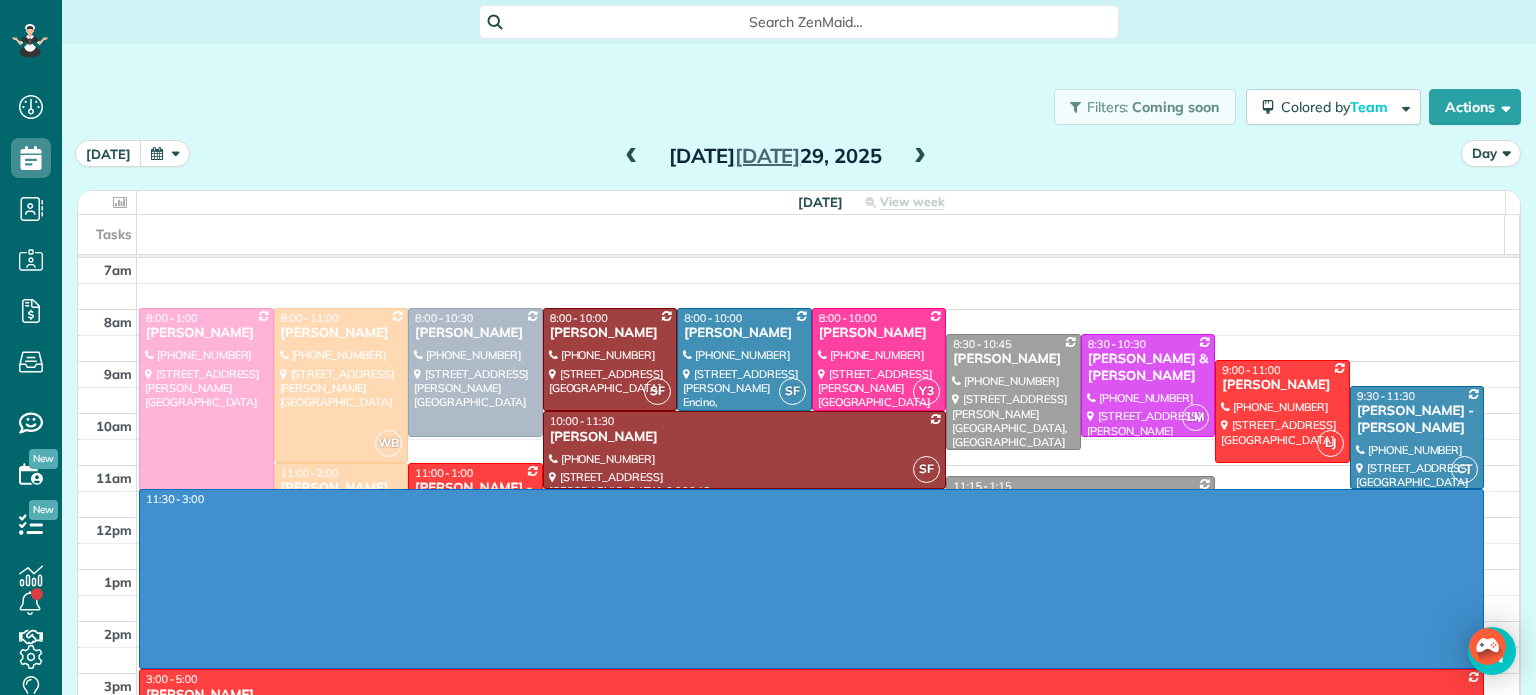 drag, startPoint x: 1065, startPoint y: 487, endPoint x: 1057, endPoint y: 501, distance: 16.124516 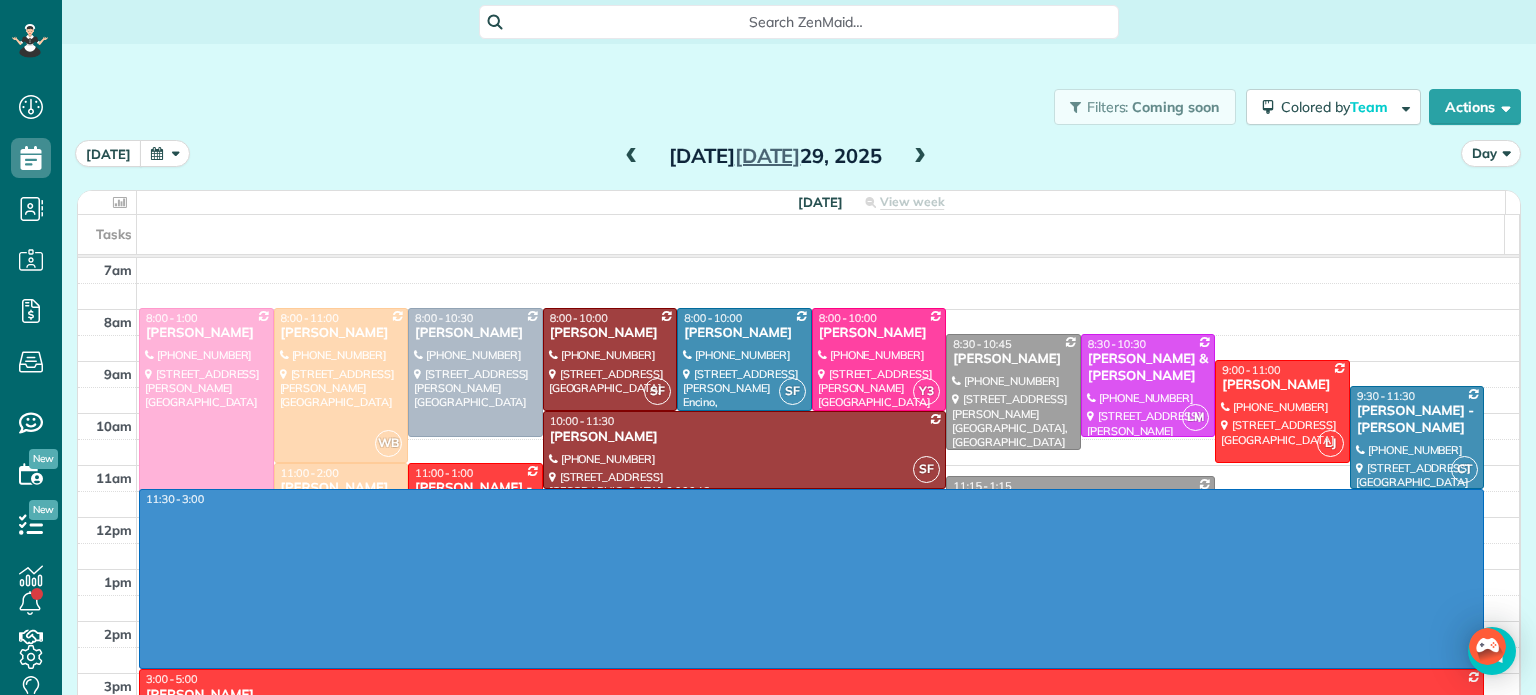 click on "4am 5am 6am 7am 8am 9am 10am 11am 12pm 1pm 2pm 3pm 4pm 5pm 6pm 7pm 8pm 11:30 - 3:00 EP 8:00 - 1:00 Marie Kuehne (646) 467-4268 4257 Beeman Avenue Studio City, CA 91604 WB 8:00 - 11:00 Alegra Levi (818) 458-5733 4027 Beverly Glen Boulevard Los Angeles, CA 91423 8:00 - 10:30 Megan Comisky (714) 615-9801 5100 Matilija Avenue Sherman Oaks, CA 91423 SF 8:00 - 10:00 BJ Carretta (310) 749-8988 2929 Motor Avenue Los Angeles, CA 90064 SF 8:00 - 10:00 Sarah Sonnier (310) 902-2054 4934 Collett Avenue Encino, CA 91436 Y3 8:00 - 10:00 Nanci Stellino (818) 370-3814 13710 Valley Vista Boulevard Sherman oaks, CA 91423 8:30 - 10:45 Omi Crawford (818) 333-6793 16524 Gilmore Street Los Angeles, CA 91406 LM 8:30 - 10:30 Micheal & noelle Norris (818) 635-9631 1825 Amber Lane Burbank, CA 91504 LJ 9:00 - 11:00 Paula Kirchner (805) 432-5617 8735 oak park ave. Northridge, CA 91325 CT 9:30 - 11:30 Jack Palaski - John W. Palaski (818) 584-5156 1801 West Victory Blvd #102 Burbank, CA 91506 SF 10:00 - 11:30 Ruslan Magidov (323) 447-0815" at bounding box center (798, 543) 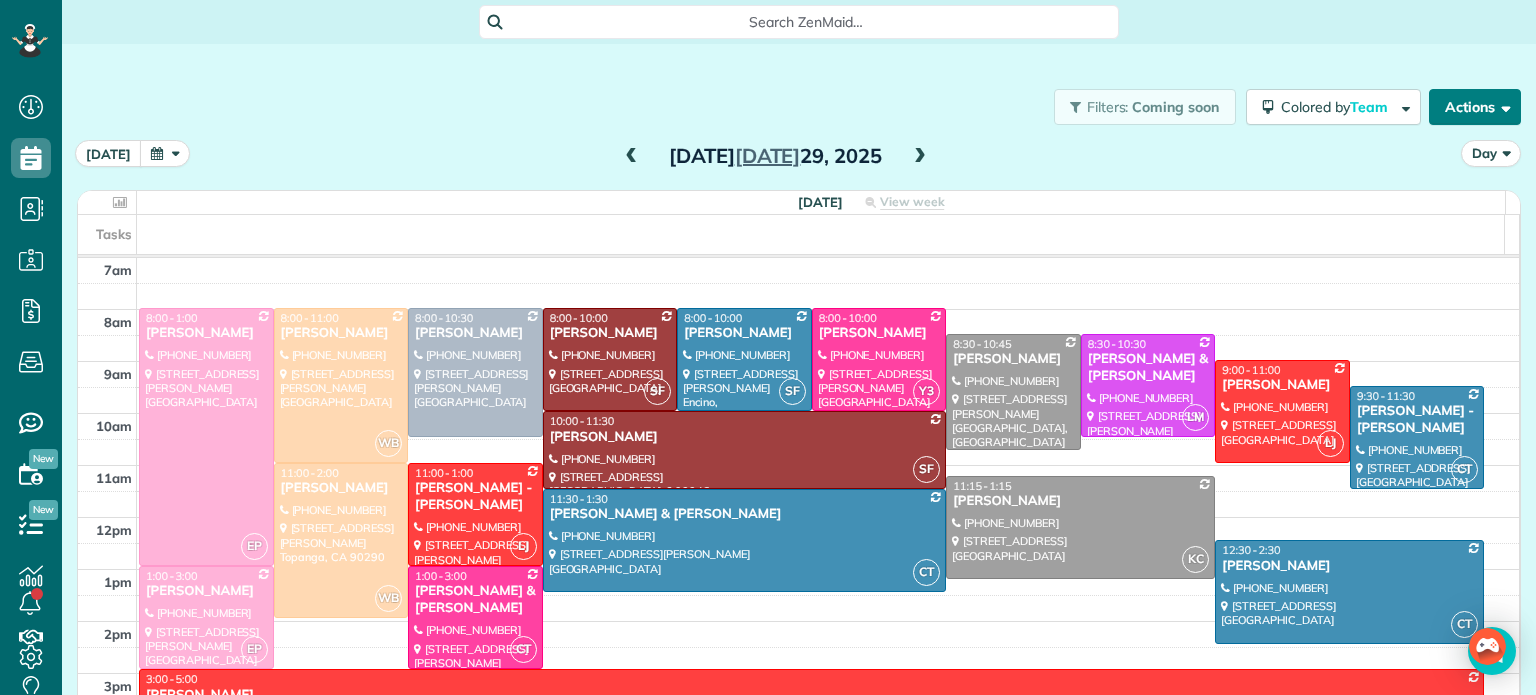 click on "Actions" at bounding box center [1475, 107] 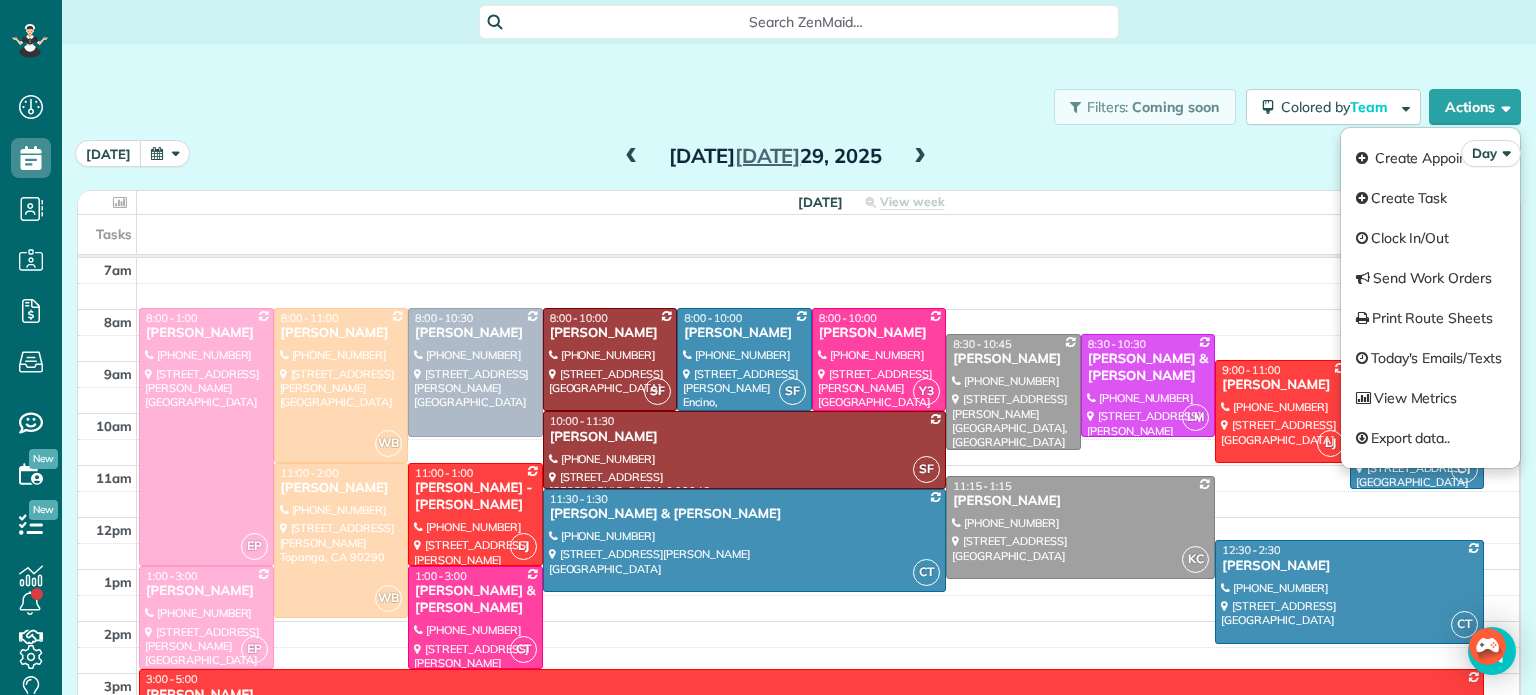 click on "Day" at bounding box center (1441, 153) 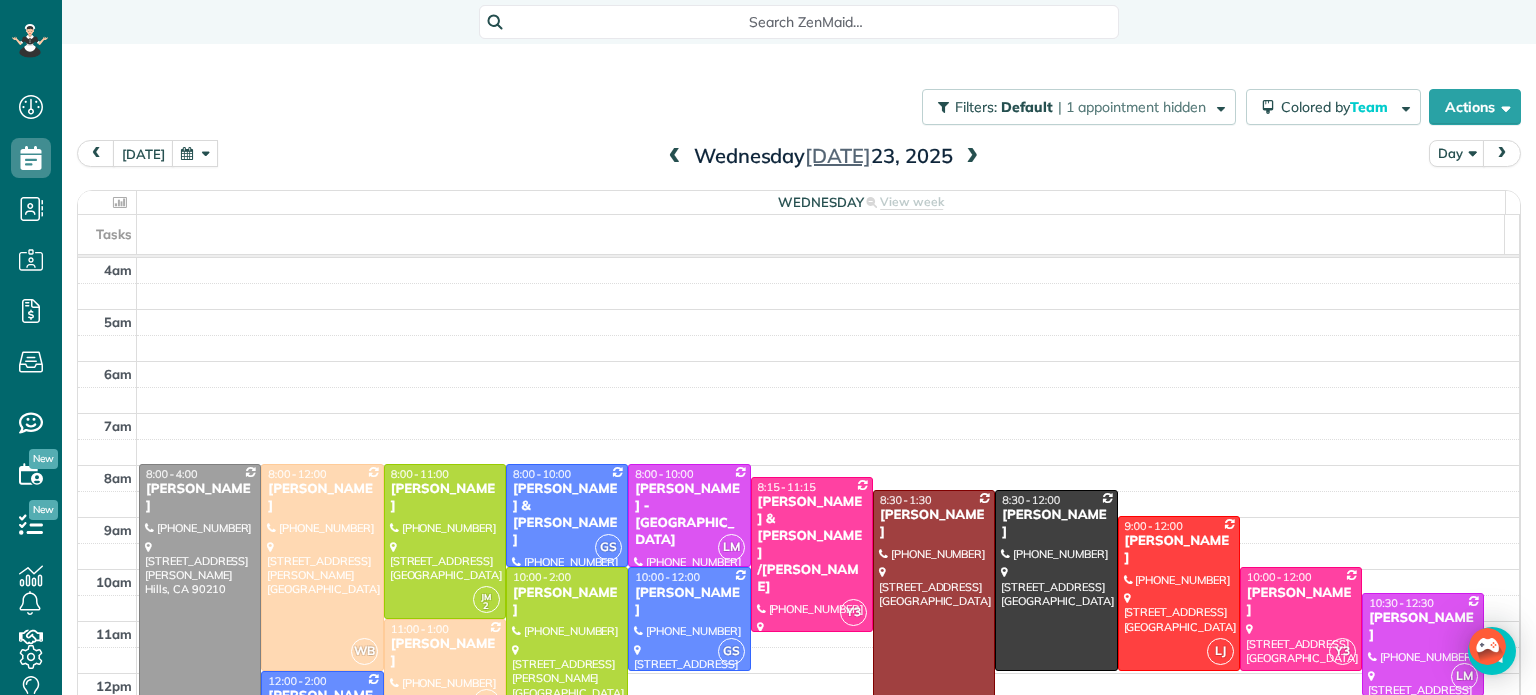 scroll, scrollTop: 0, scrollLeft: 0, axis: both 